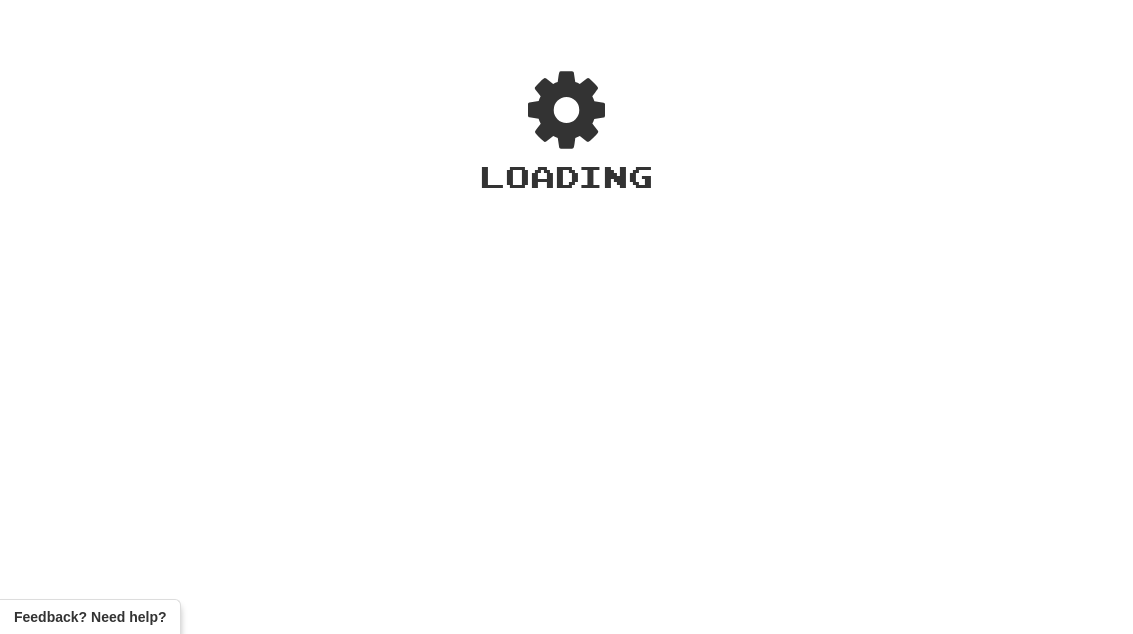scroll, scrollTop: 0, scrollLeft: 0, axis: both 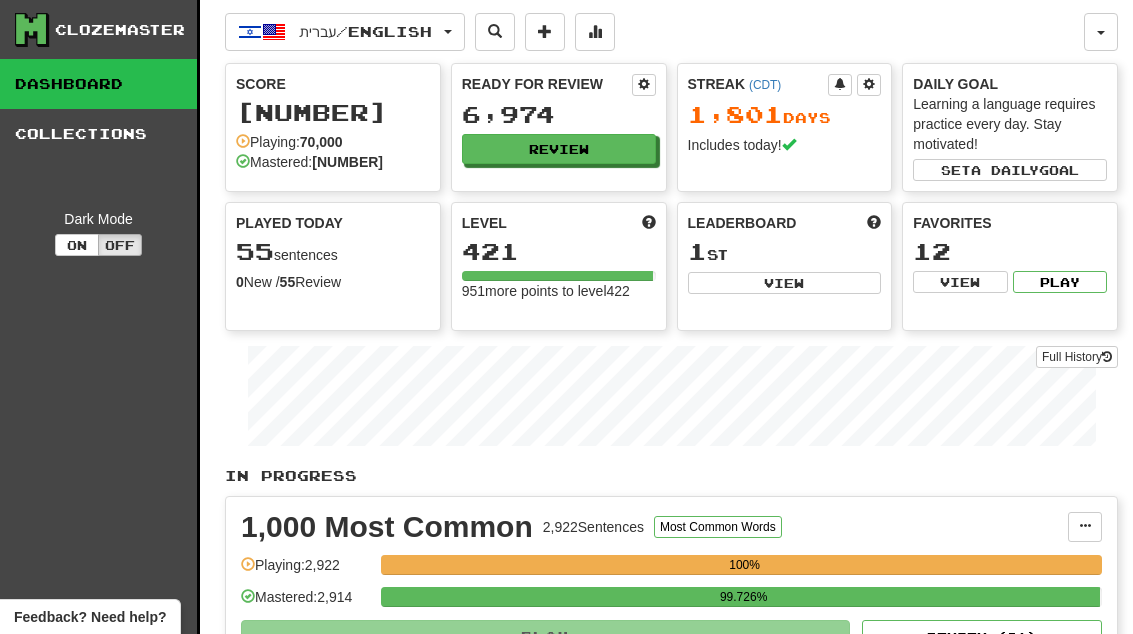 click on "Review" at bounding box center (559, 149) 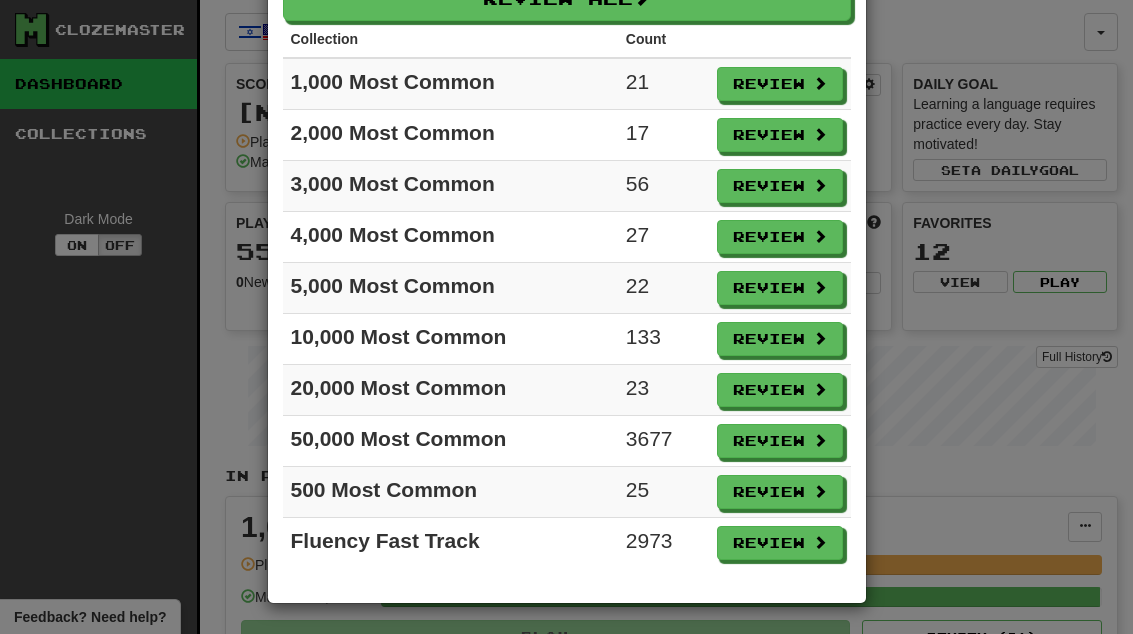scroll, scrollTop: 122, scrollLeft: 0, axis: vertical 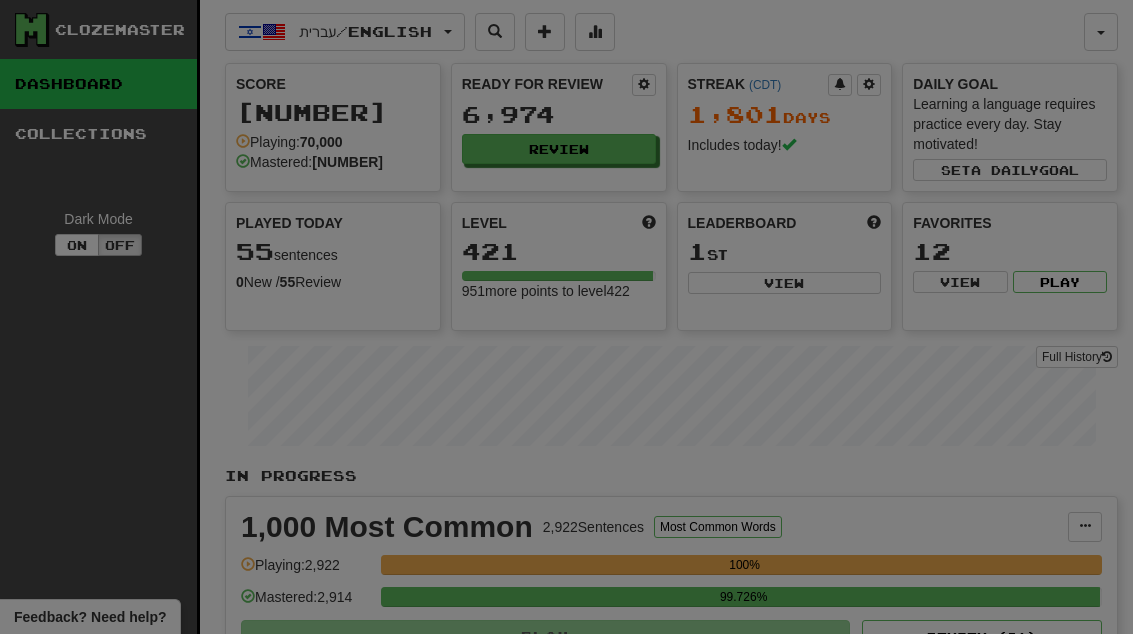select on "**" 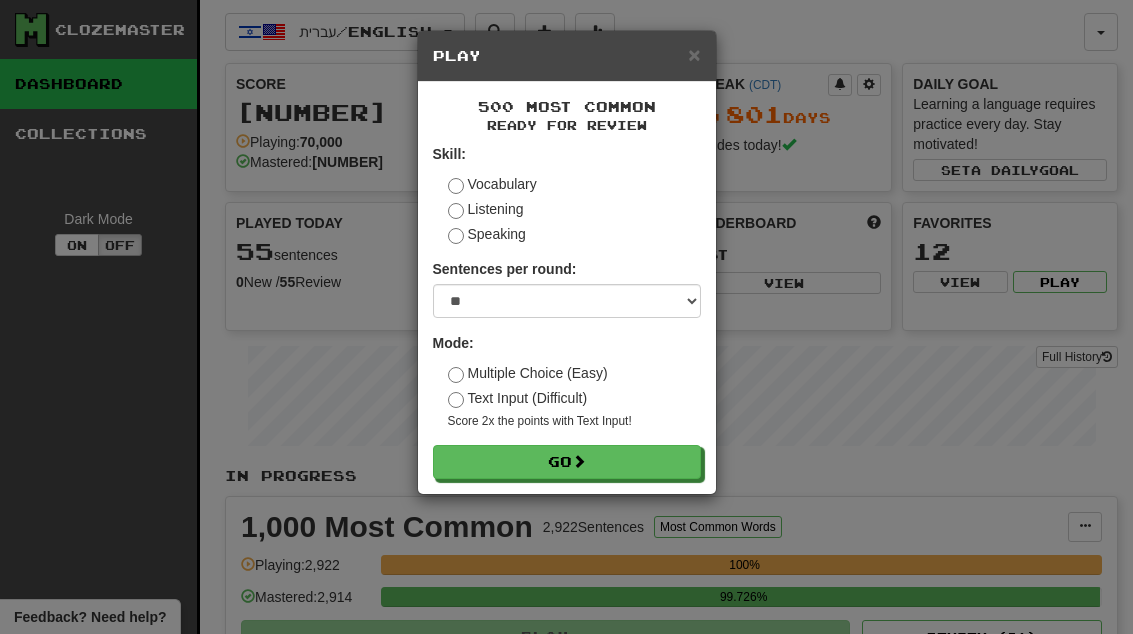 click on "Go" at bounding box center [567, 462] 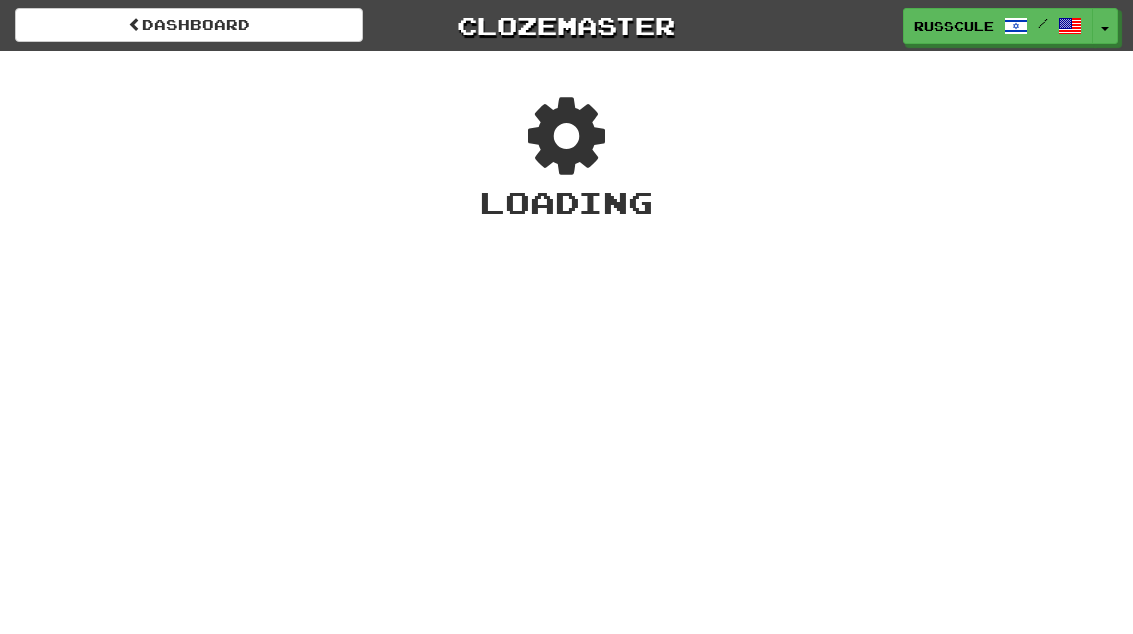 scroll, scrollTop: 0, scrollLeft: 0, axis: both 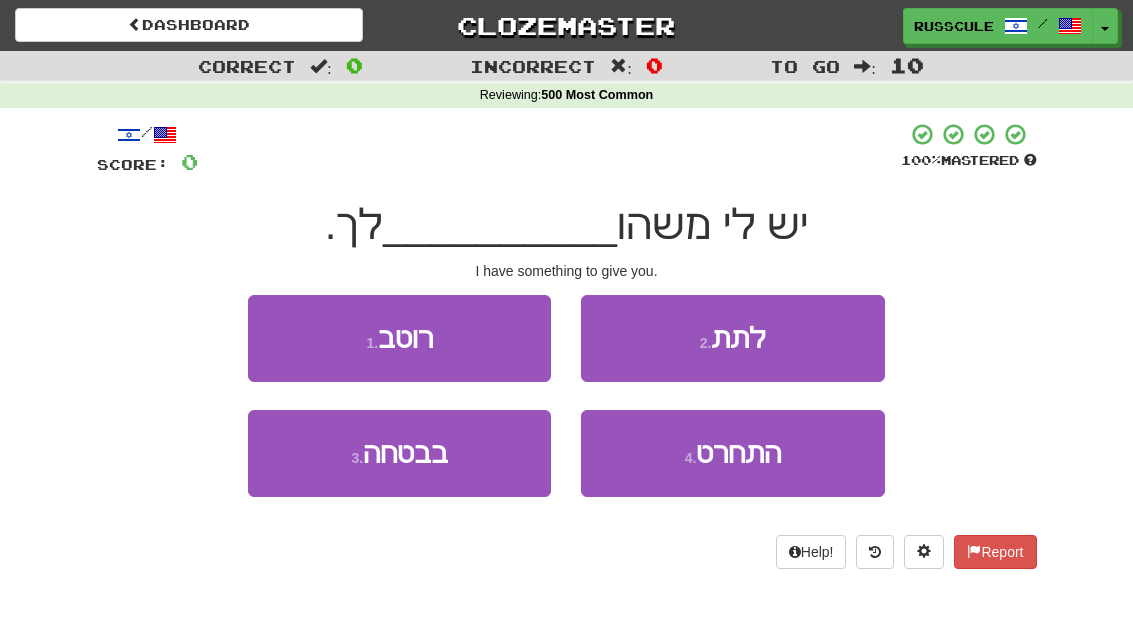 click on "2 .  לתת" at bounding box center (732, 338) 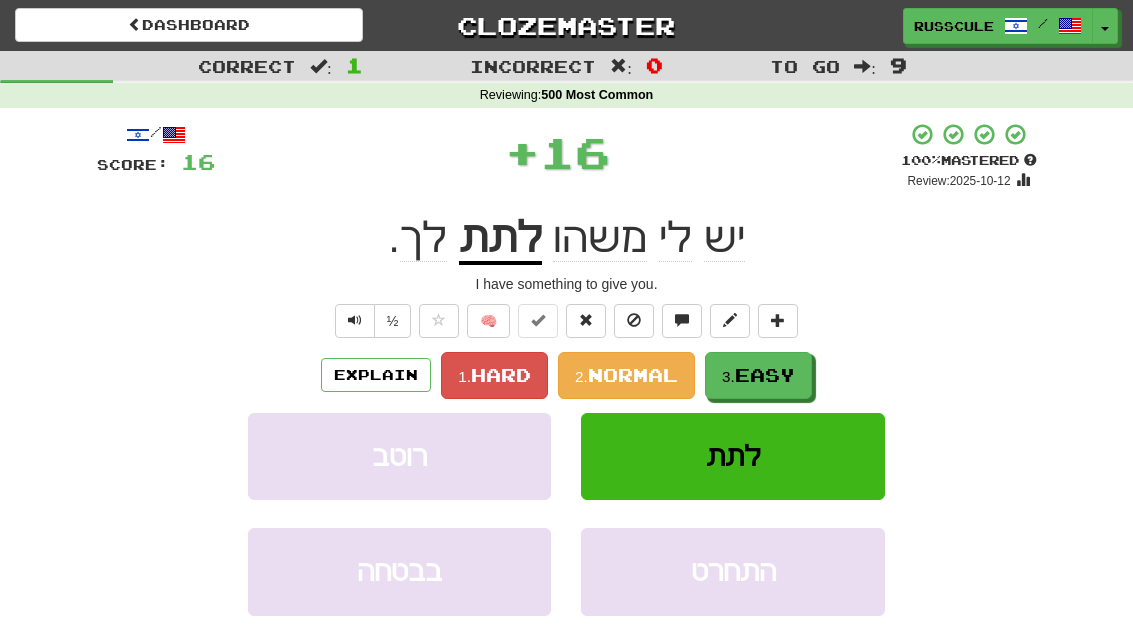 click on "Easy" at bounding box center [765, 375] 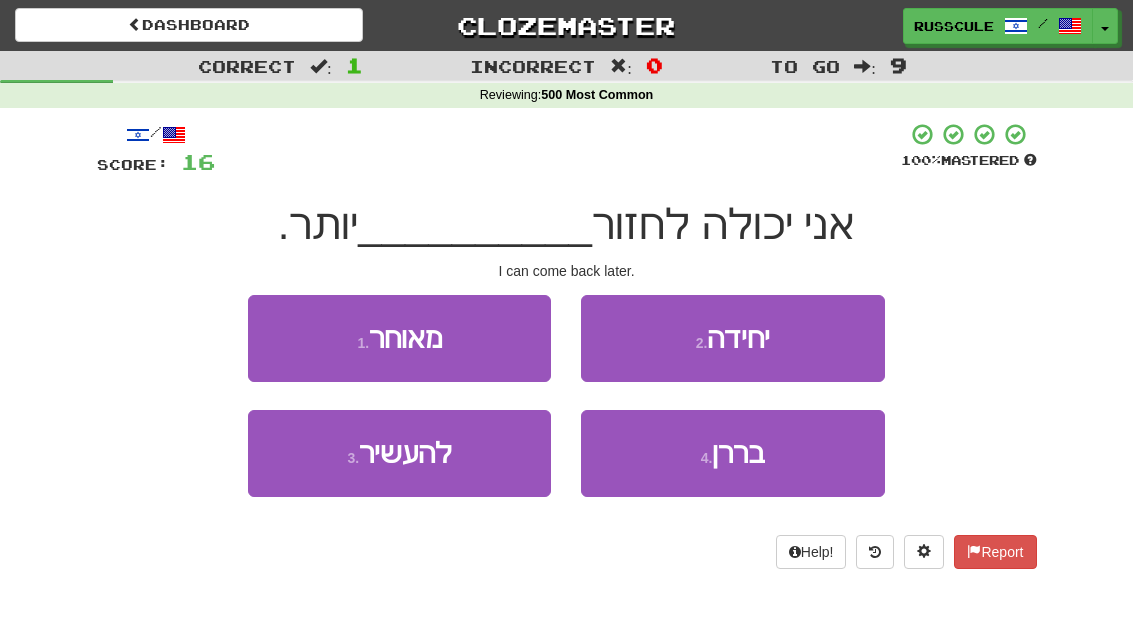 click on "1 .  מאוחר" at bounding box center (399, 338) 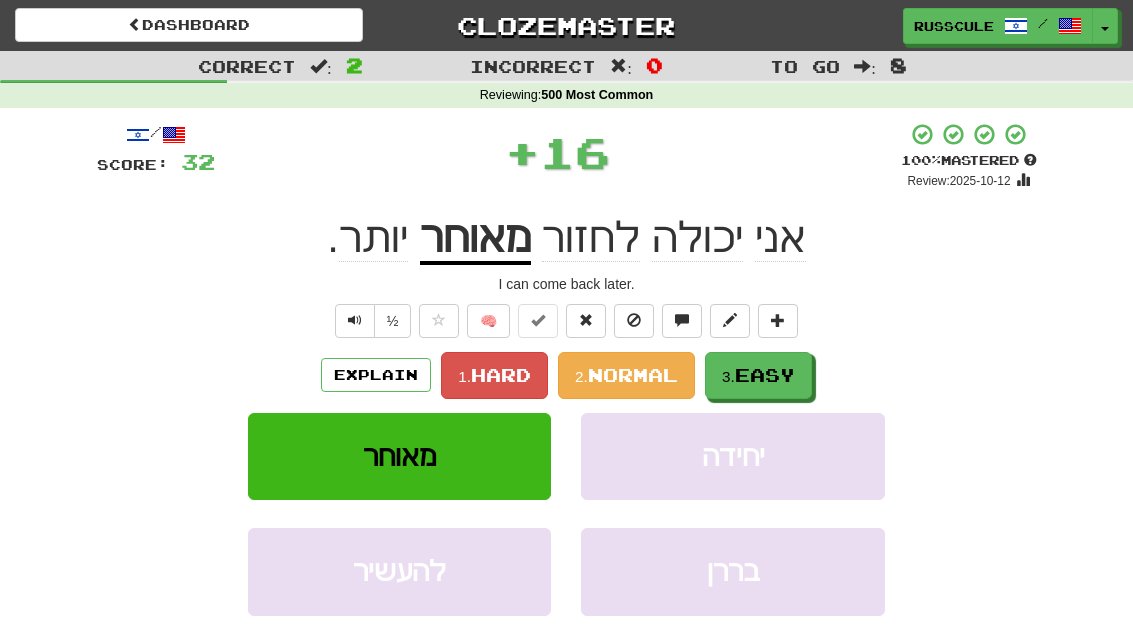 click on "Easy" at bounding box center [765, 375] 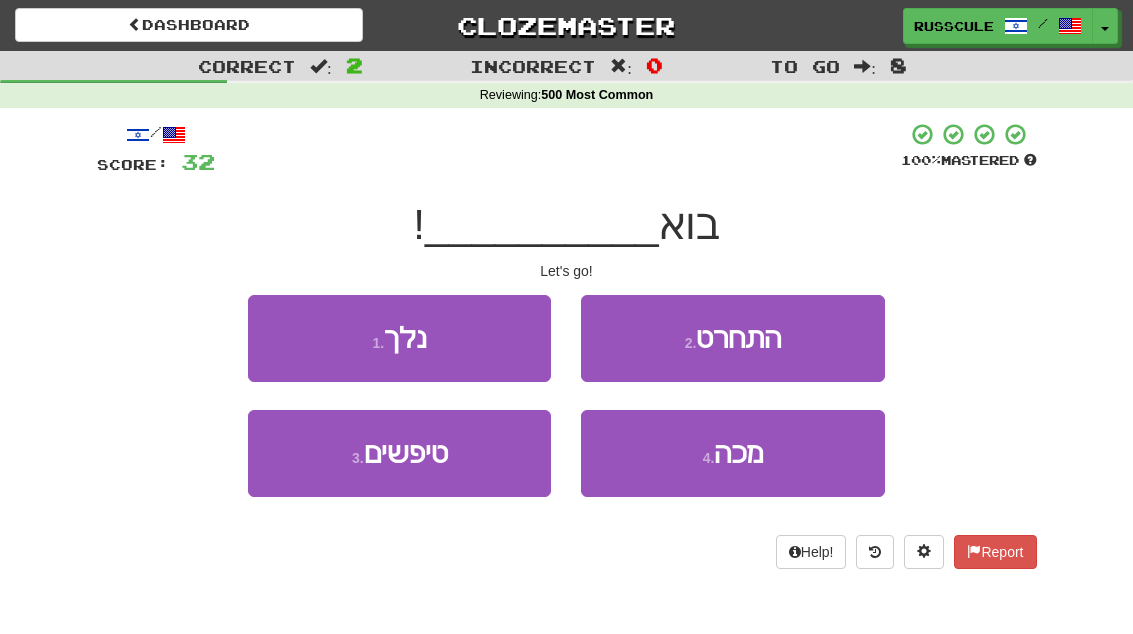 click on "1 .  נלך" at bounding box center [399, 338] 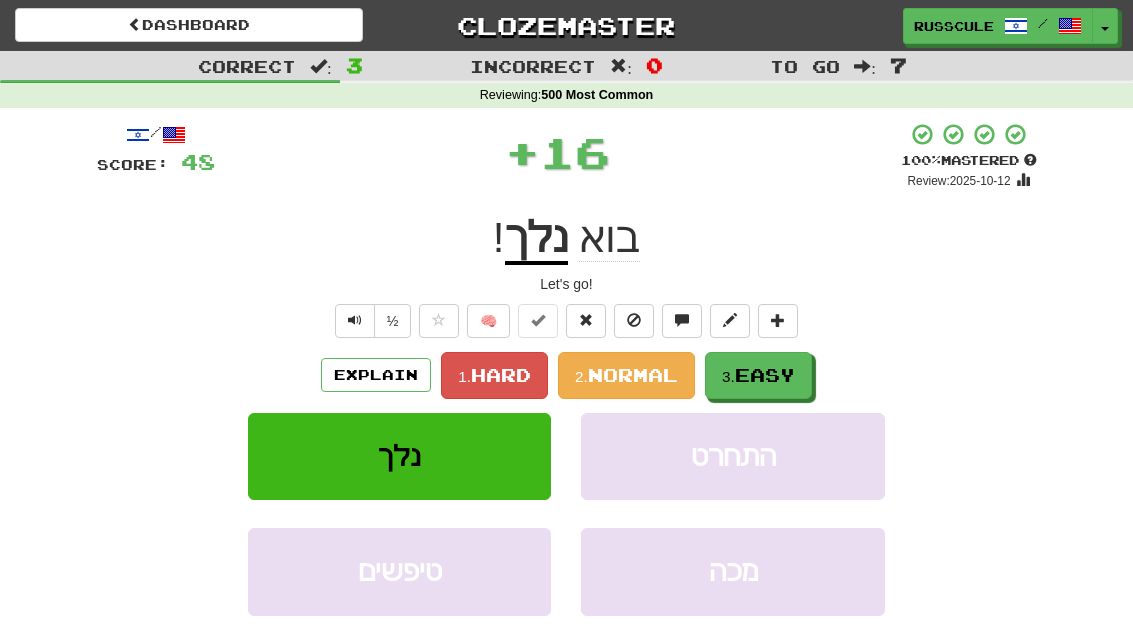 click on "Easy" at bounding box center [765, 375] 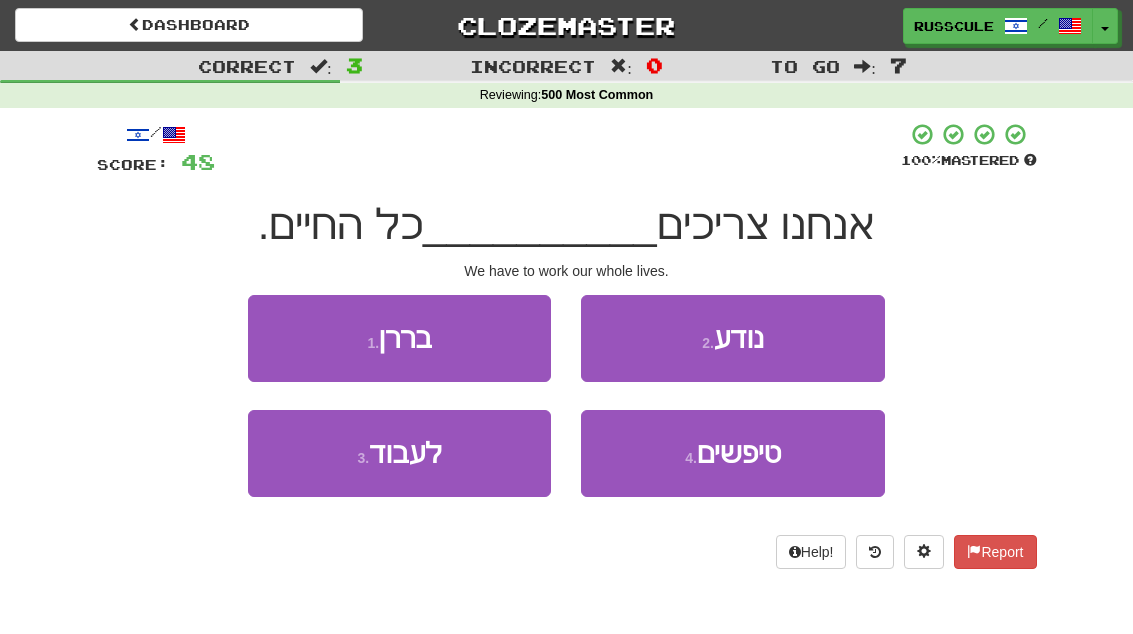 click on "3 .  לעבוד" at bounding box center [399, 453] 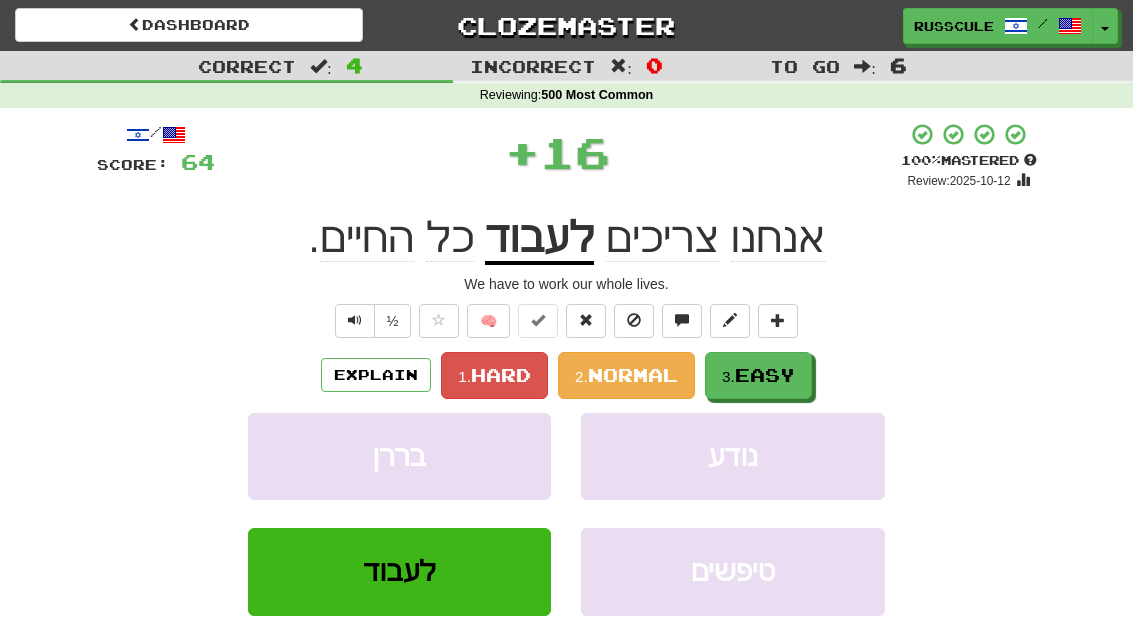 click on "Easy" at bounding box center (765, 375) 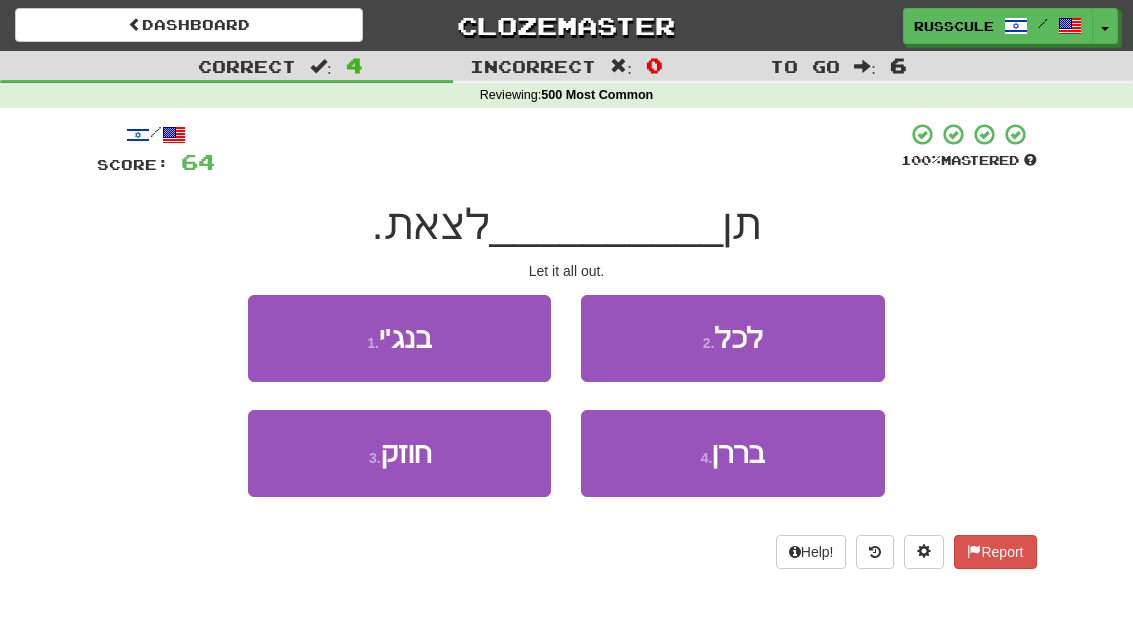 click on "2 .  לכל" at bounding box center [732, 338] 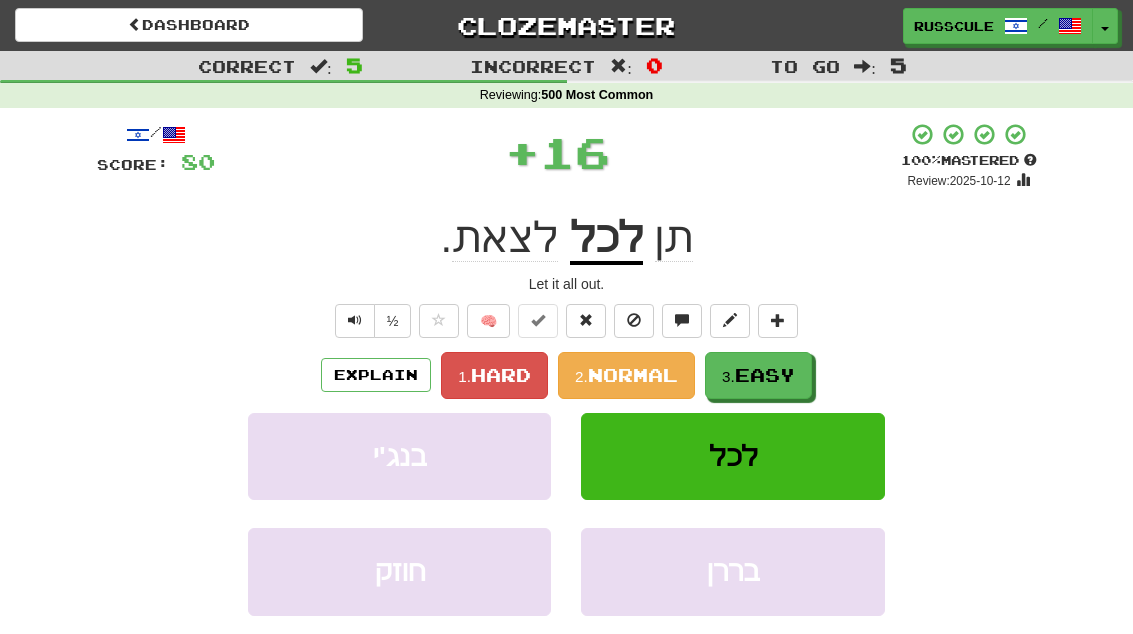 click on "3.  Easy" at bounding box center (758, 375) 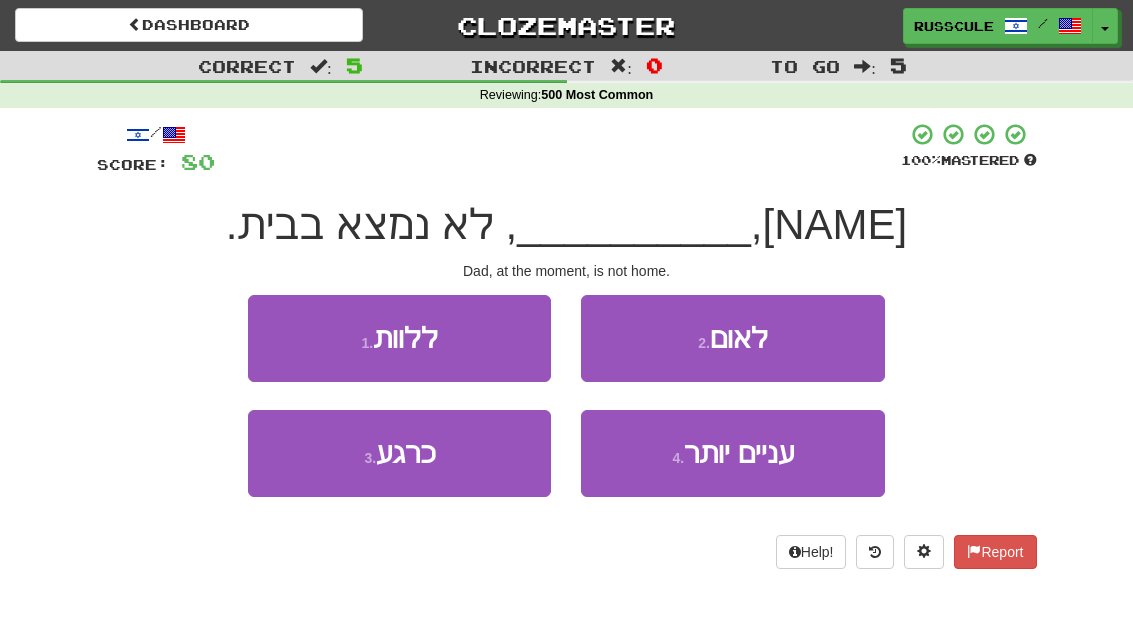 click on "3 .  כרגע" at bounding box center (399, 453) 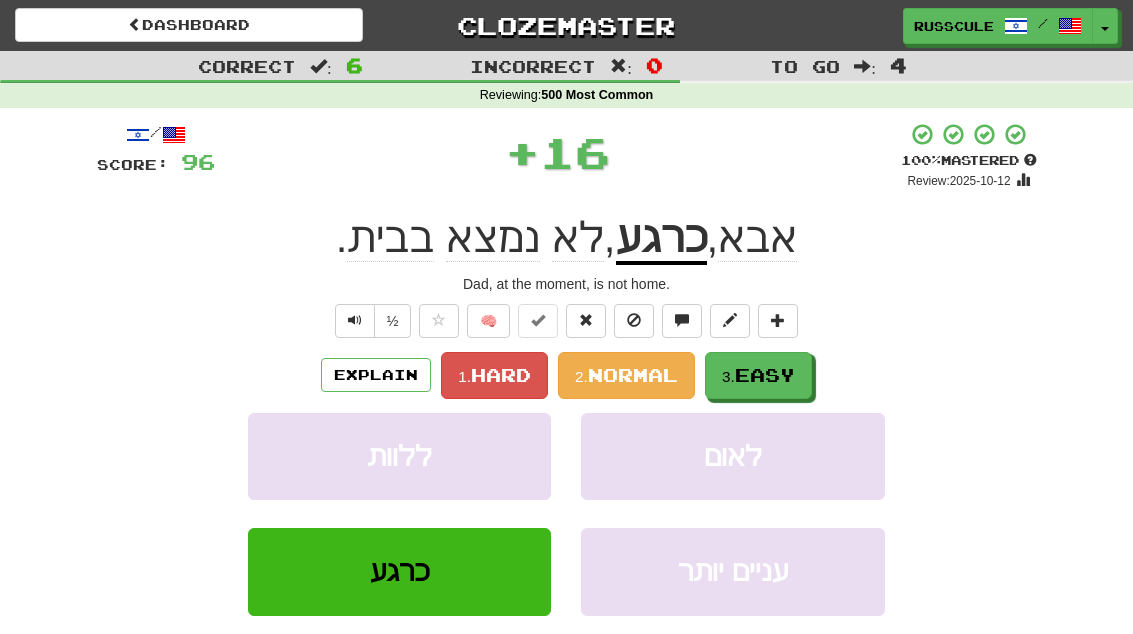 click on "Easy" at bounding box center (765, 375) 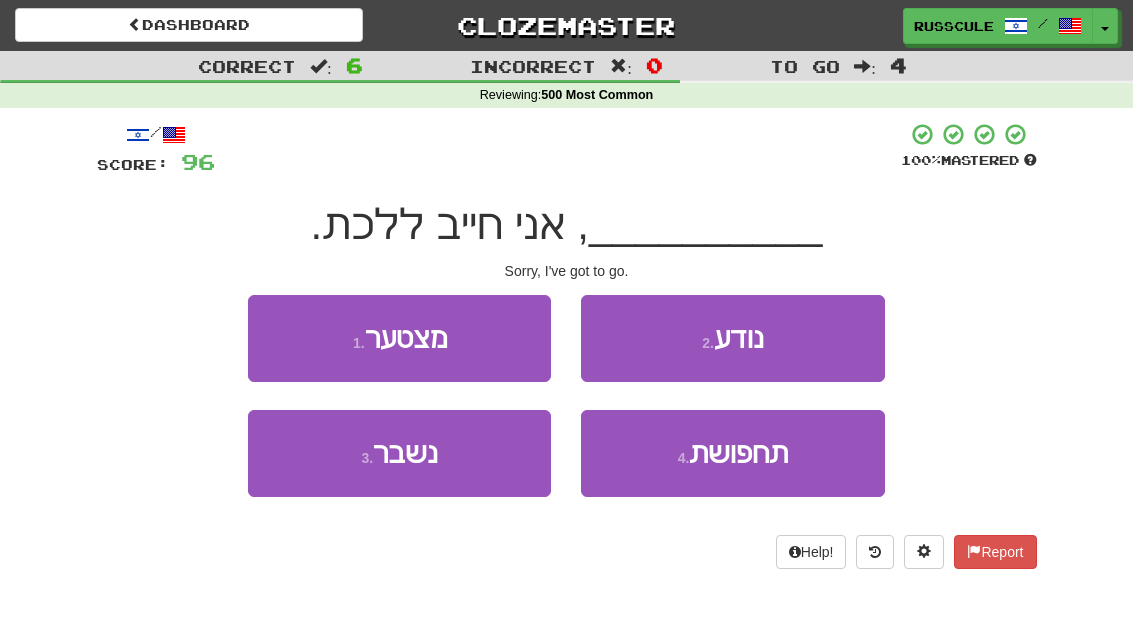 click on "1 .  מצטער" at bounding box center (399, 338) 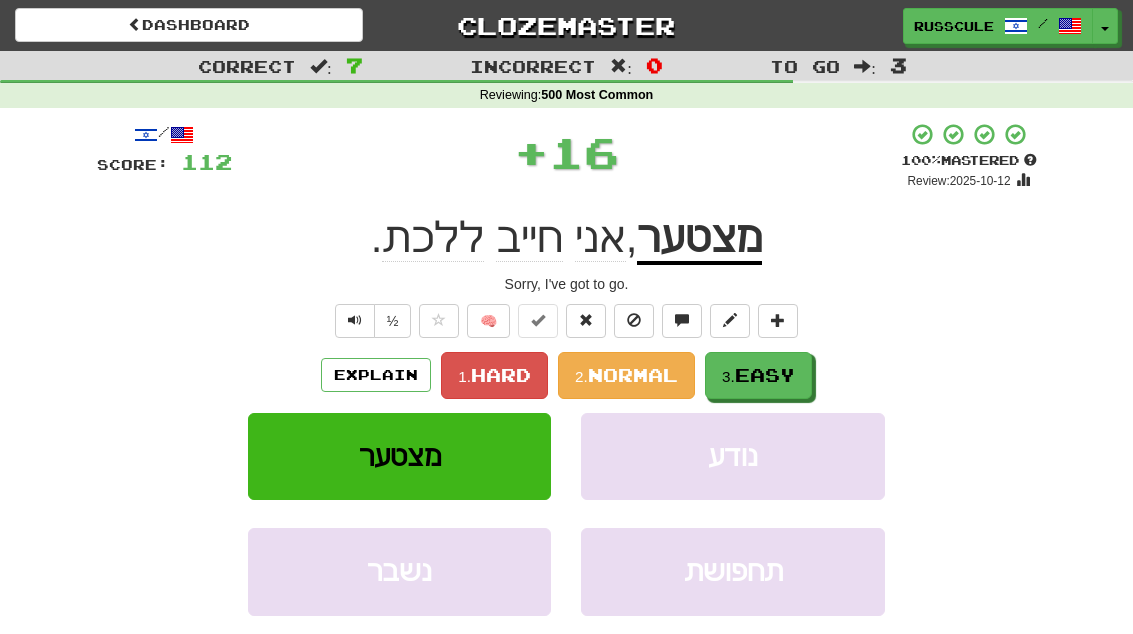 click on "Easy" at bounding box center [765, 375] 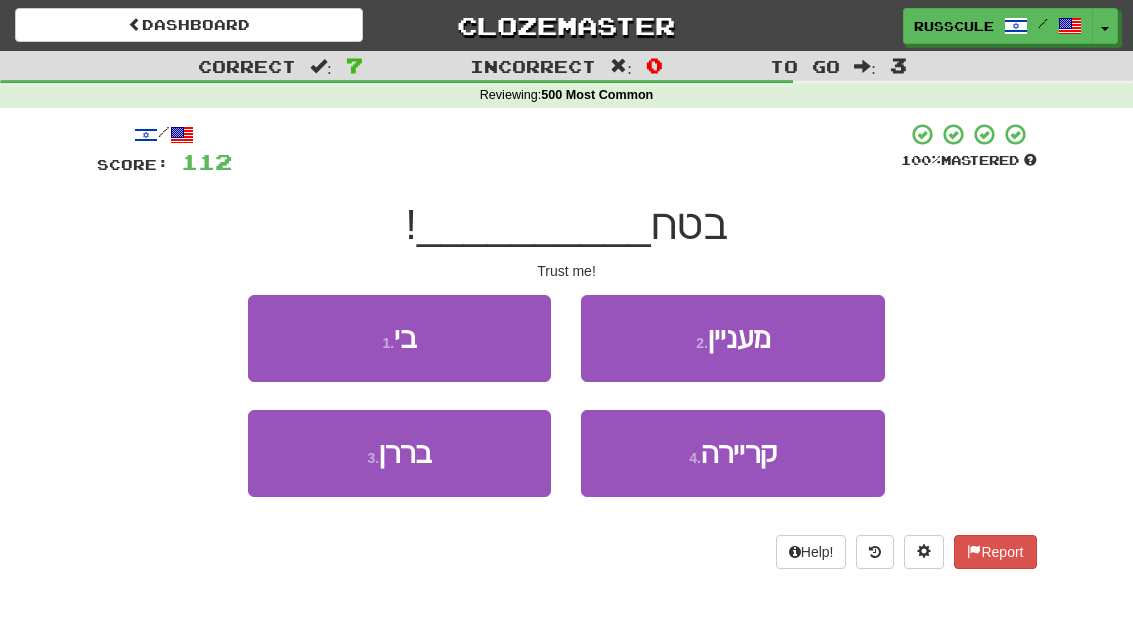click on "1 .  בי" at bounding box center (399, 338) 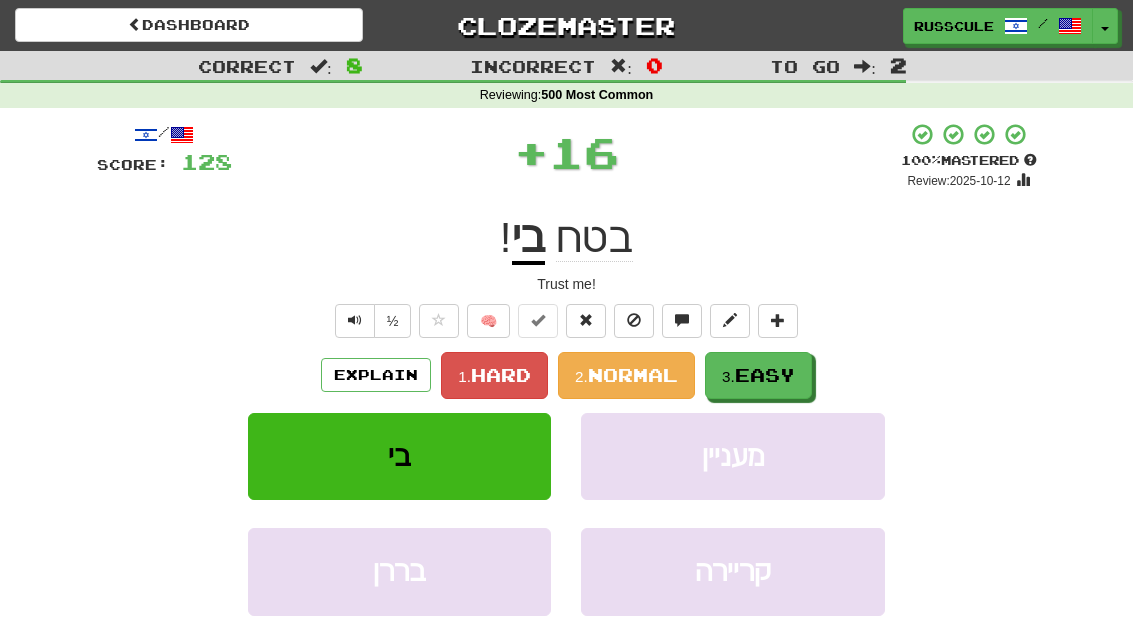 click on "3.  Easy" at bounding box center (758, 375) 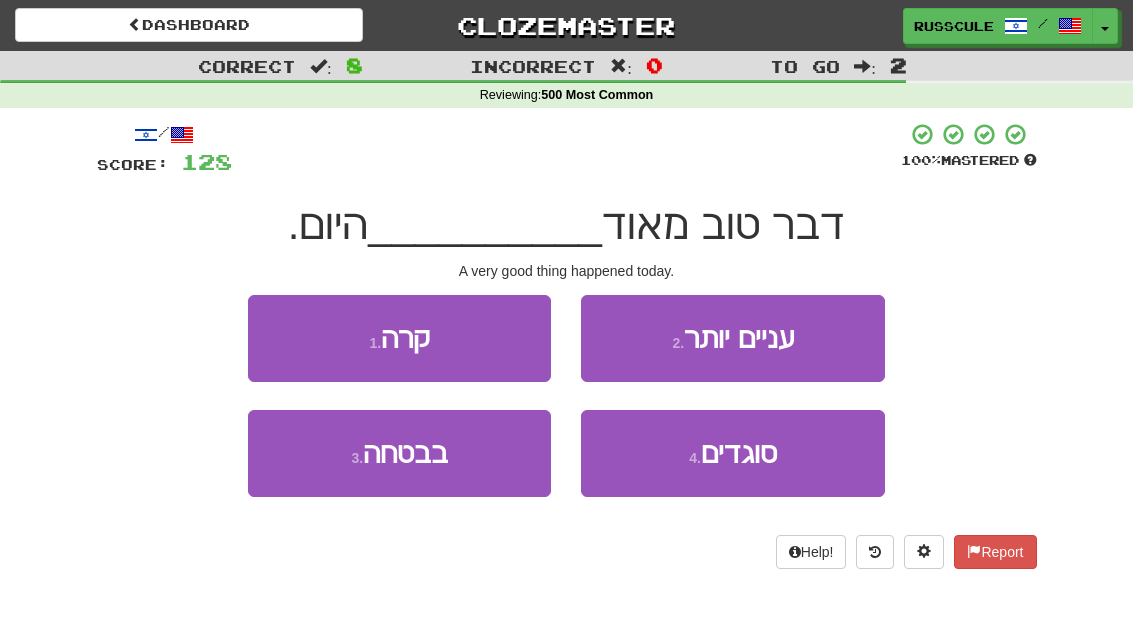 click on "1 .  קרה" at bounding box center (399, 338) 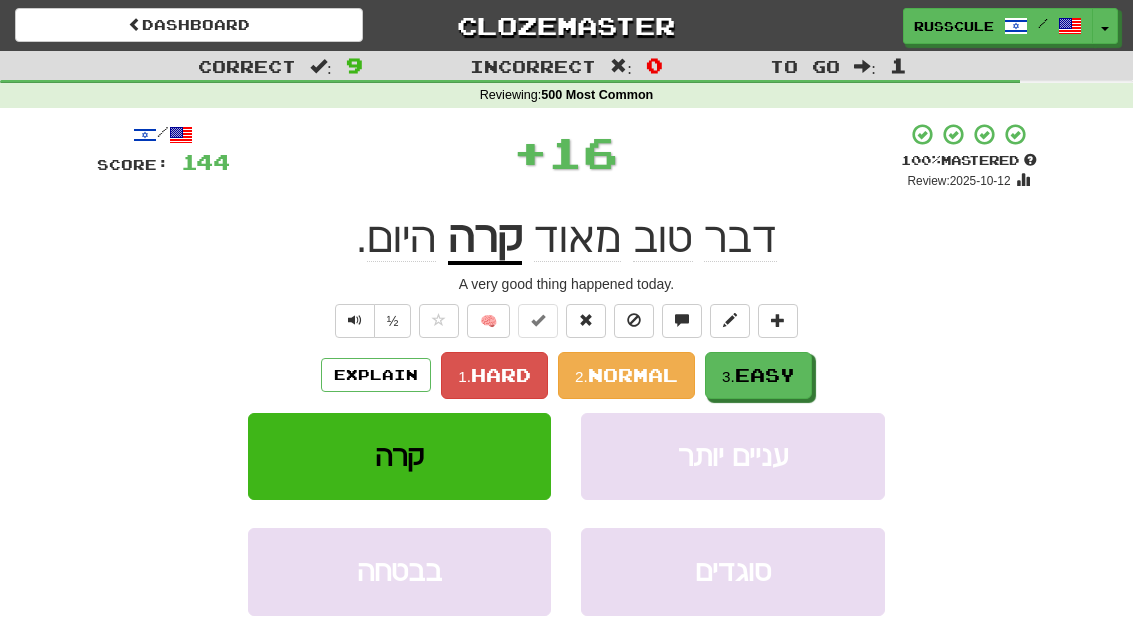 click on "Easy" at bounding box center [765, 375] 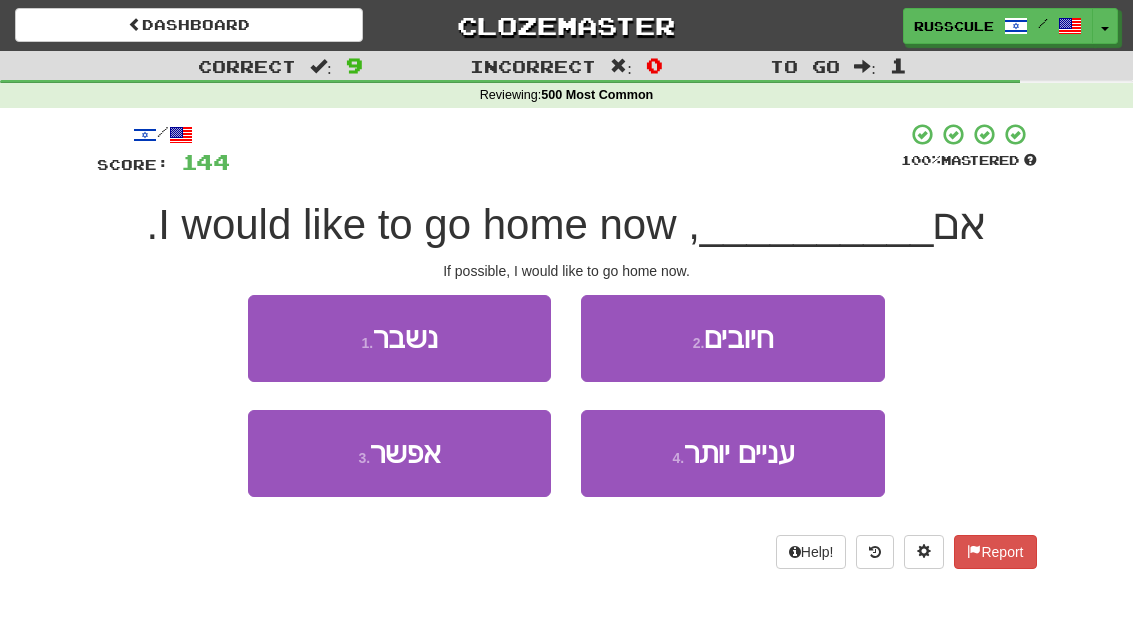 click on "3 .  אפשר" at bounding box center [399, 453] 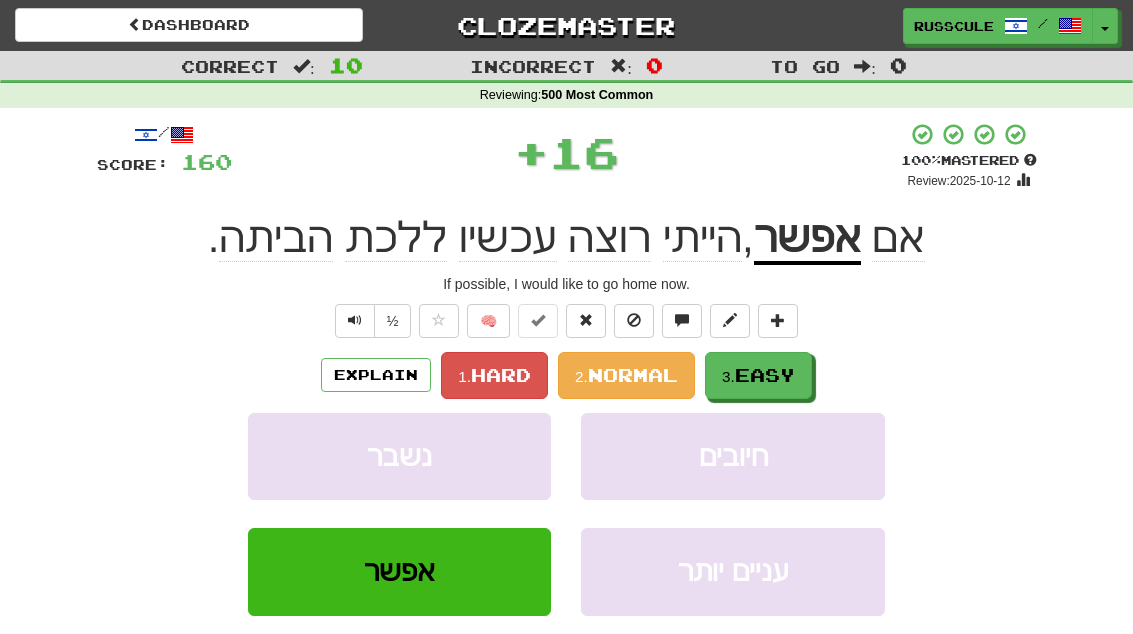 click on "3.  Easy" at bounding box center (758, 375) 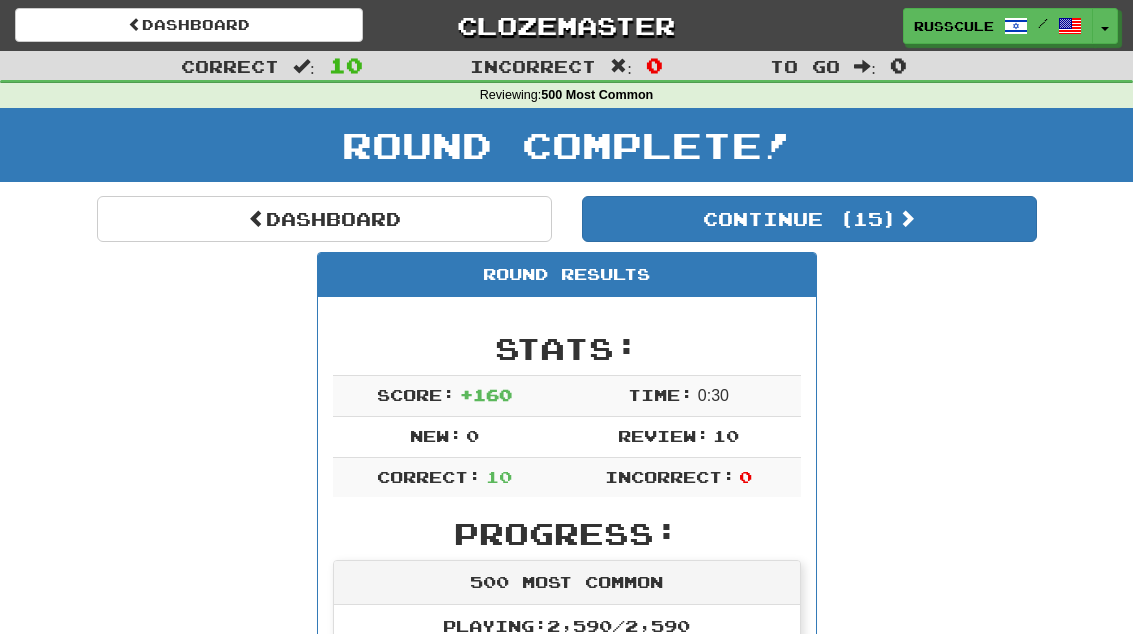 click on "Continue ( 15 )" at bounding box center [809, 219] 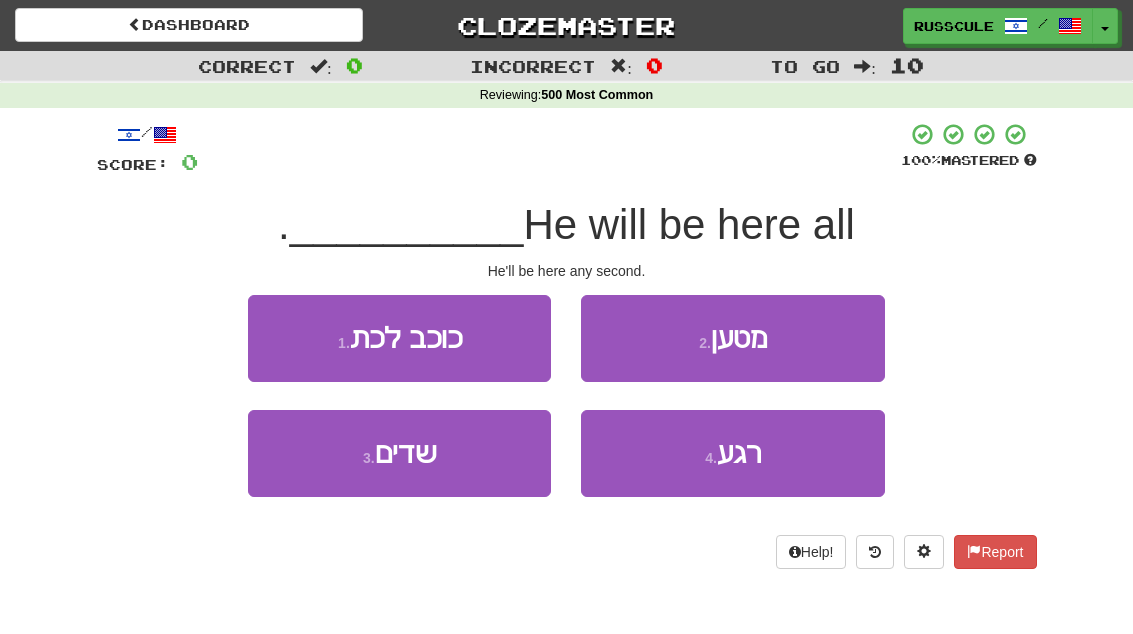 click on "4 .  רגע" at bounding box center (732, 453) 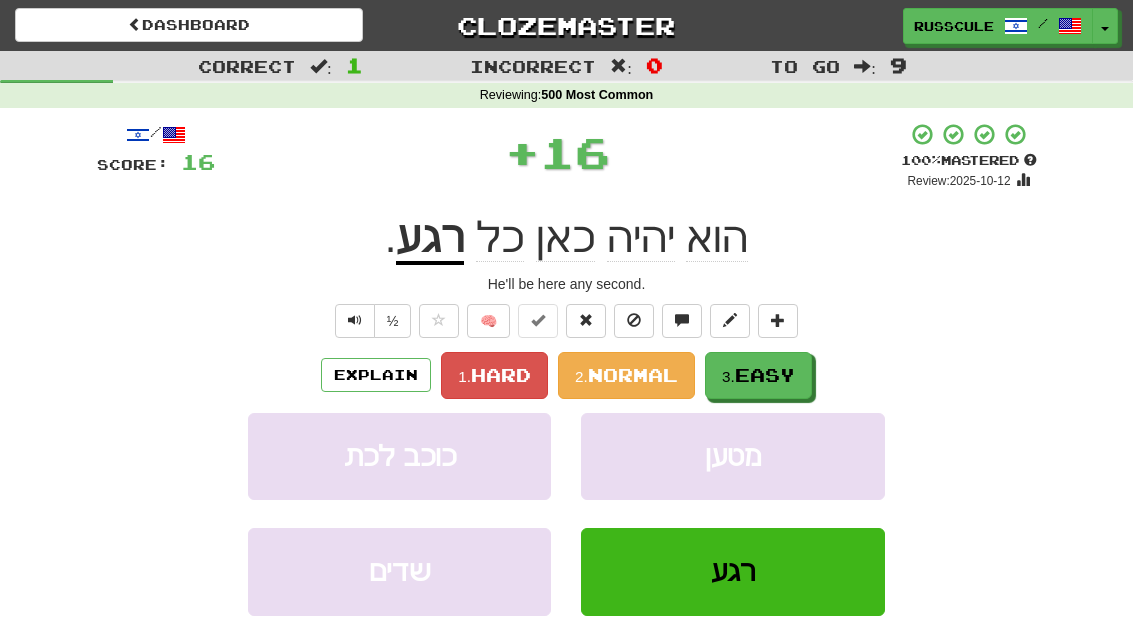 click on "3.  Easy" at bounding box center (758, 375) 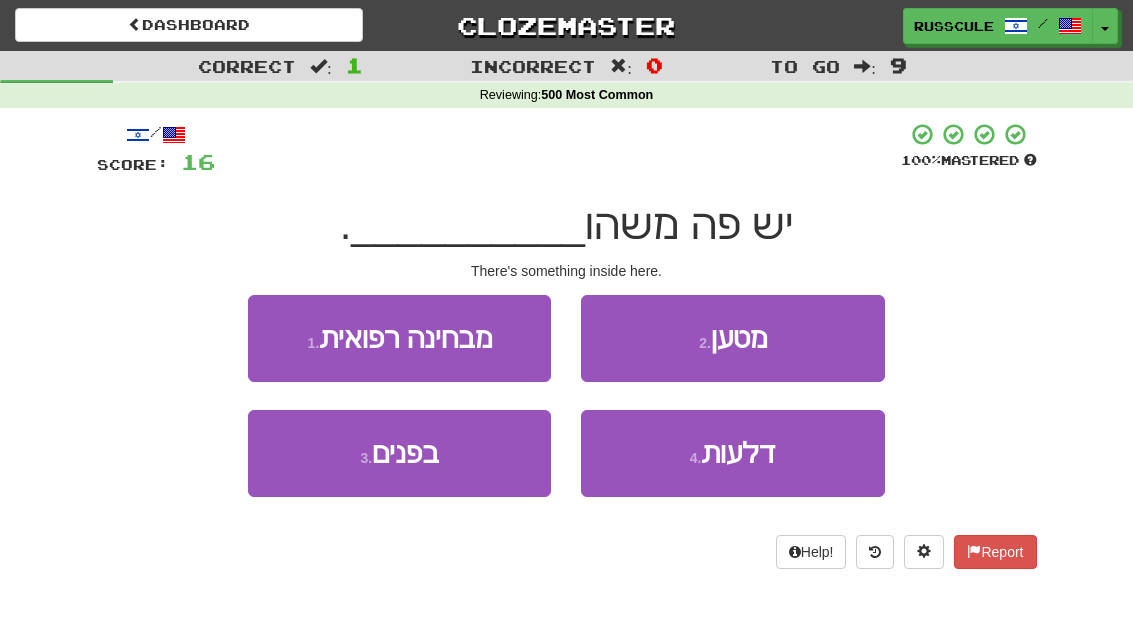 click on "3 .  בפנים" at bounding box center [399, 453] 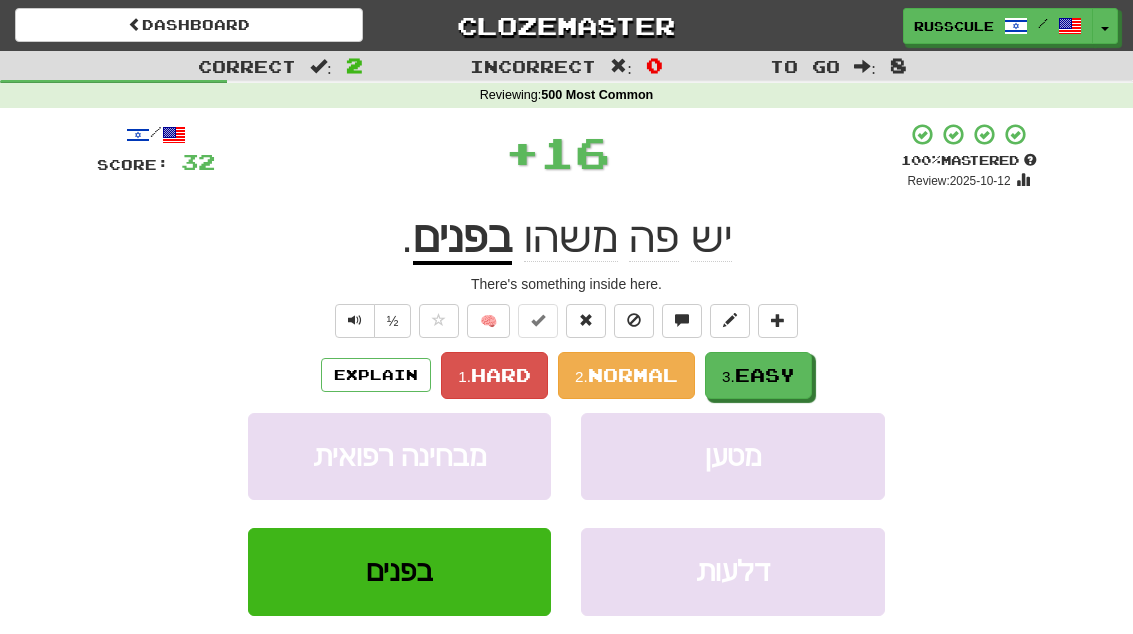 click on "3.  Easy" at bounding box center [758, 375] 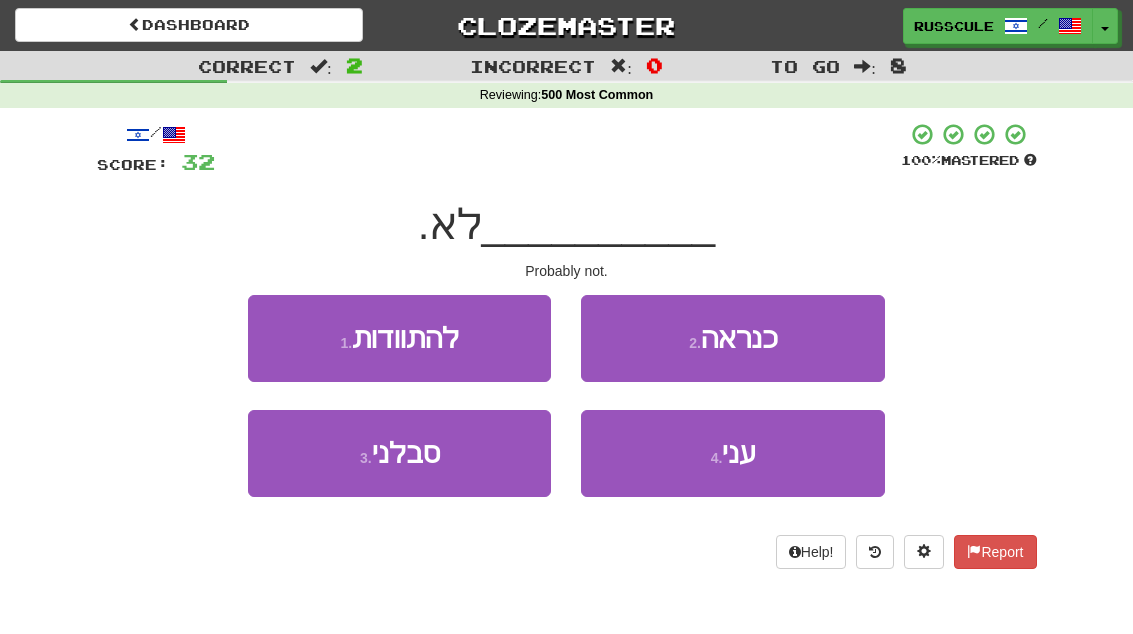 click on "2 .  כנראה" at bounding box center [732, 338] 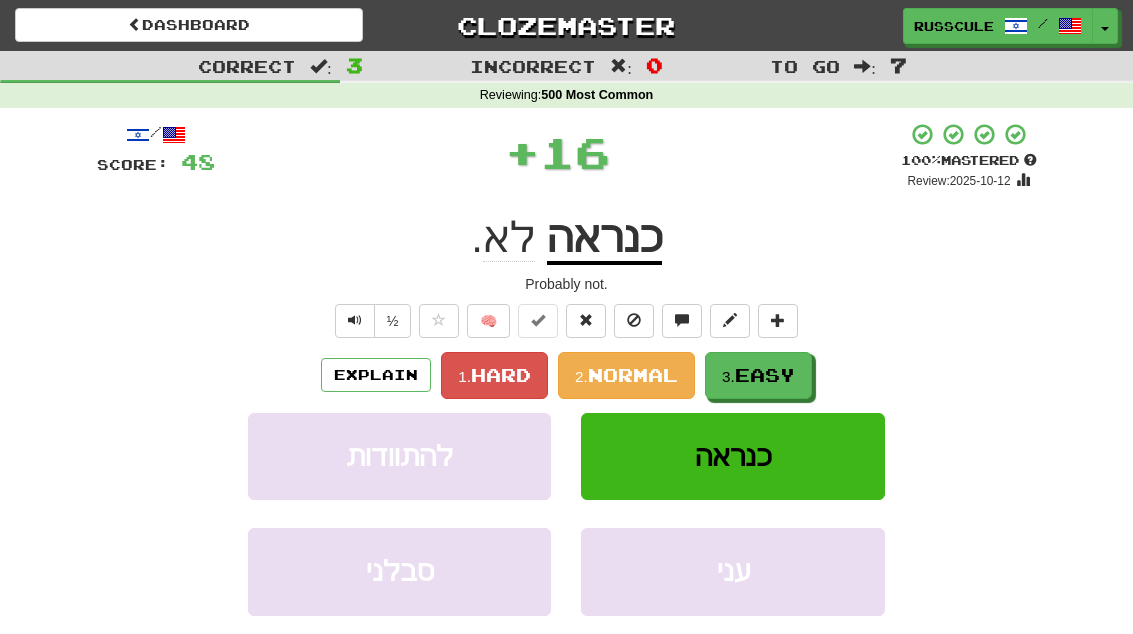 click on "3.  Easy" at bounding box center [758, 375] 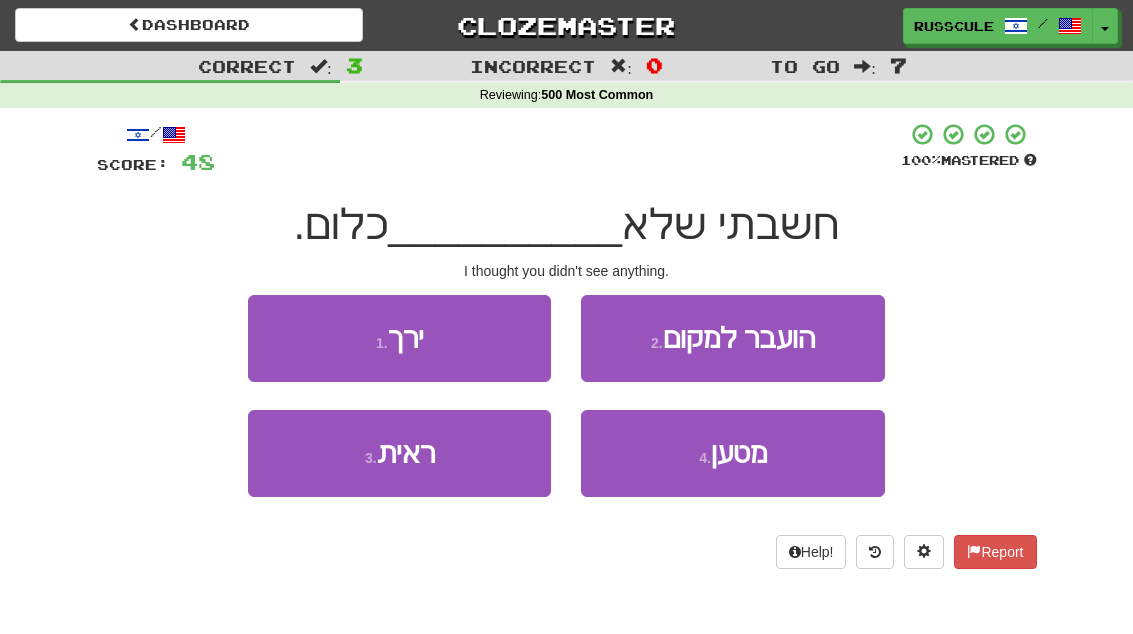 click on "3 .  ראית" at bounding box center [399, 453] 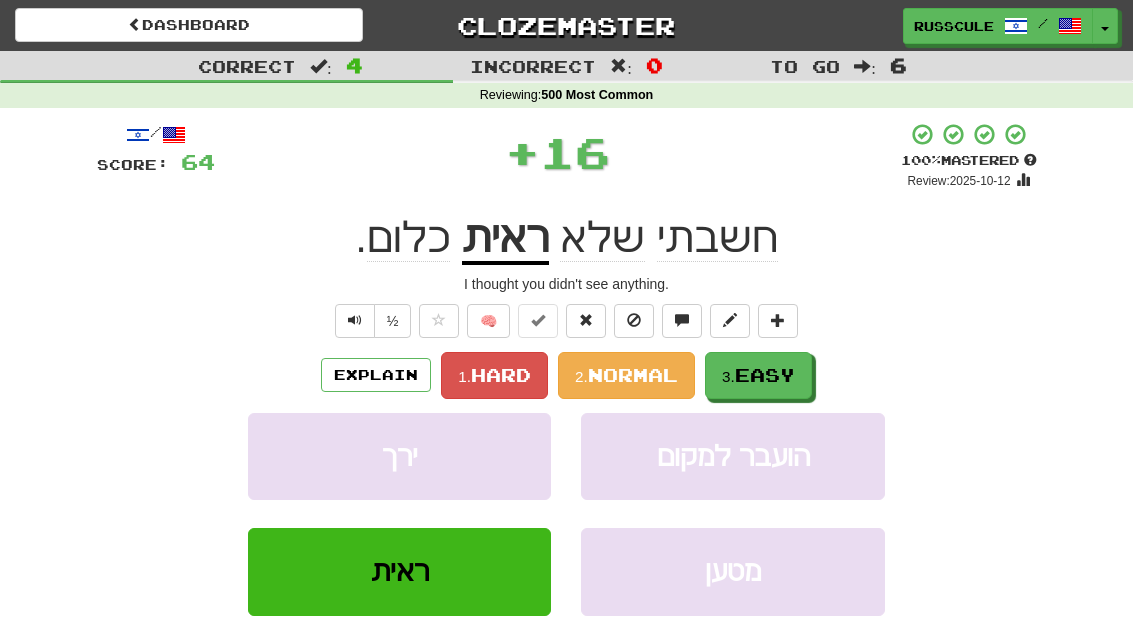 click on "Easy" at bounding box center (765, 375) 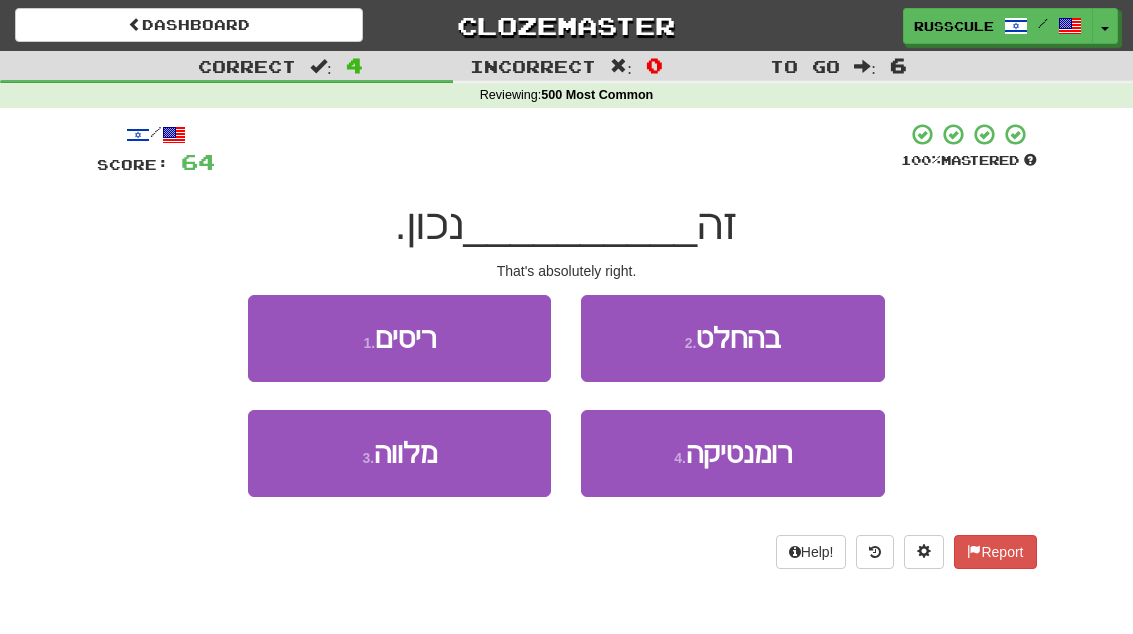 click on "2 .  בהחלט" at bounding box center (732, 338) 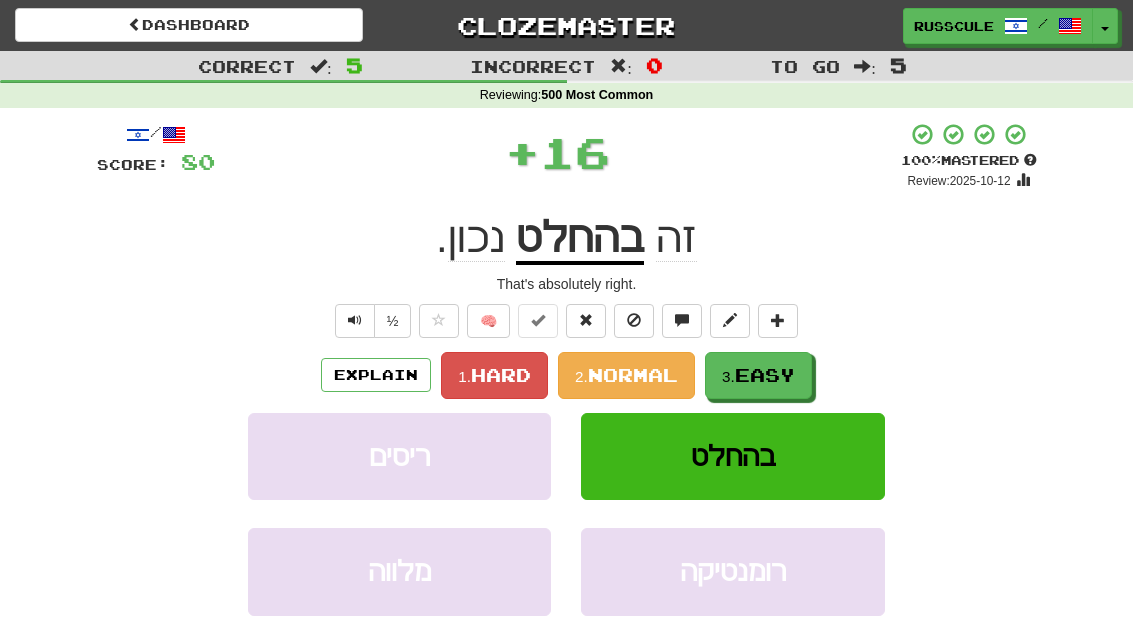 click on "Easy" at bounding box center [765, 375] 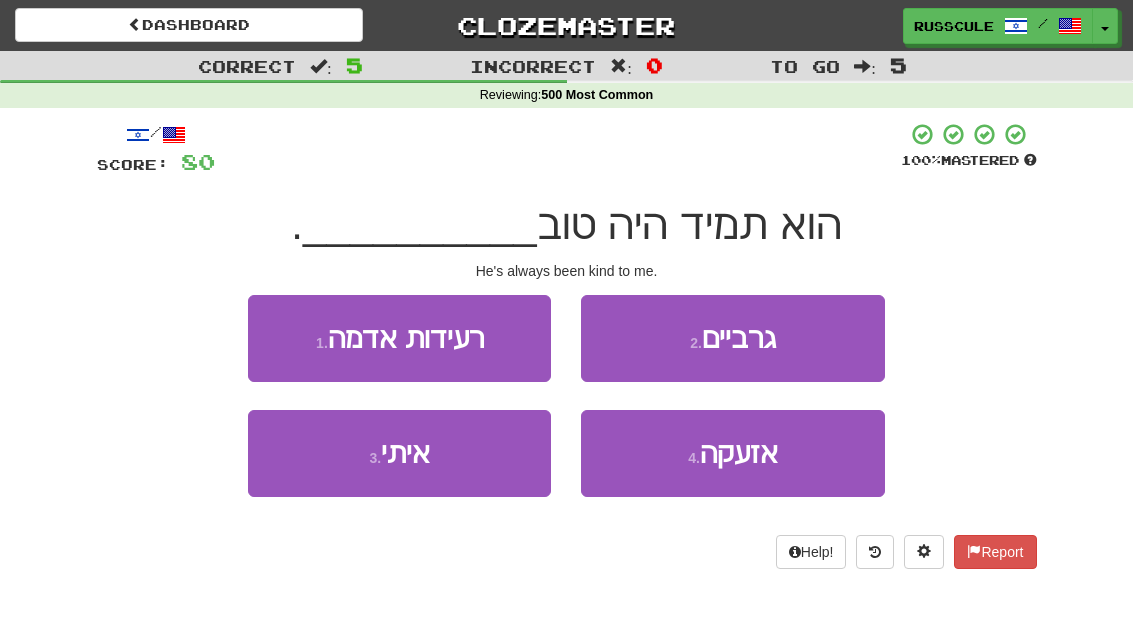 click on "3 .  איתי" at bounding box center (399, 453) 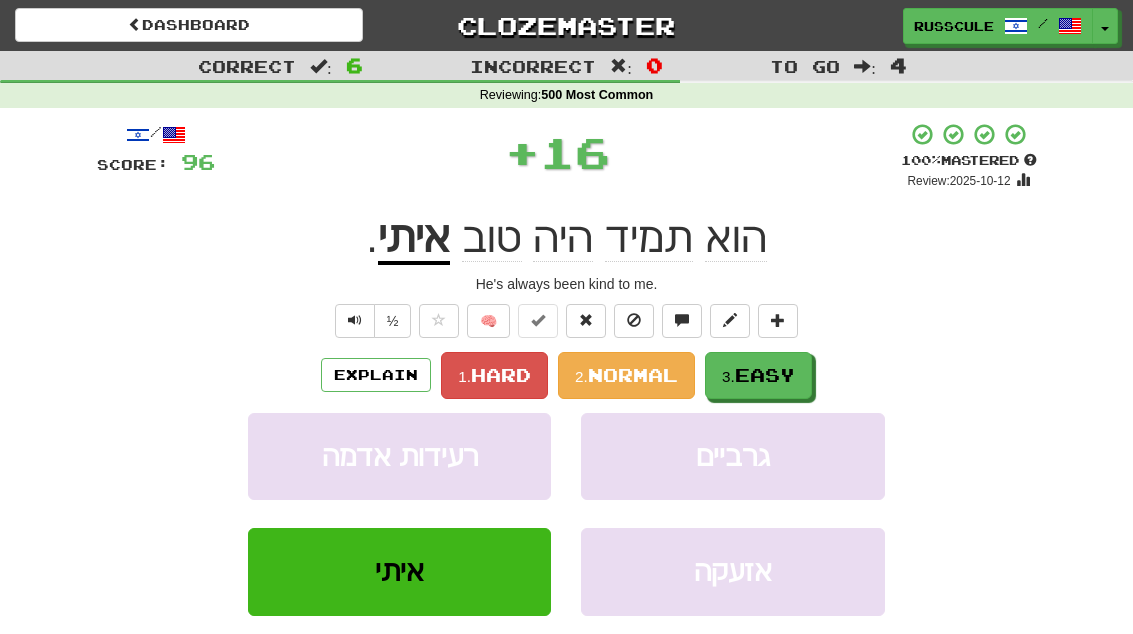 click on "Easy" at bounding box center [765, 375] 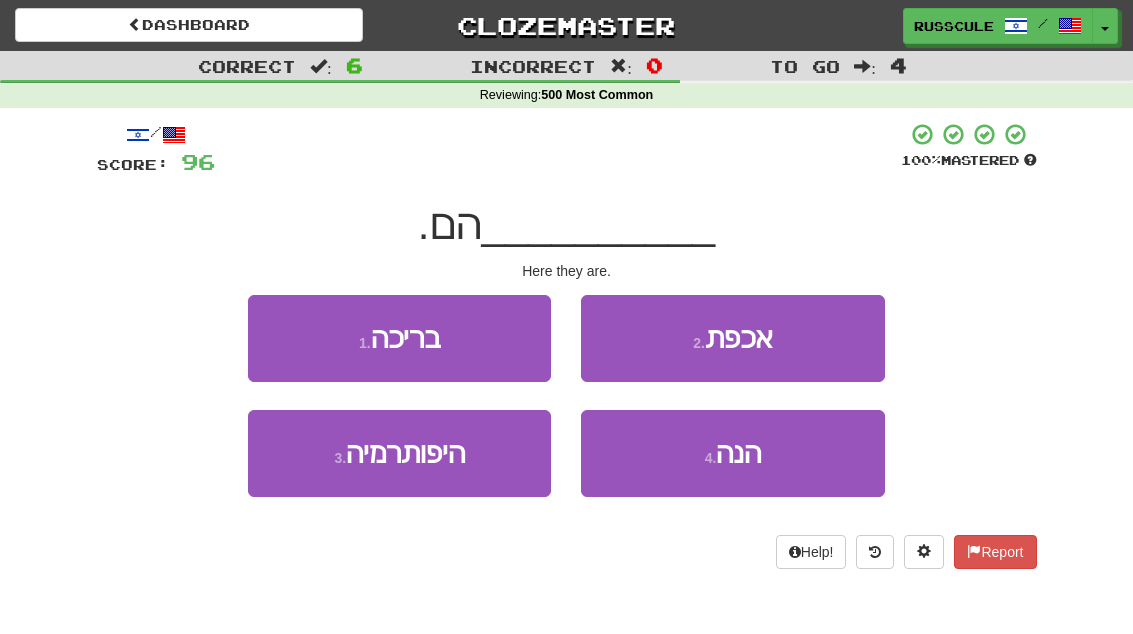click on "הנה" at bounding box center [738, 453] 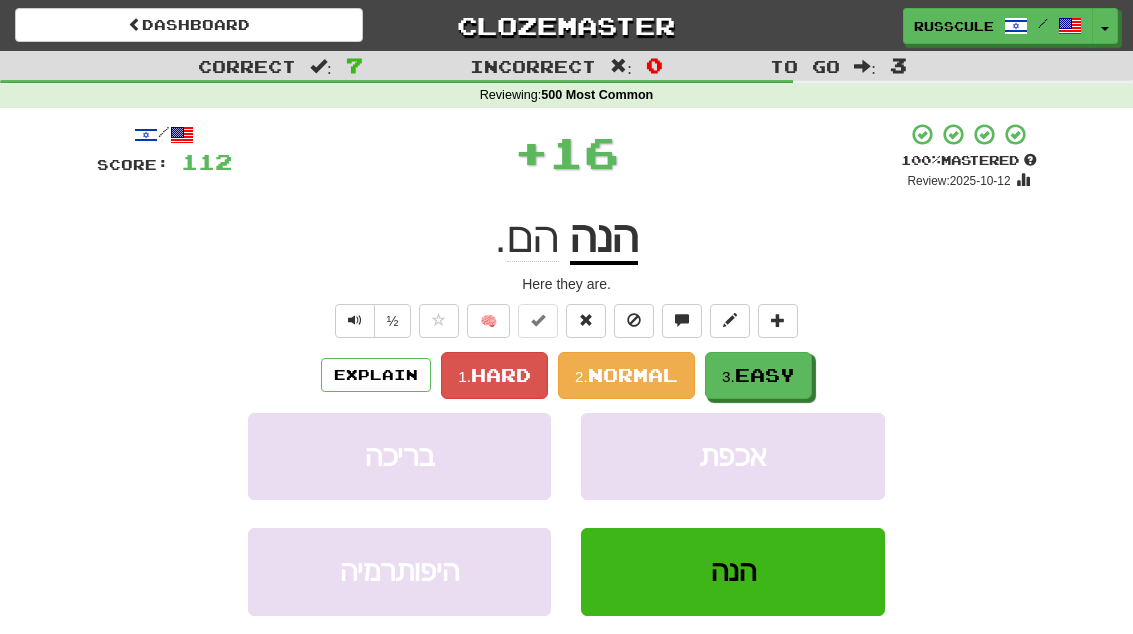 click on "Easy" at bounding box center [765, 375] 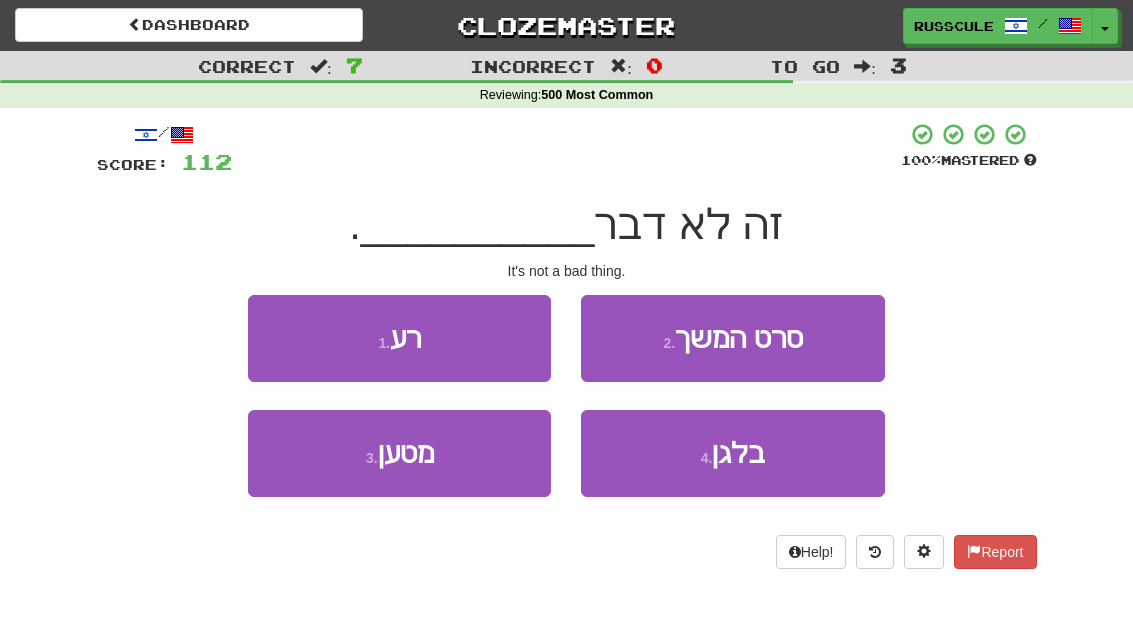 click on "1 .  רע" at bounding box center [399, 338] 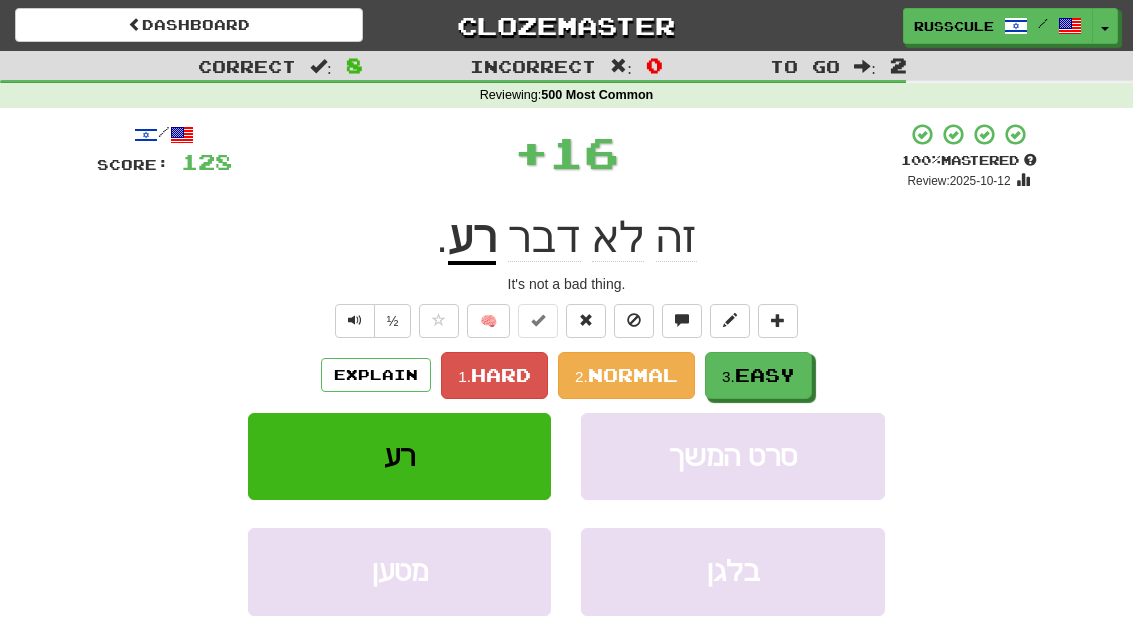 click on "Easy" at bounding box center (765, 375) 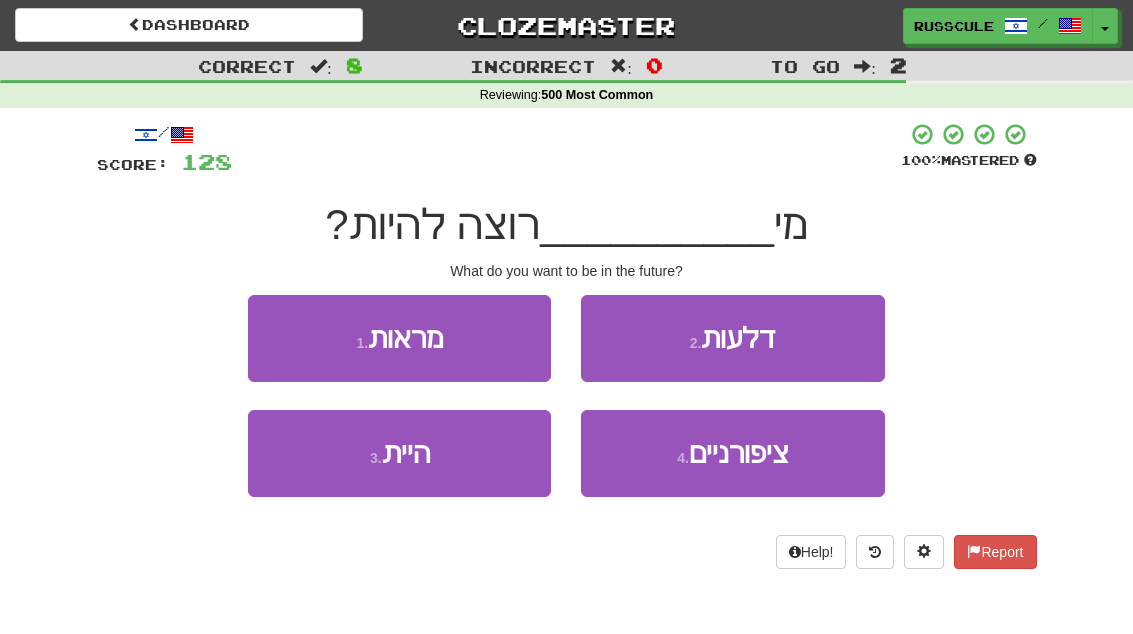 click on "3 .  היית" at bounding box center [399, 453] 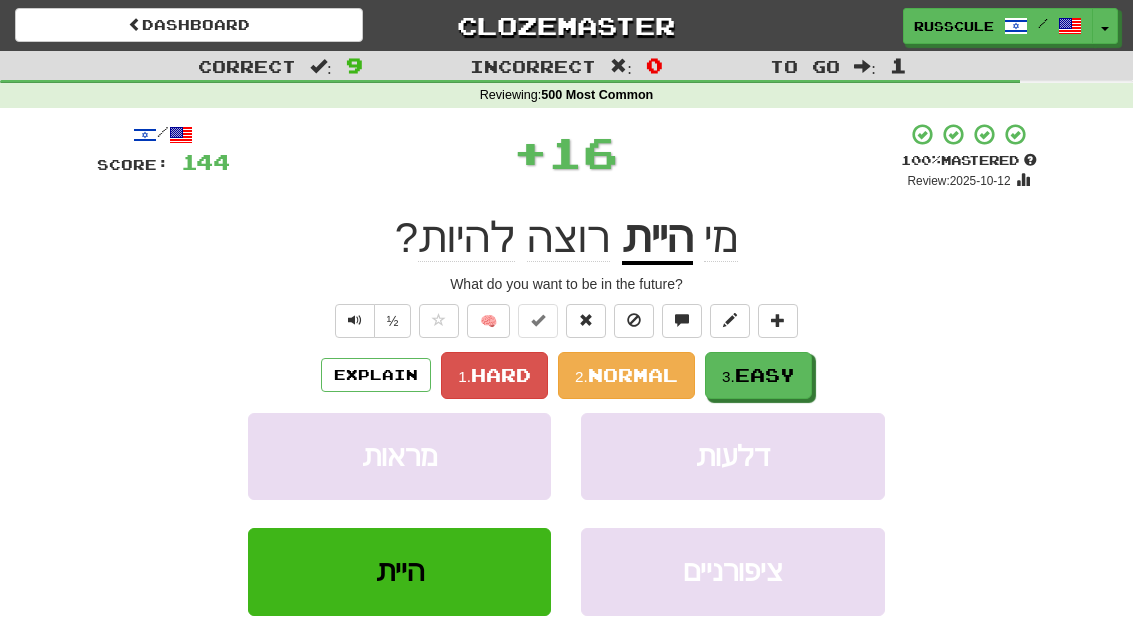 click on "Easy" at bounding box center (765, 375) 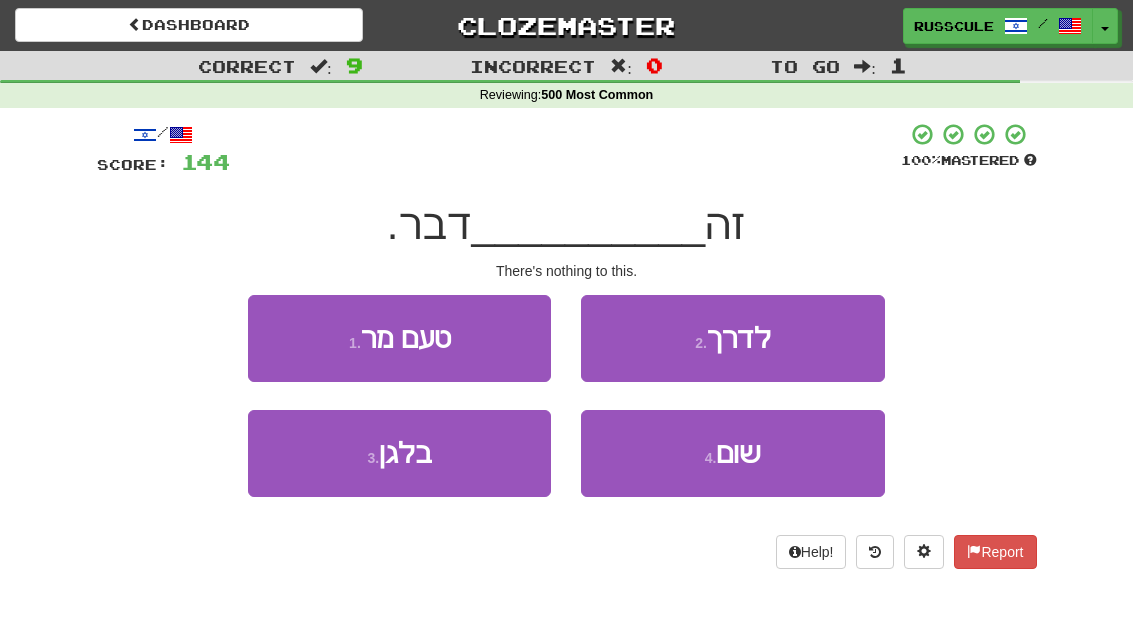 click on "4 .  שום" at bounding box center (732, 453) 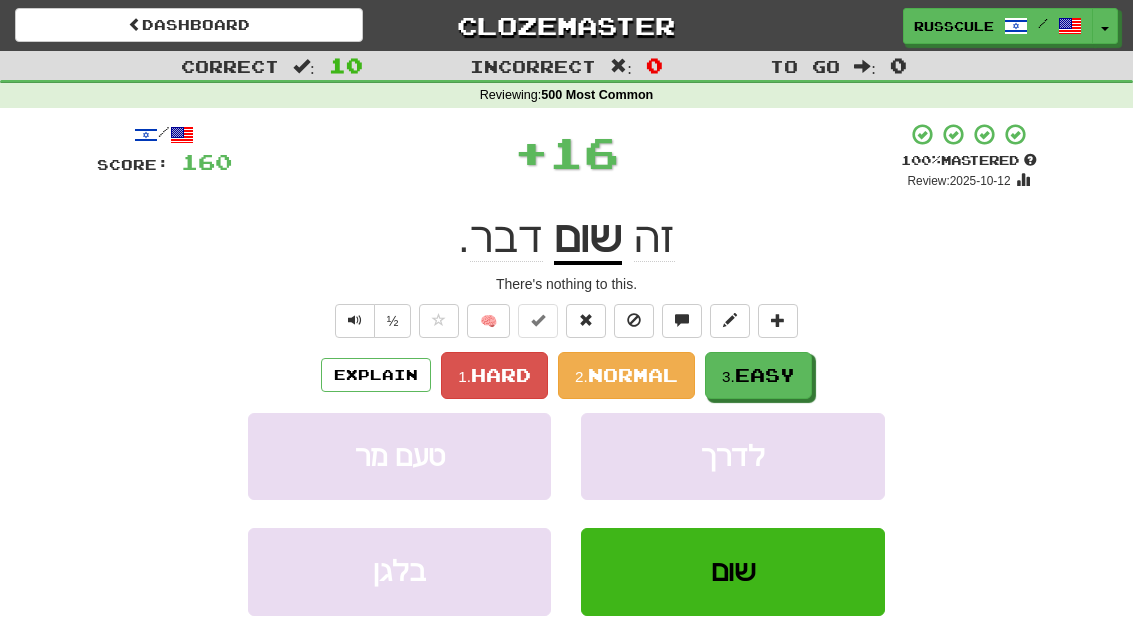 click on "3.  Easy" at bounding box center (758, 375) 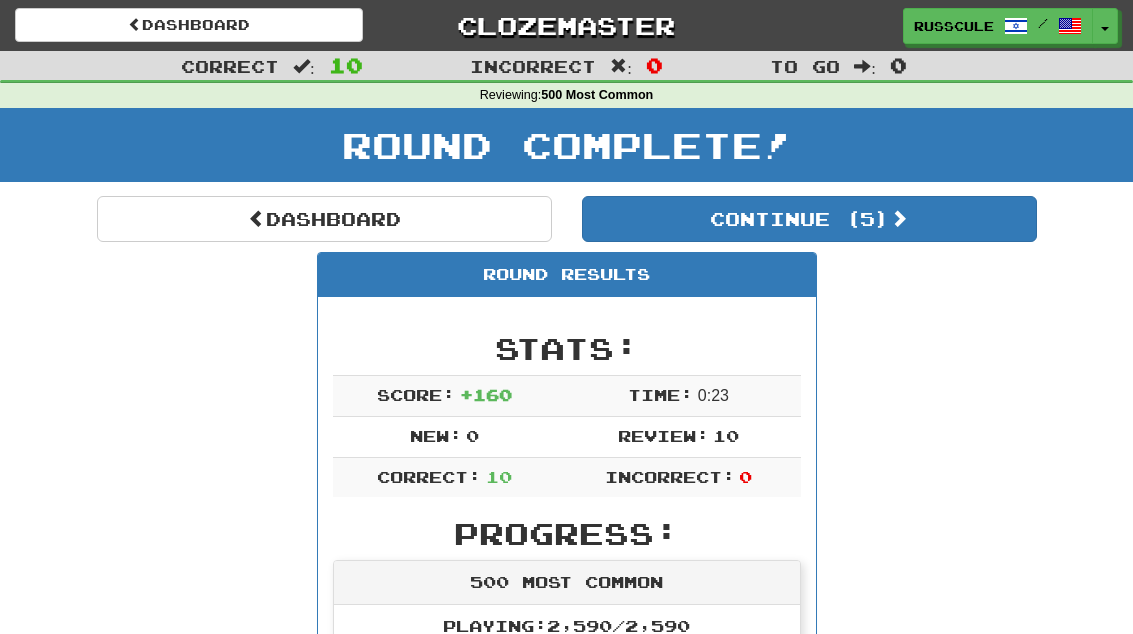 click on "Continue ( 5 )" at bounding box center [809, 219] 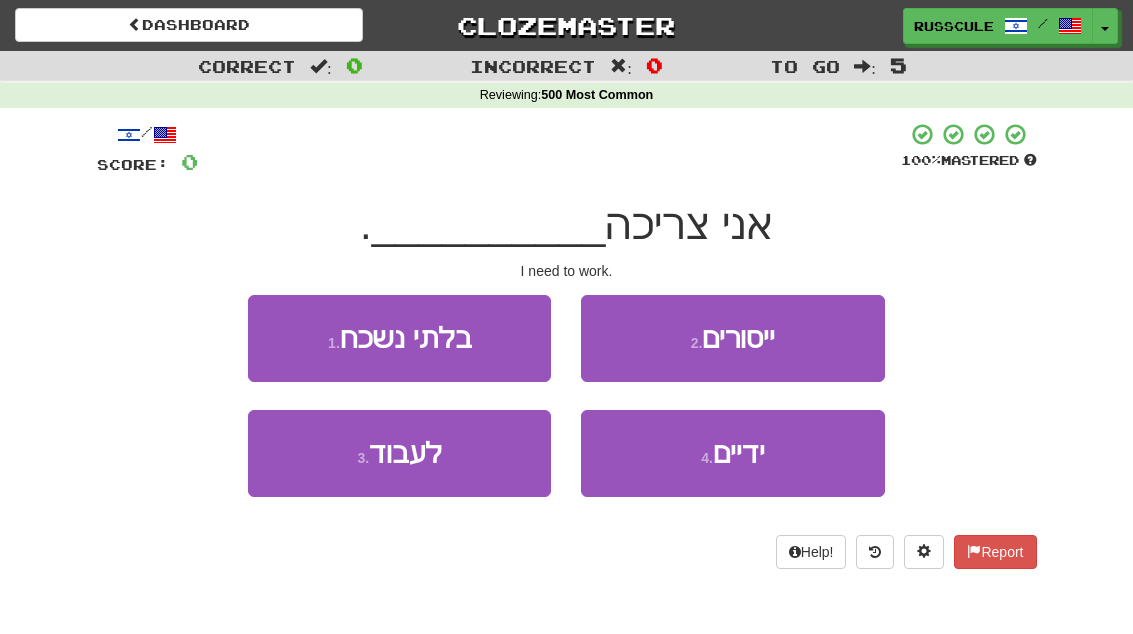 click on "3 .  לעבוד" at bounding box center (399, 453) 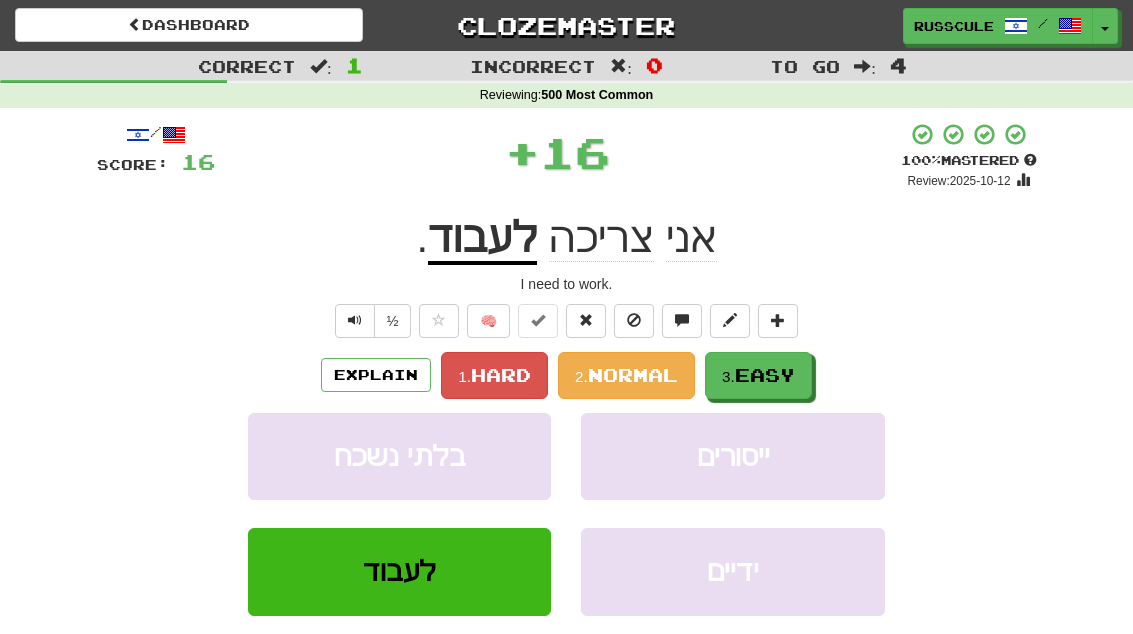 click on "Easy" at bounding box center [765, 375] 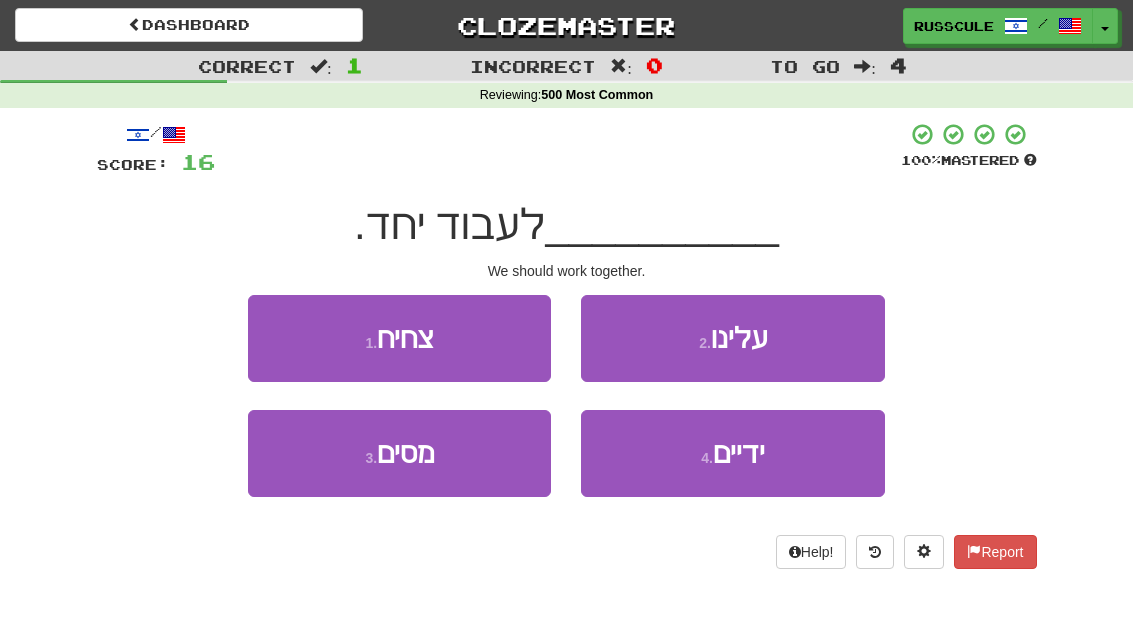 click on "2 .  עלינו" at bounding box center (732, 338) 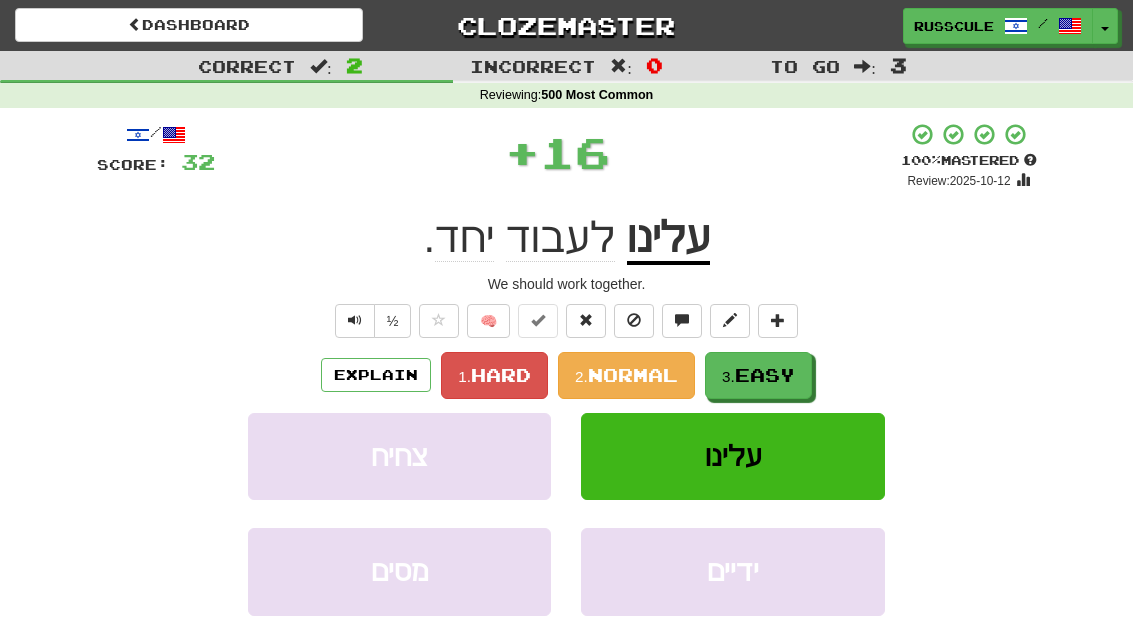 click on "Easy" at bounding box center (765, 375) 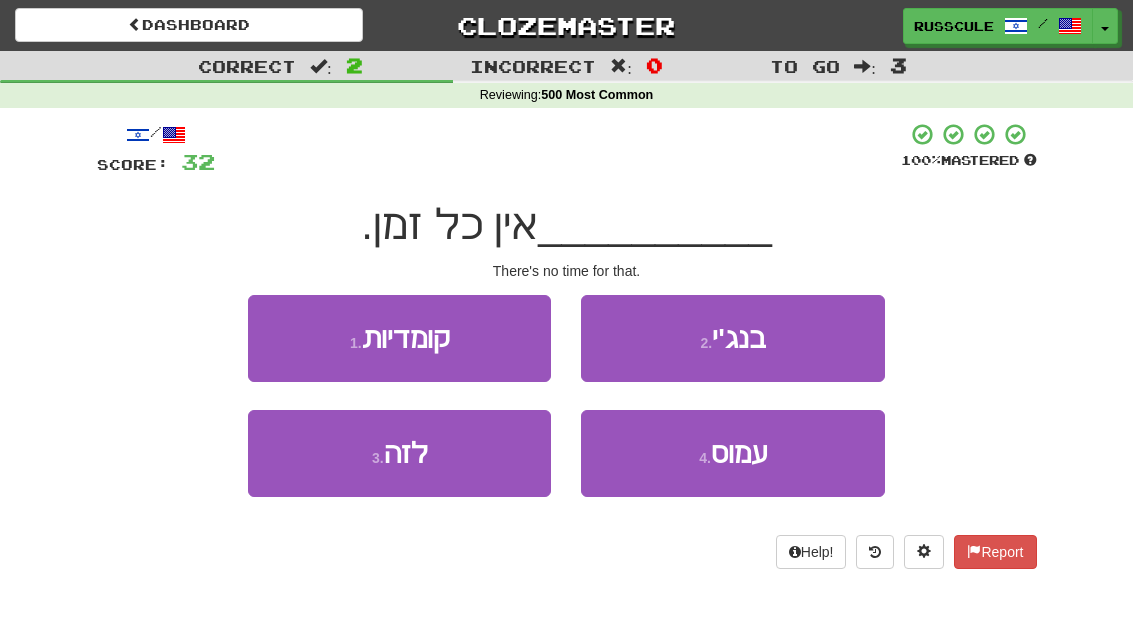 click on "3 .  לזה" at bounding box center [399, 453] 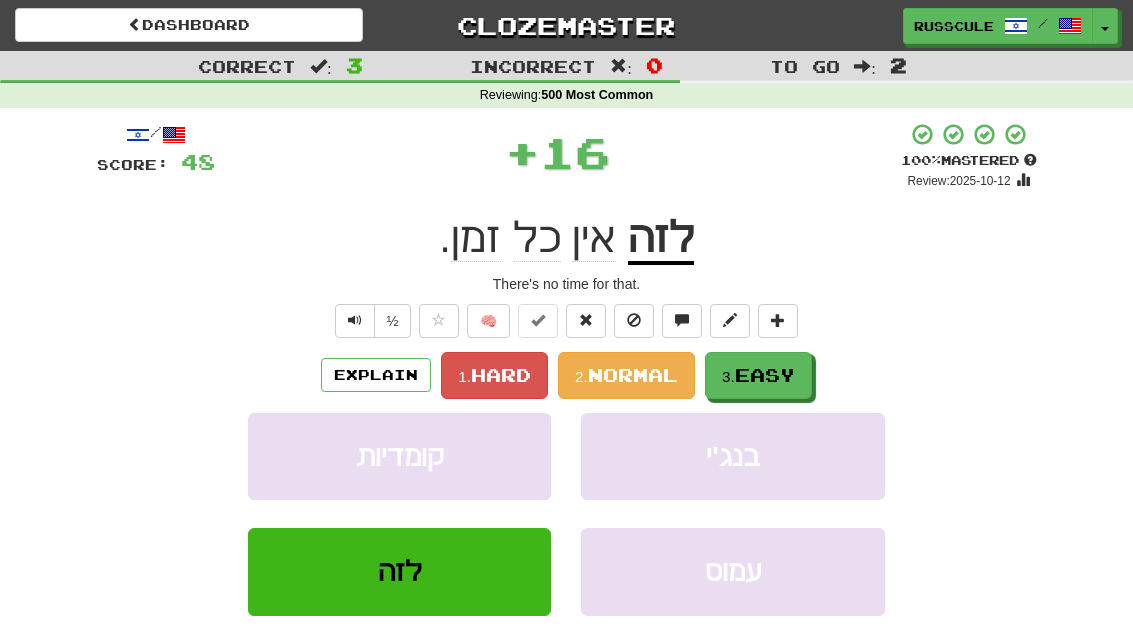 click on "Easy" at bounding box center [765, 375] 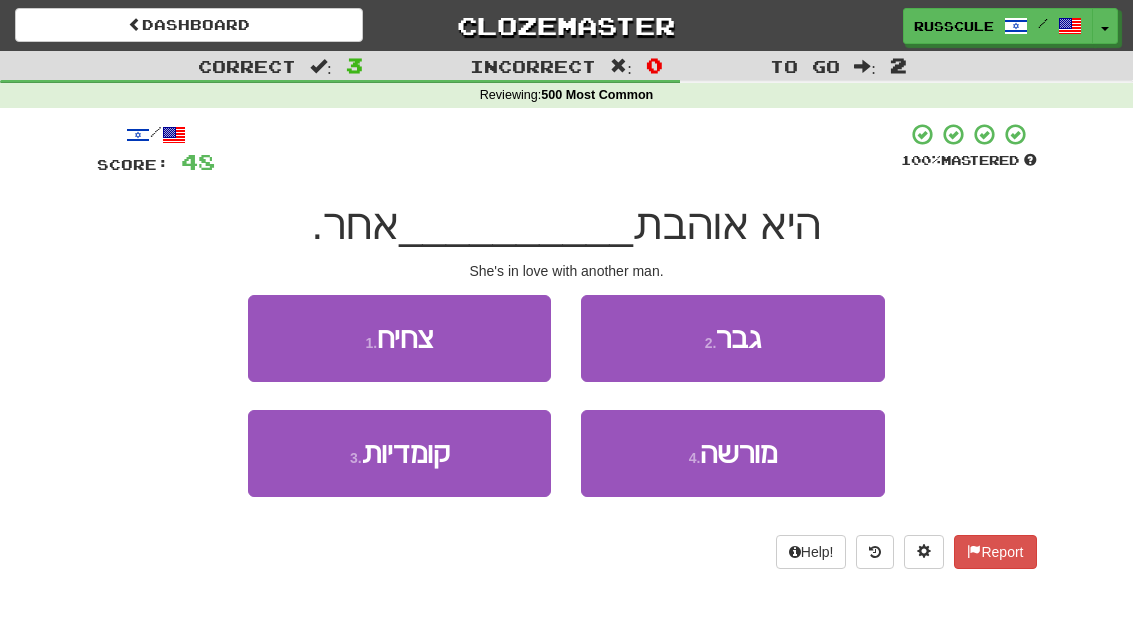 click on "2 .  גבר" at bounding box center (732, 338) 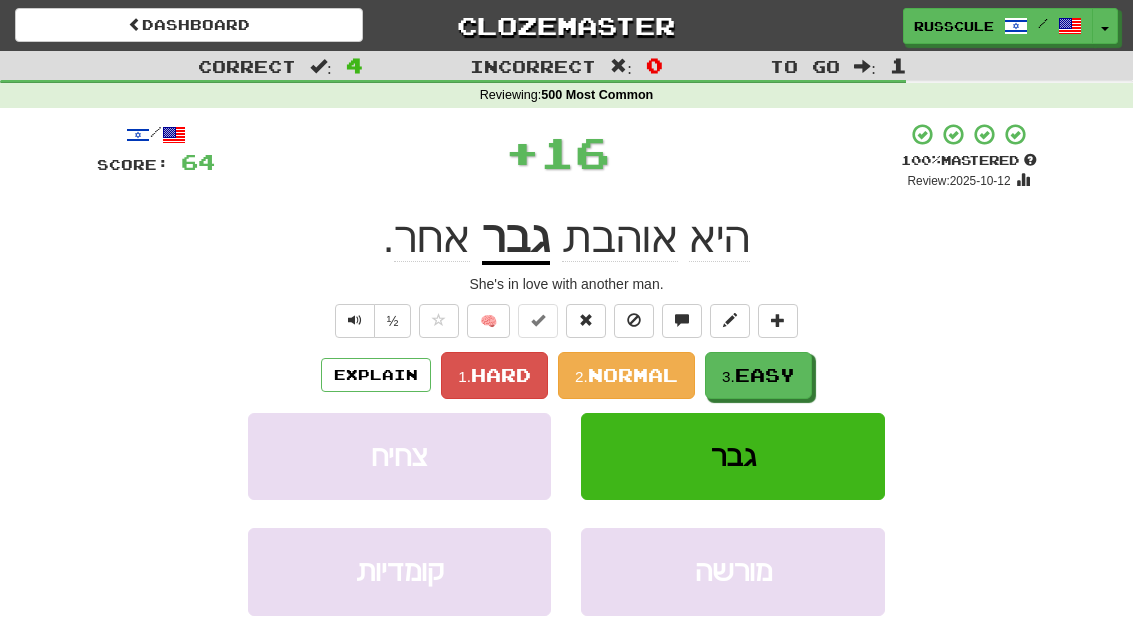 click on "Easy" at bounding box center (765, 375) 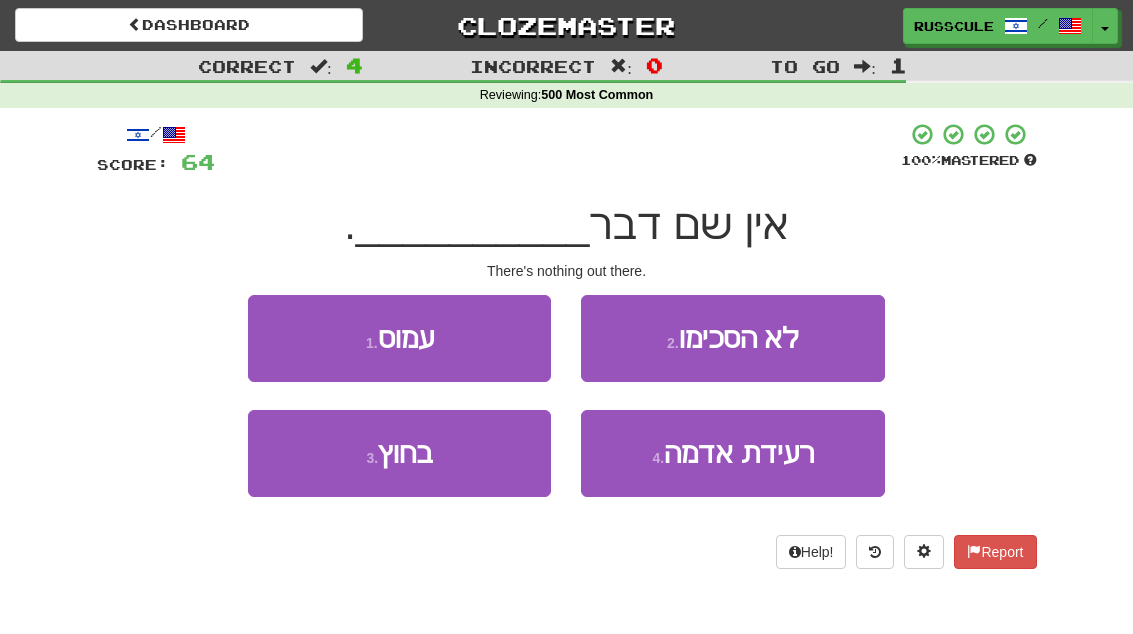 click on "3 .  בחוץ" at bounding box center (399, 453) 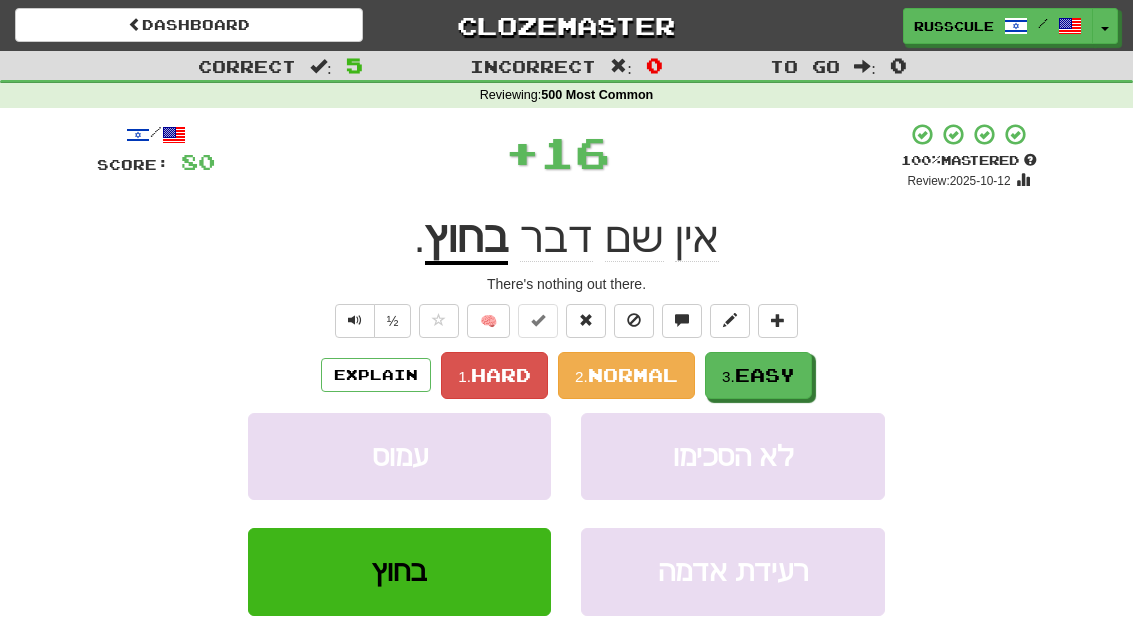 click on "Easy" at bounding box center [765, 375] 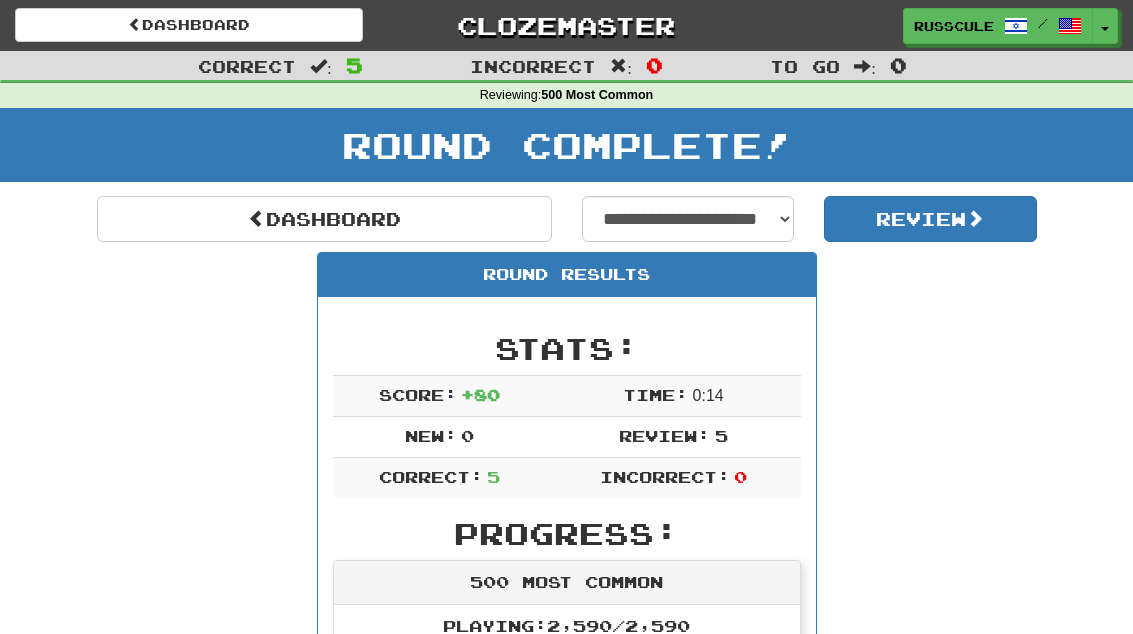 click on "Dashboard" at bounding box center [324, 219] 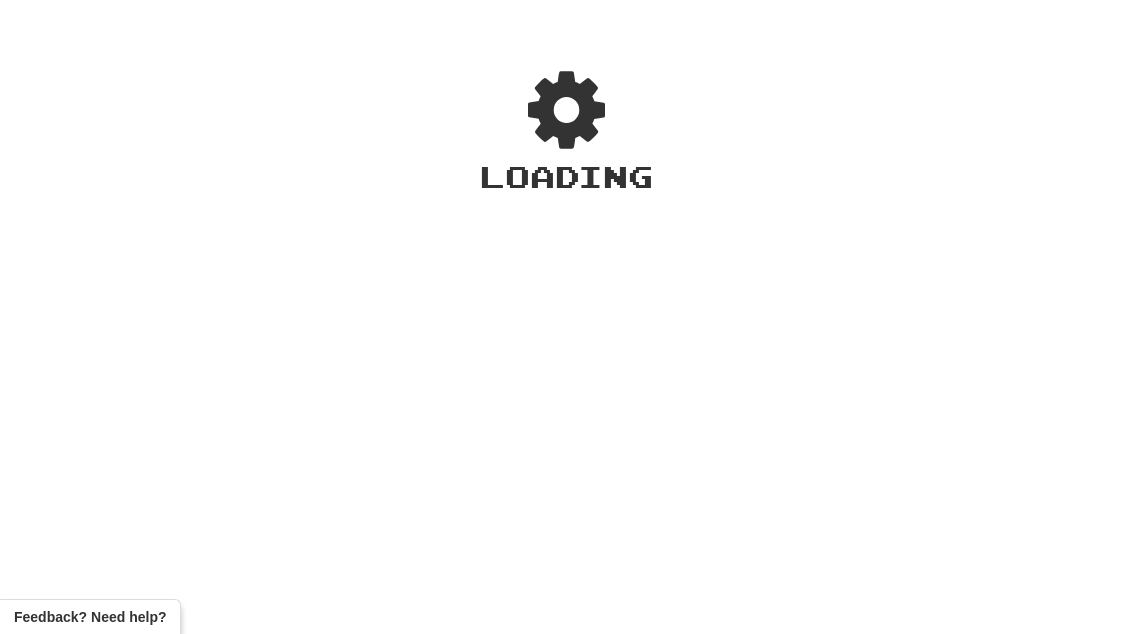 scroll, scrollTop: 0, scrollLeft: 0, axis: both 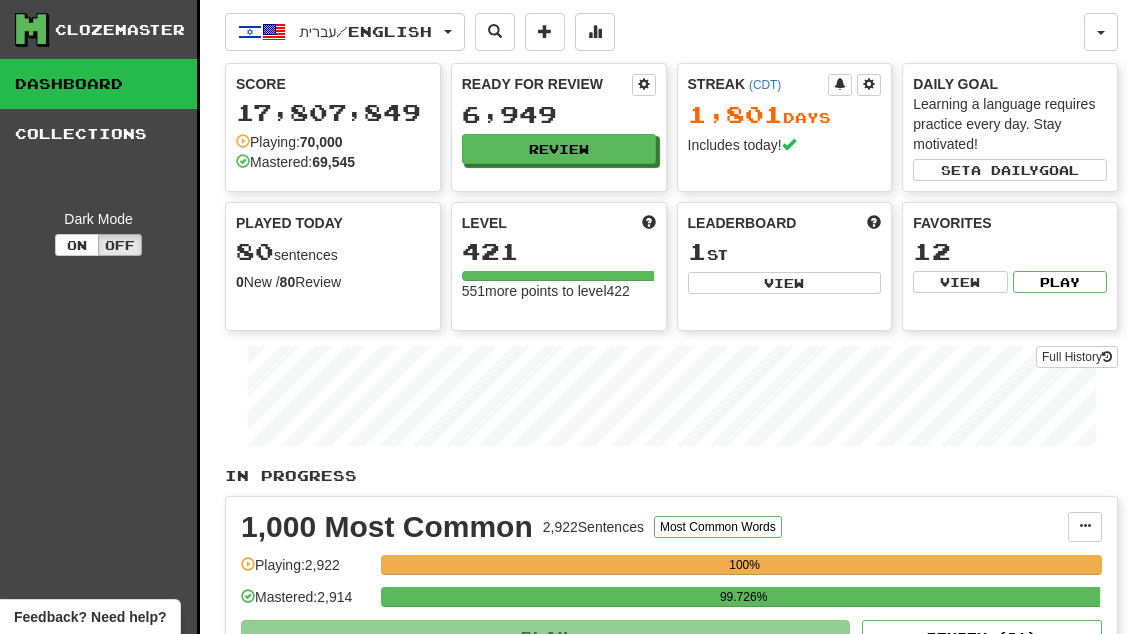 click on "View" at bounding box center [785, 283] 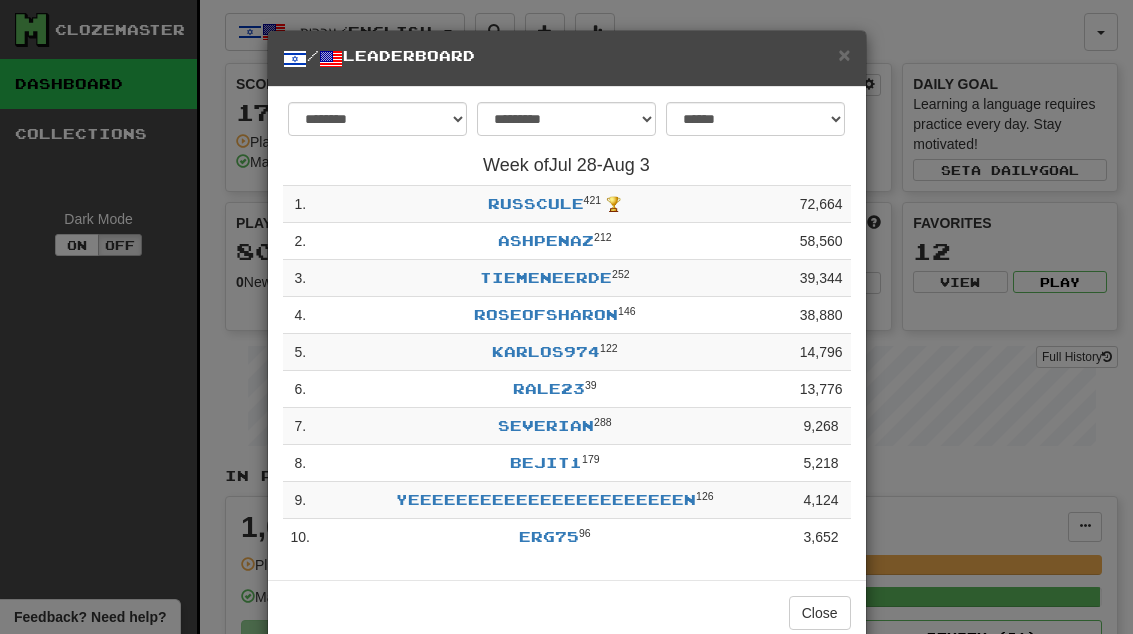 click on "Close" at bounding box center [820, 613] 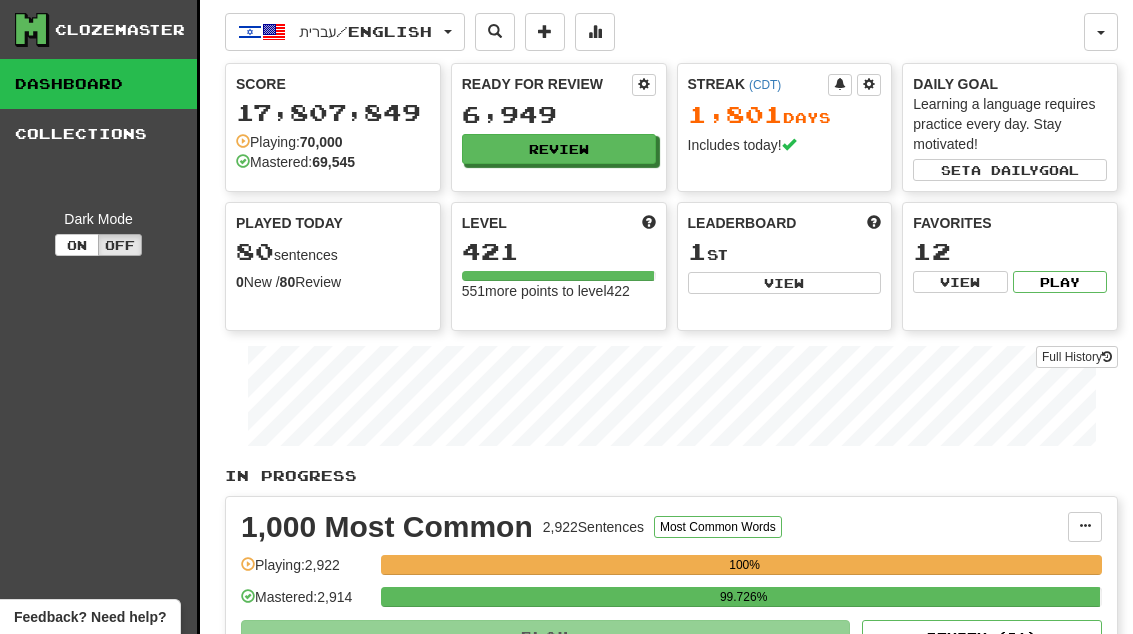 click on "Review" at bounding box center (559, 149) 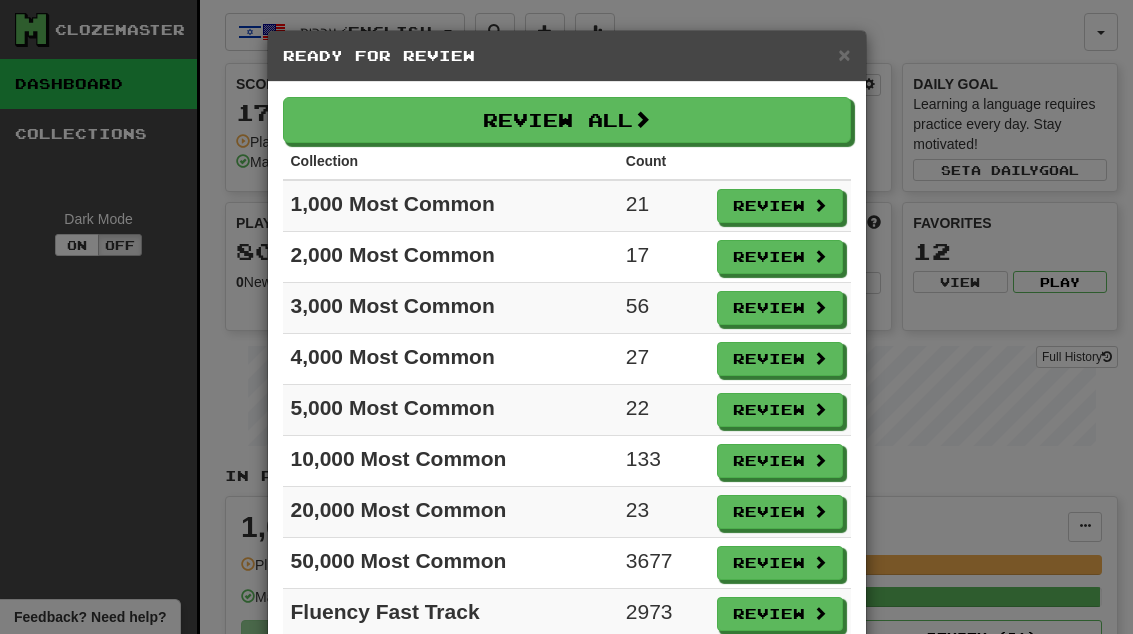 scroll, scrollTop: 0, scrollLeft: 0, axis: both 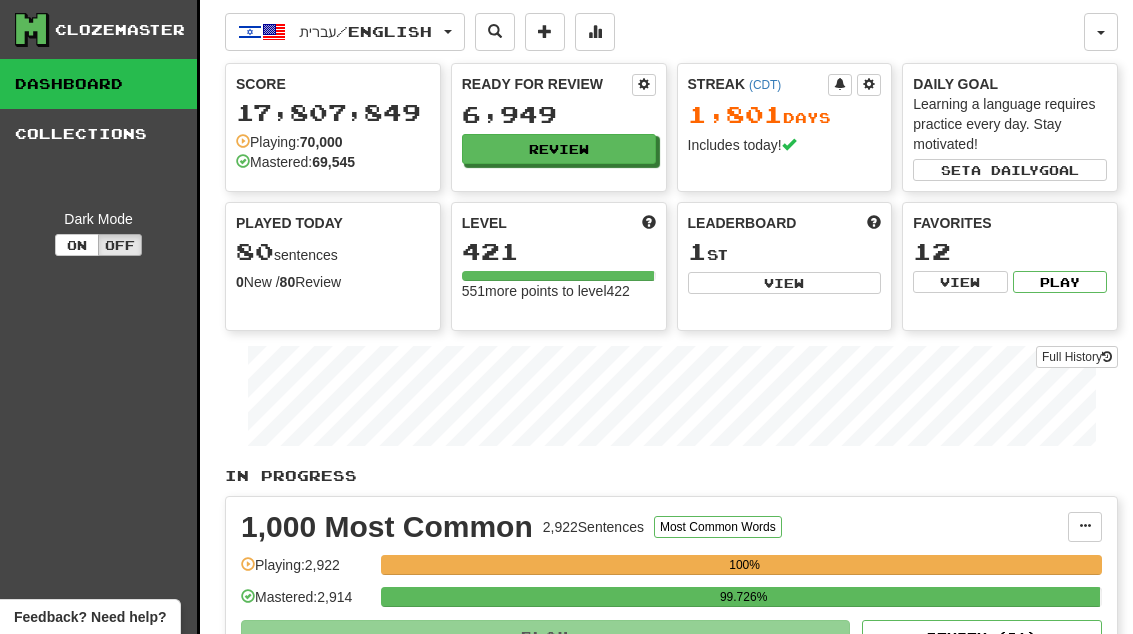 select on "**" 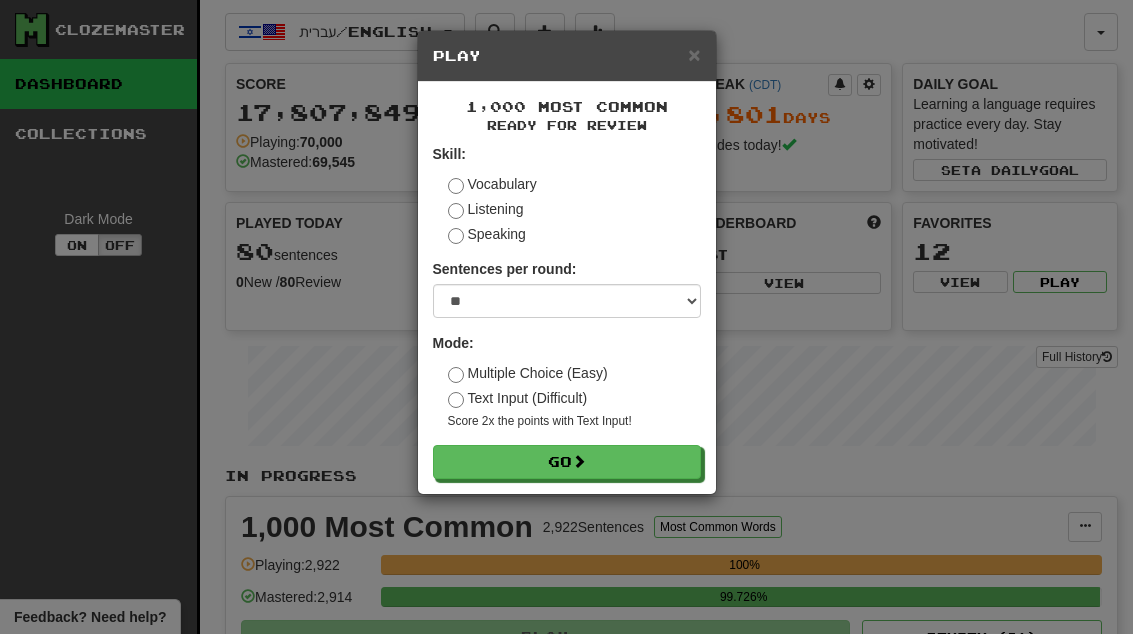 click on "Go" at bounding box center [567, 462] 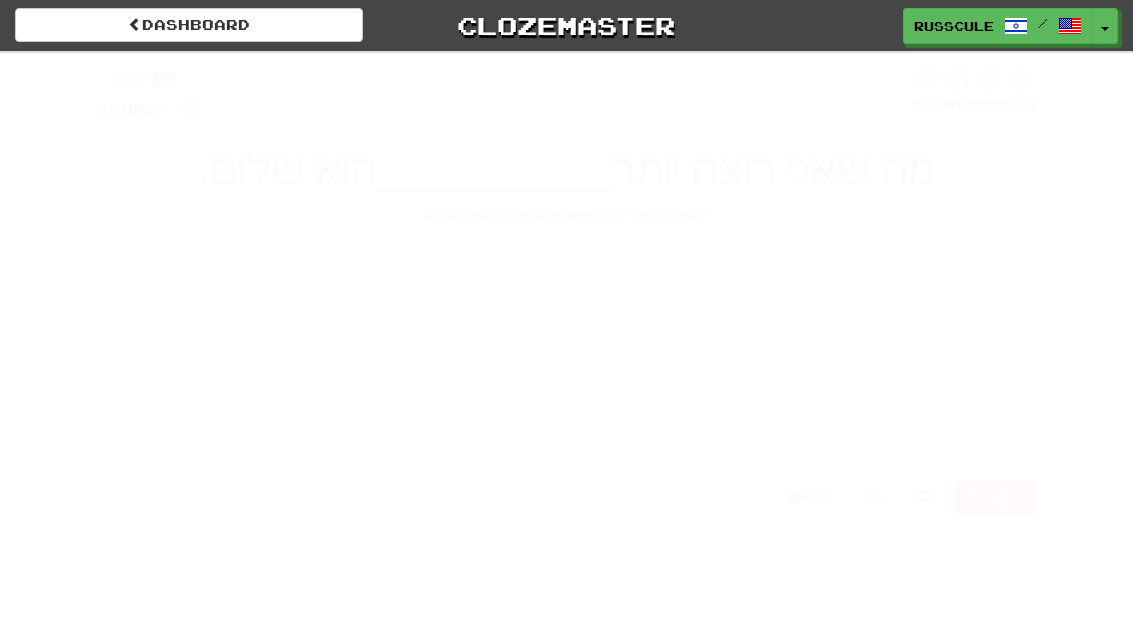 scroll, scrollTop: 0, scrollLeft: 0, axis: both 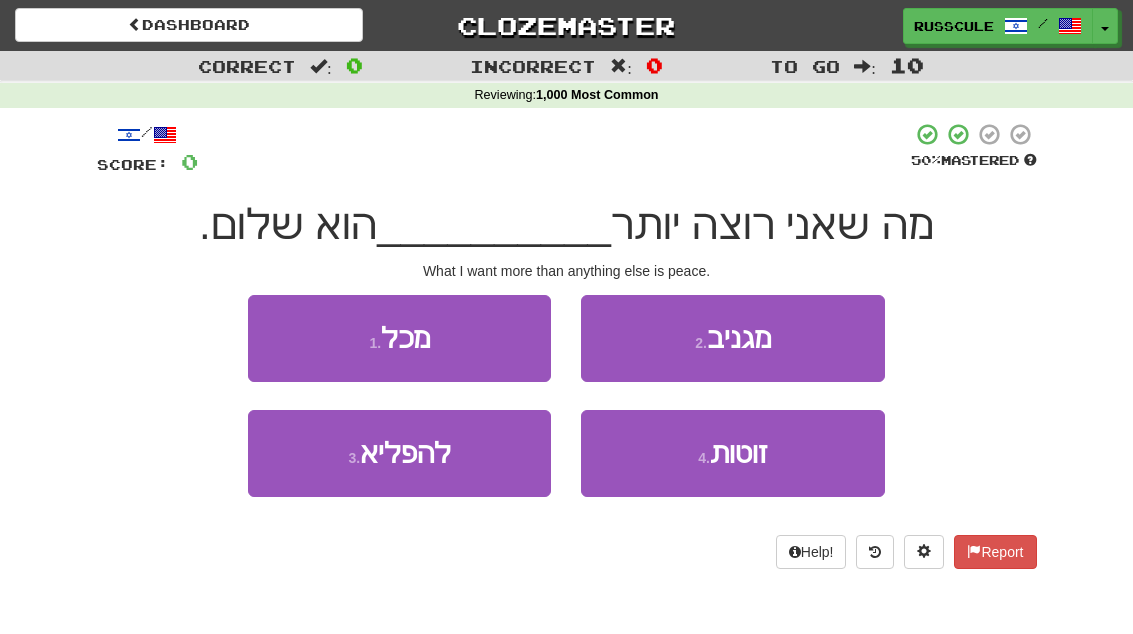click on "1 .  מכל" at bounding box center [399, 338] 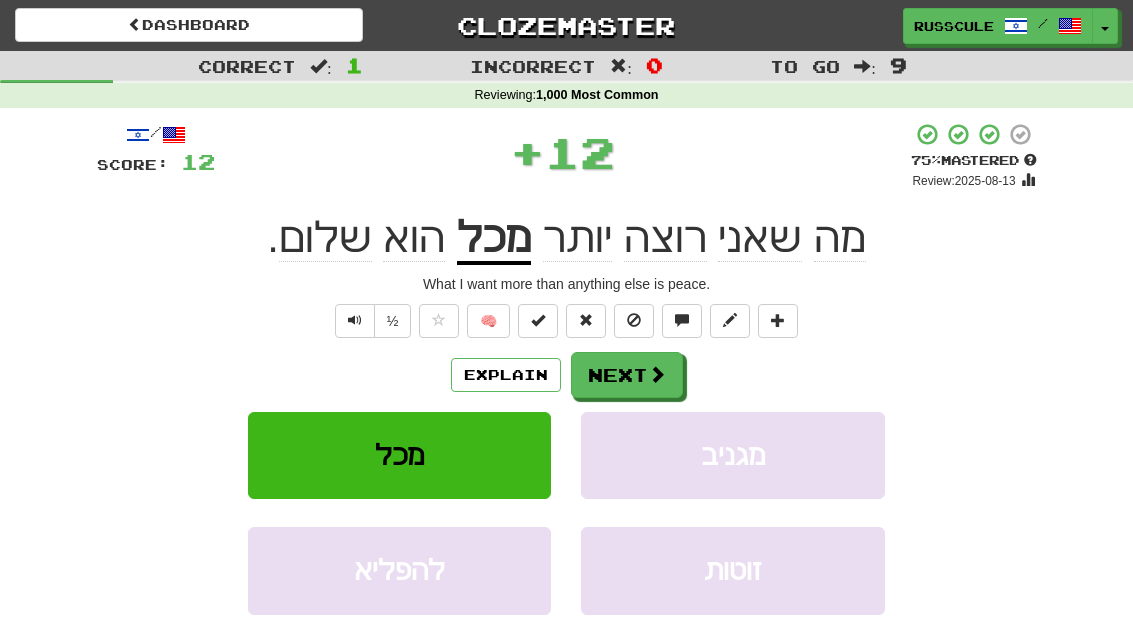 click on "Next" at bounding box center [627, 375] 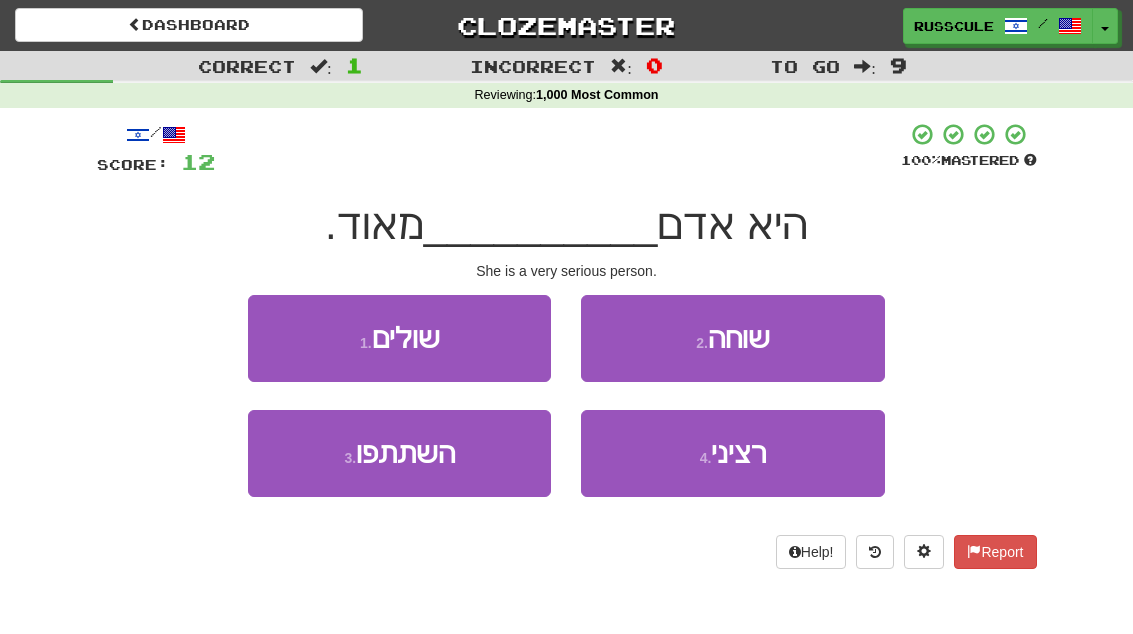 click on "4 .  רציני" at bounding box center [732, 453] 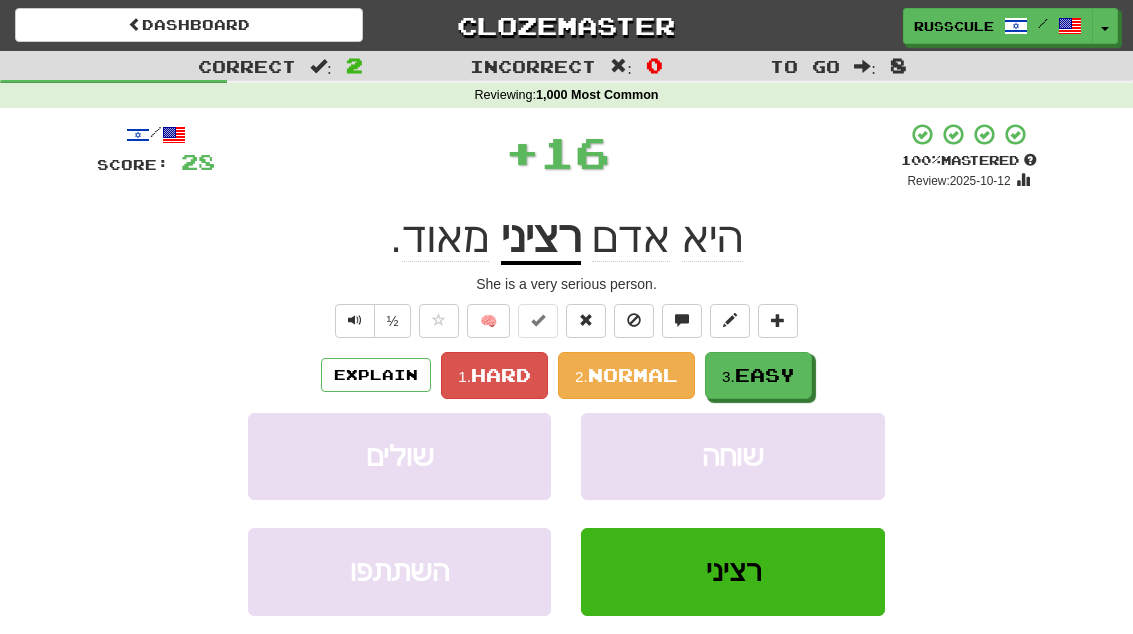 click on "Easy" at bounding box center [765, 375] 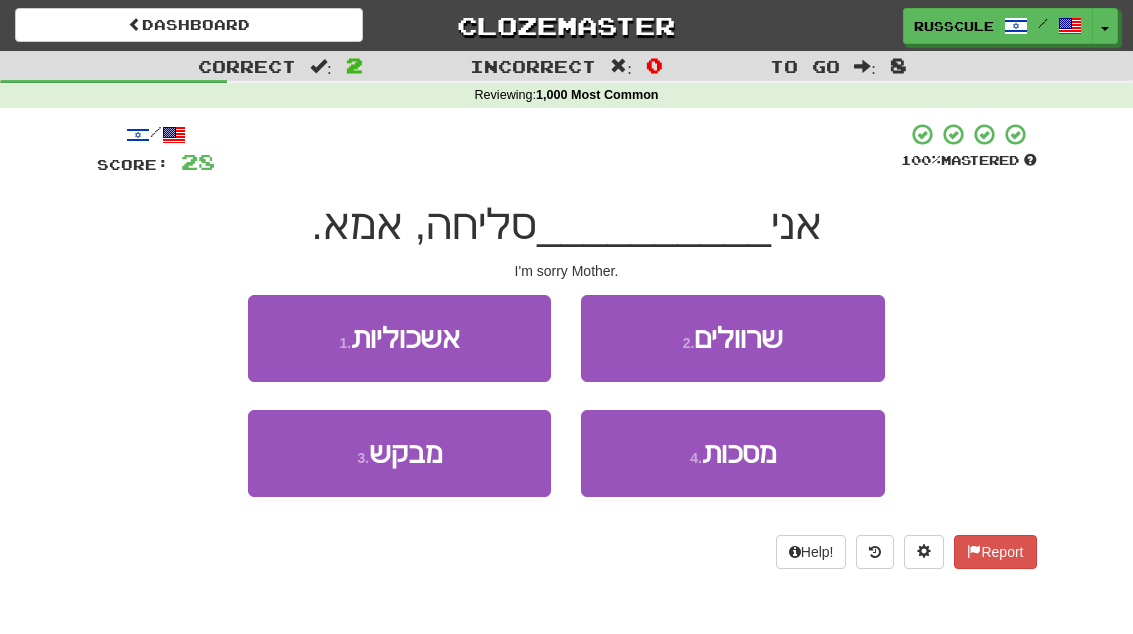 click on "3 .  מבקש" at bounding box center (399, 453) 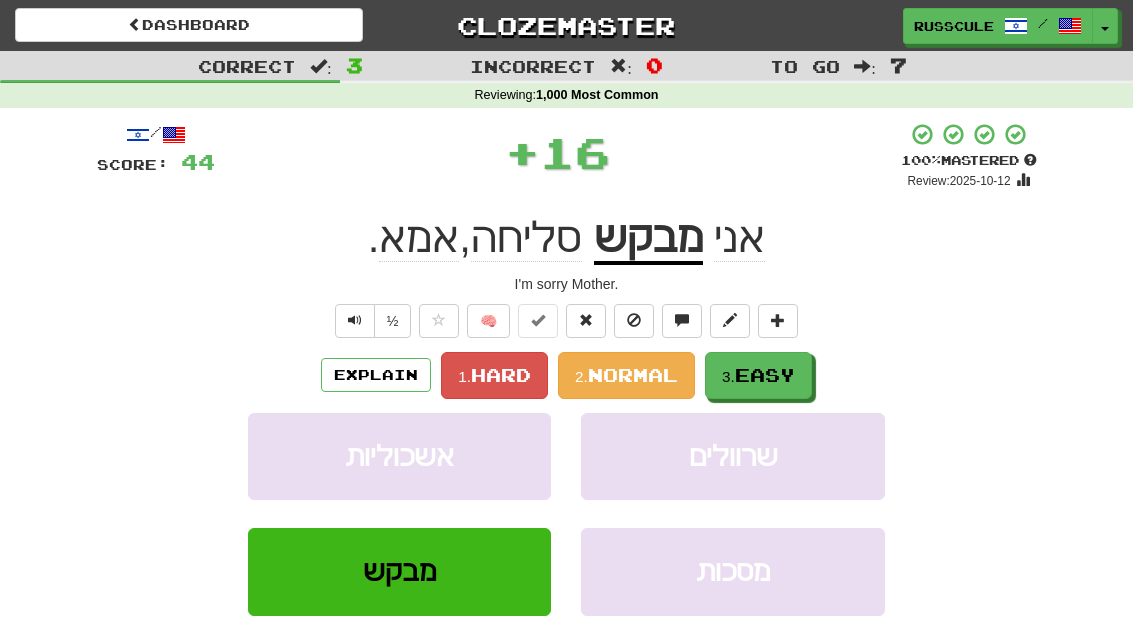 click on "Easy" at bounding box center [765, 375] 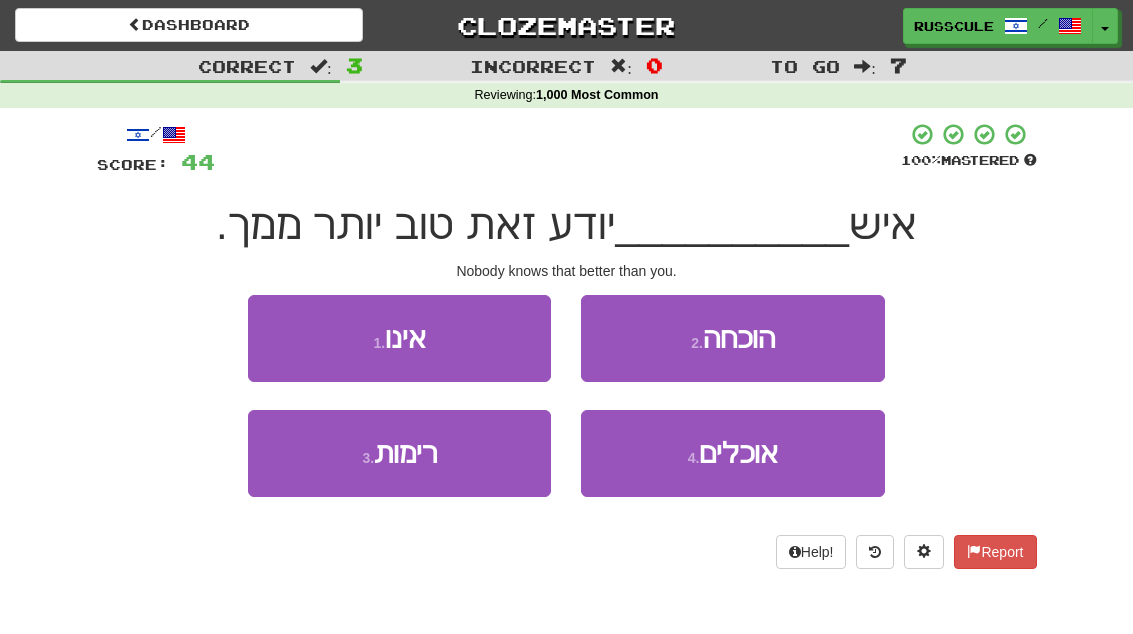 click on "1 .  אינו" at bounding box center (399, 338) 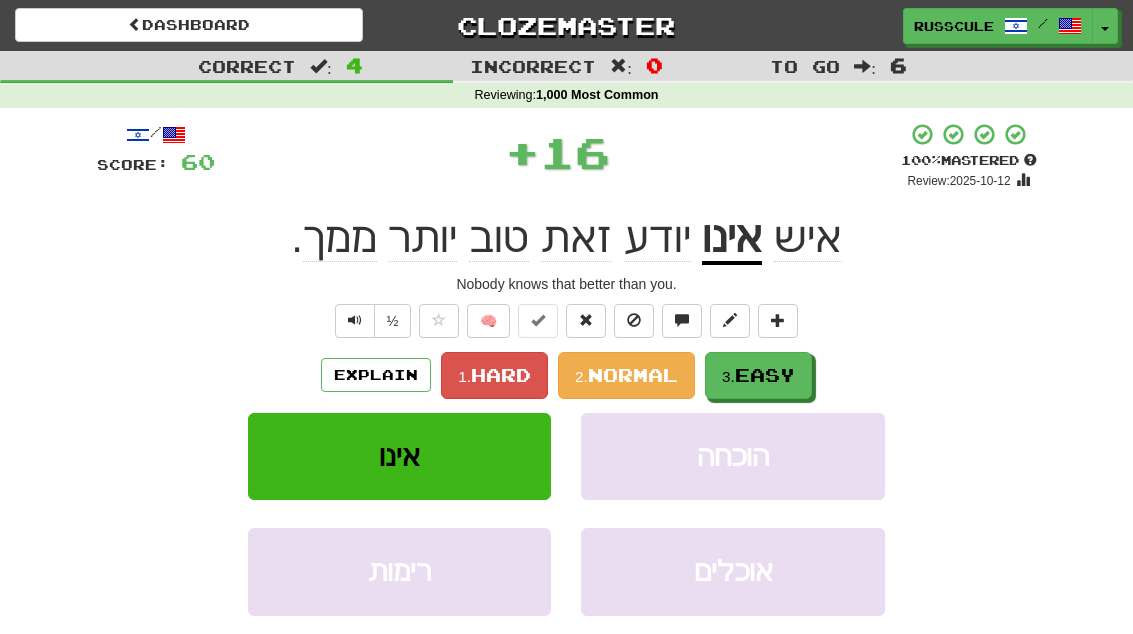 click on "Easy" at bounding box center [765, 375] 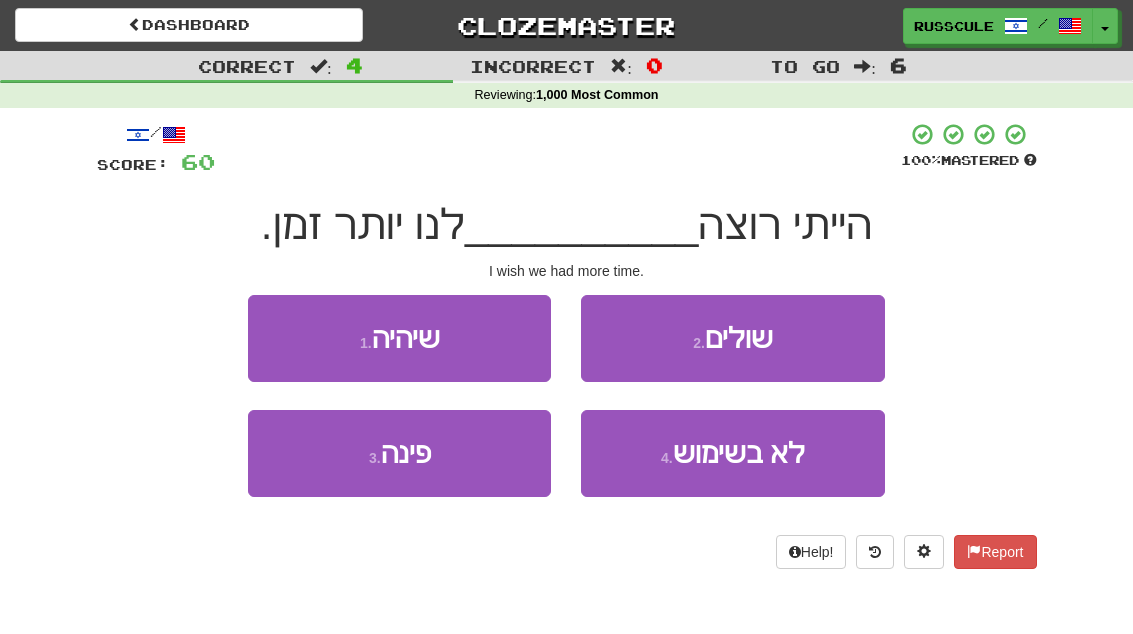 click on "1 .  שיהיה" at bounding box center [399, 338] 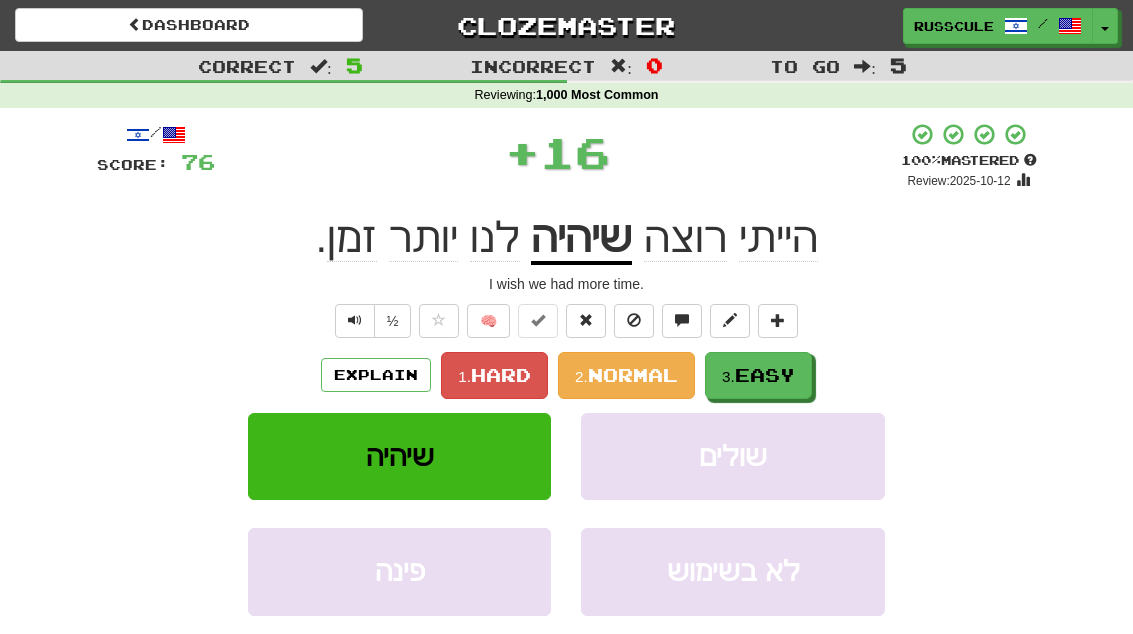 click on "Easy" at bounding box center [765, 375] 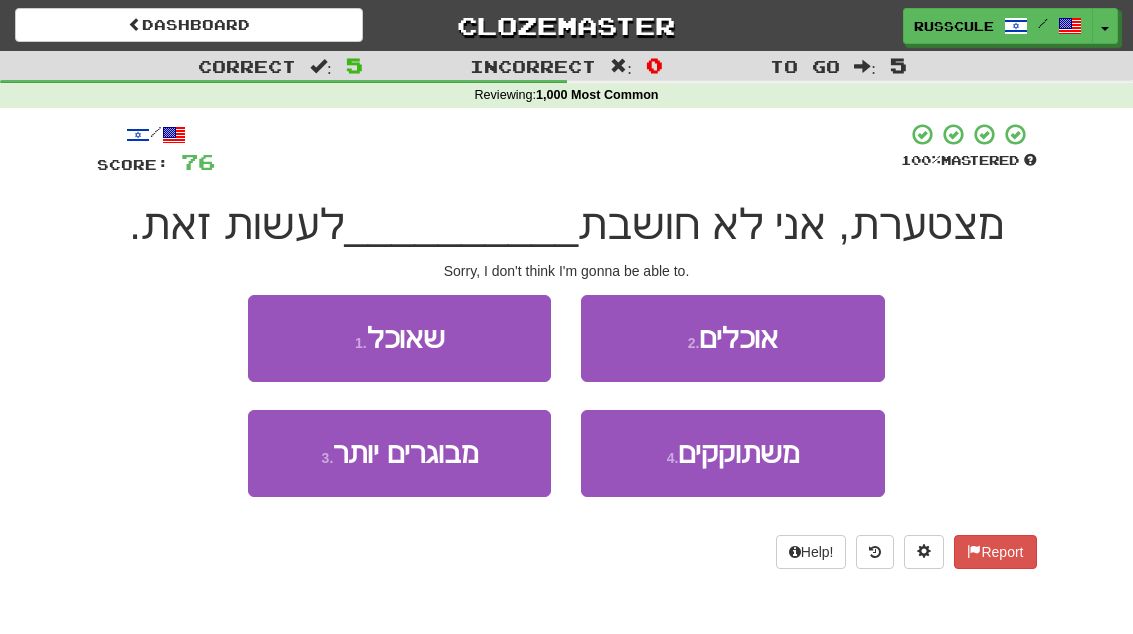 click on "1 .  שאוכל" at bounding box center (399, 338) 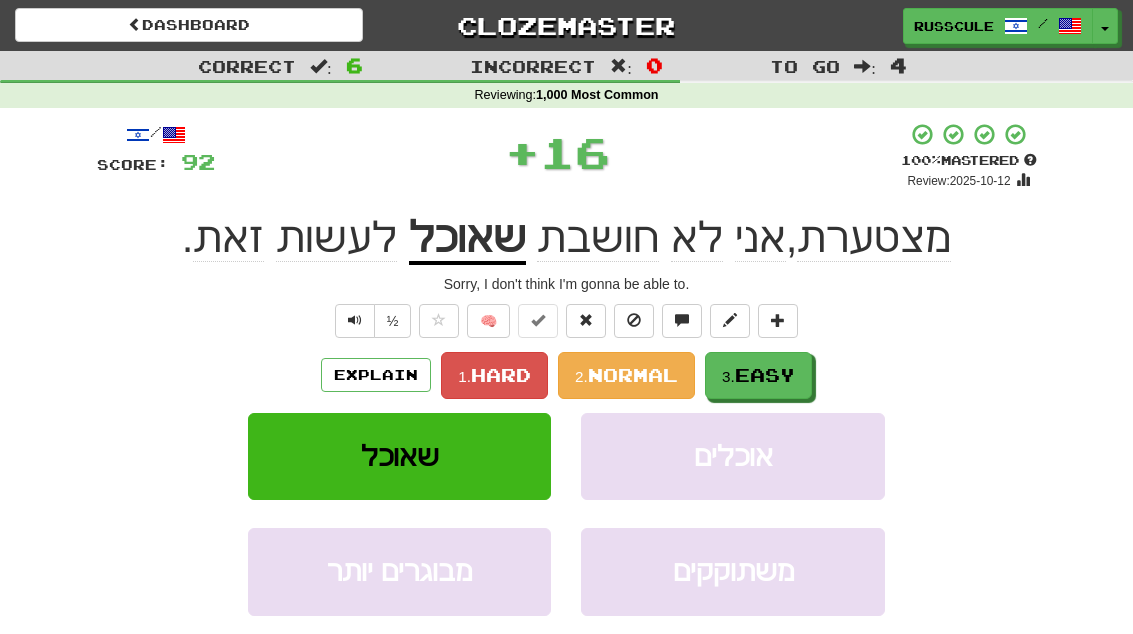 click on "Easy" at bounding box center (765, 375) 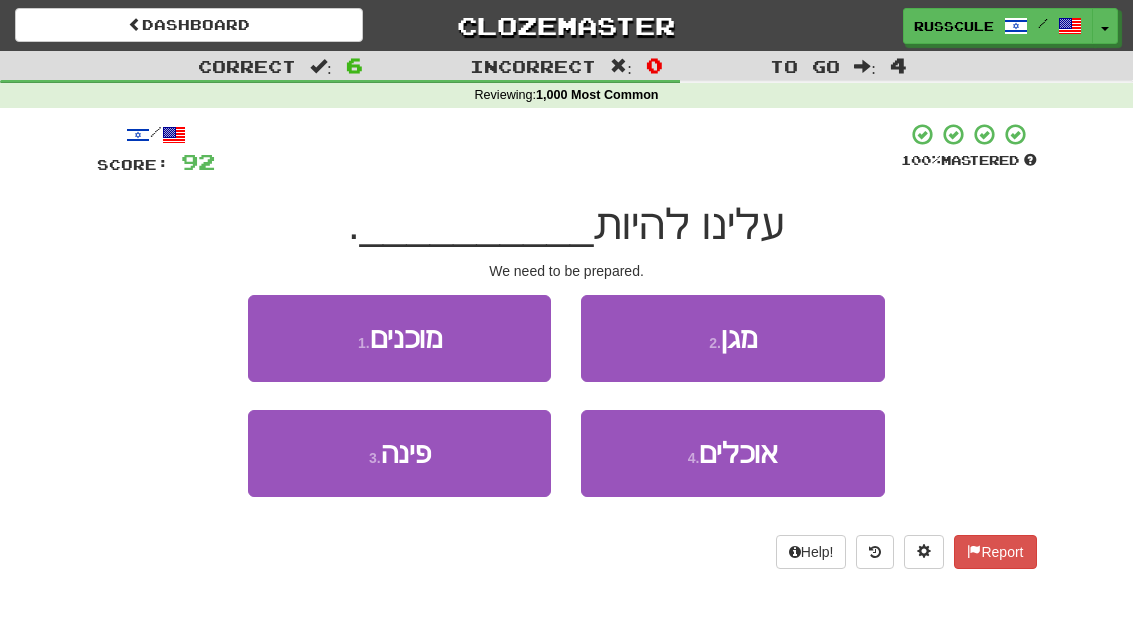 click on "1 .  מוכנים" at bounding box center [399, 338] 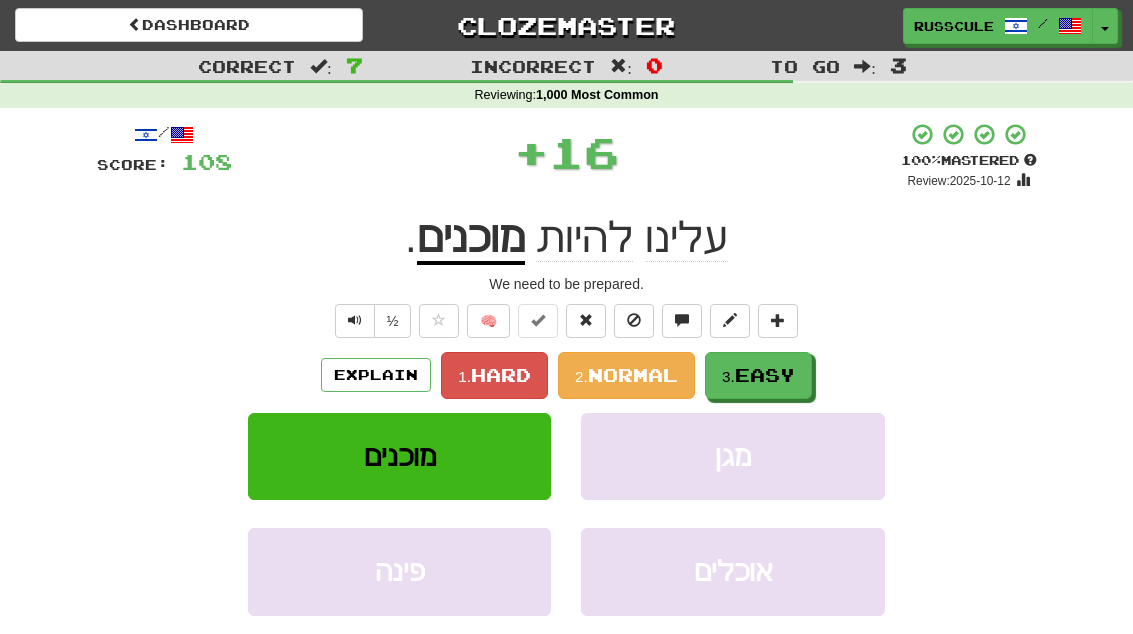click on "Easy" at bounding box center (765, 375) 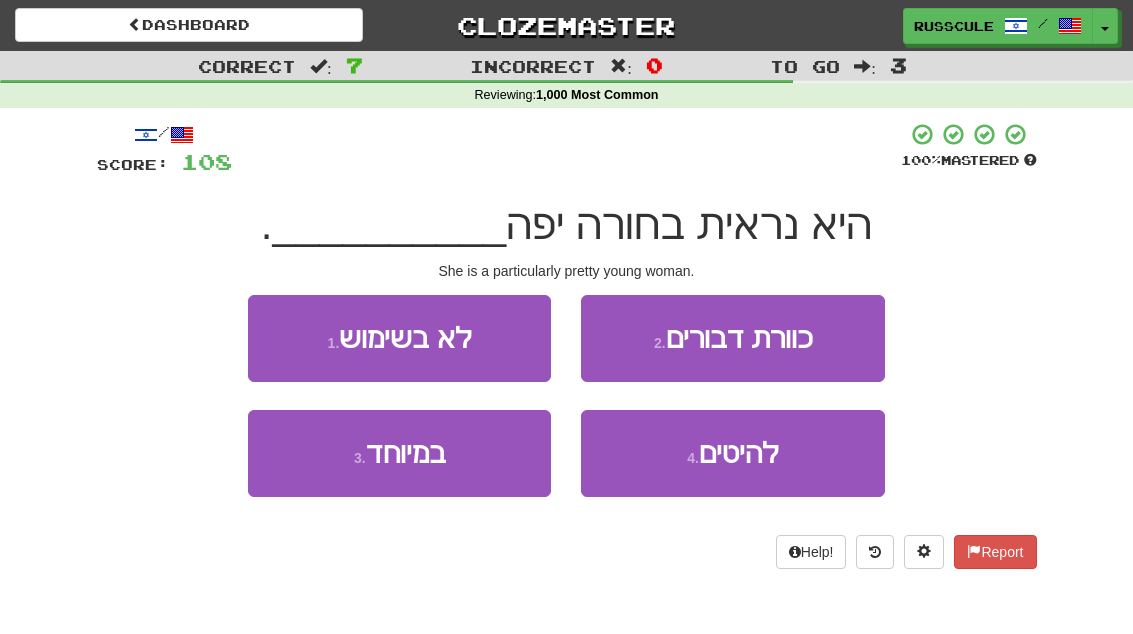 click on "3 .  במיוחד" at bounding box center (399, 453) 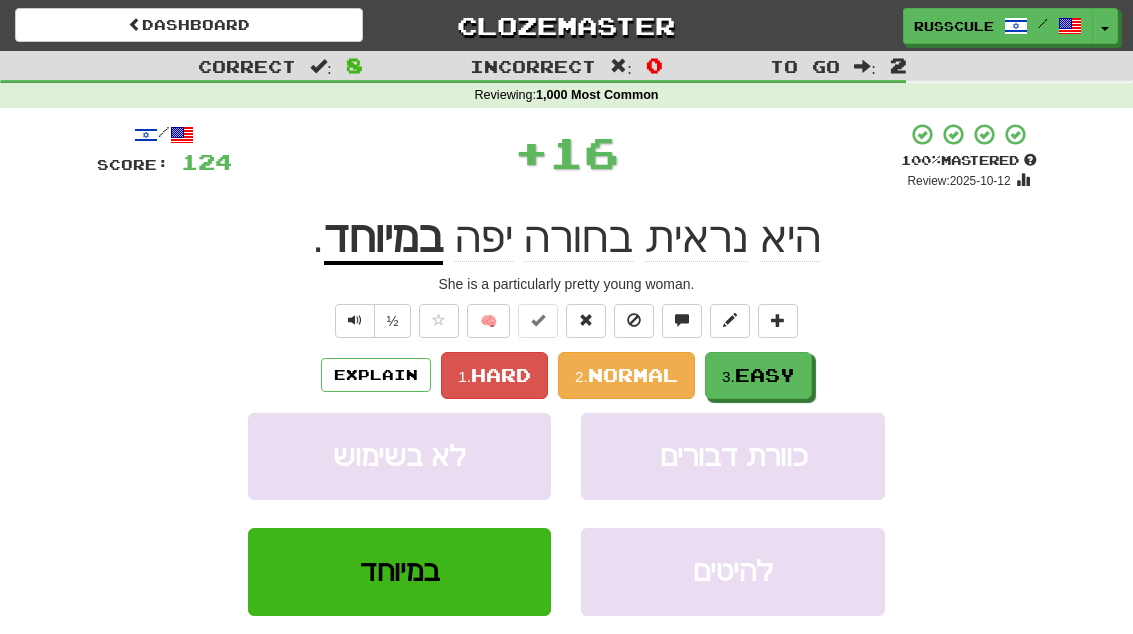 click on "Easy" at bounding box center [765, 375] 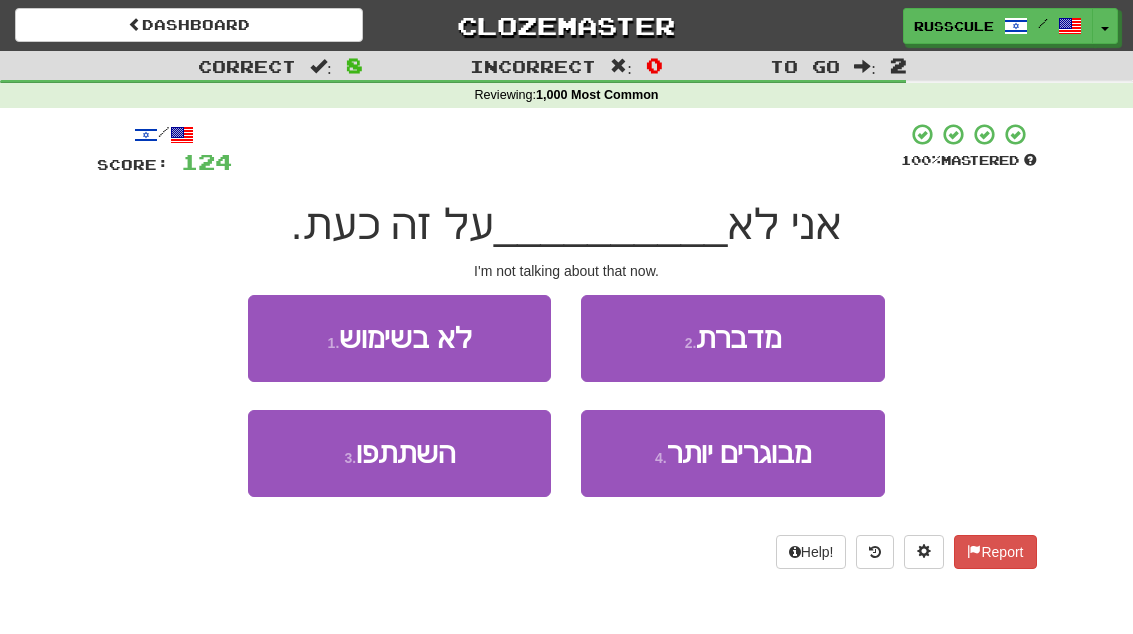 click on "2 .  מדברת" at bounding box center (732, 338) 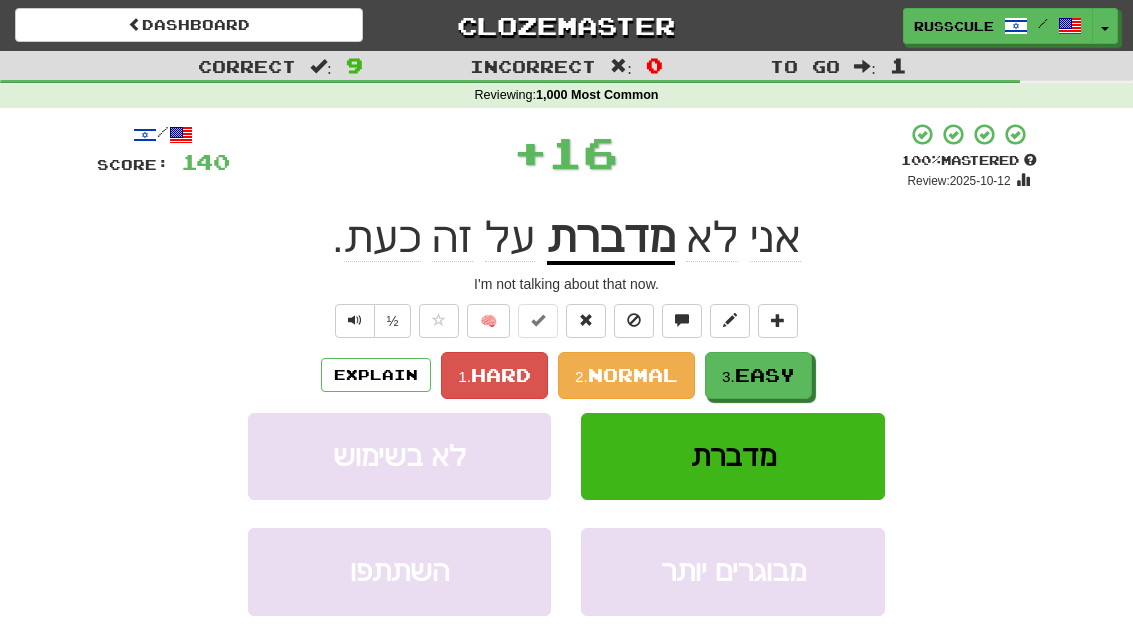 click on "Easy" at bounding box center [765, 375] 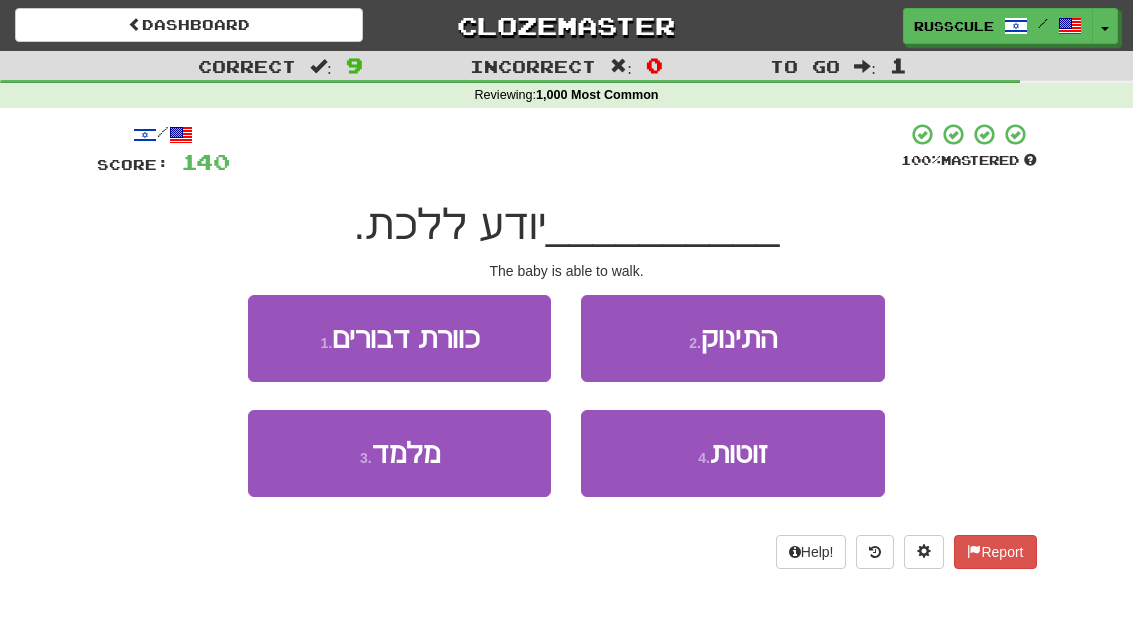 click on "2 .  התינוק" at bounding box center [732, 338] 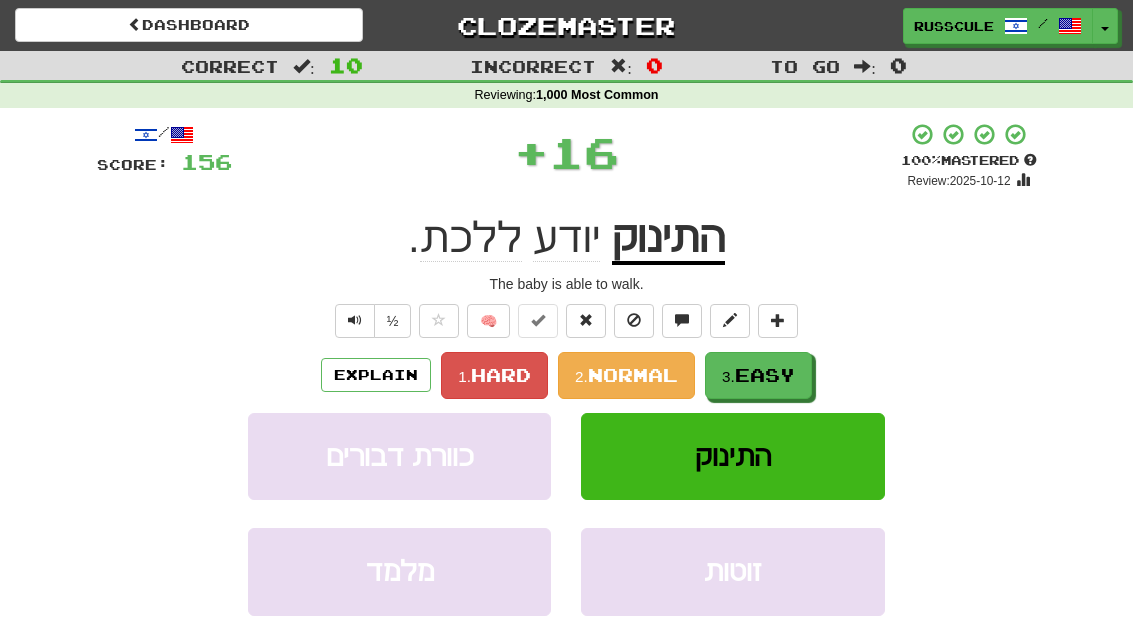 click on "Easy" at bounding box center [765, 375] 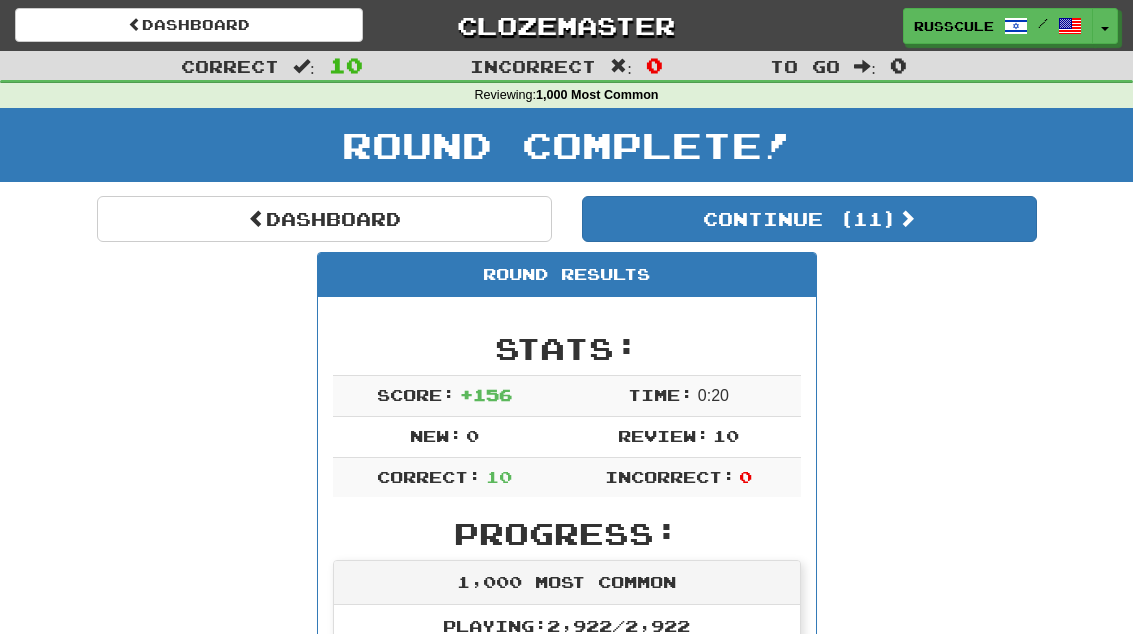 click on "Continue ( 11 )" at bounding box center (809, 219) 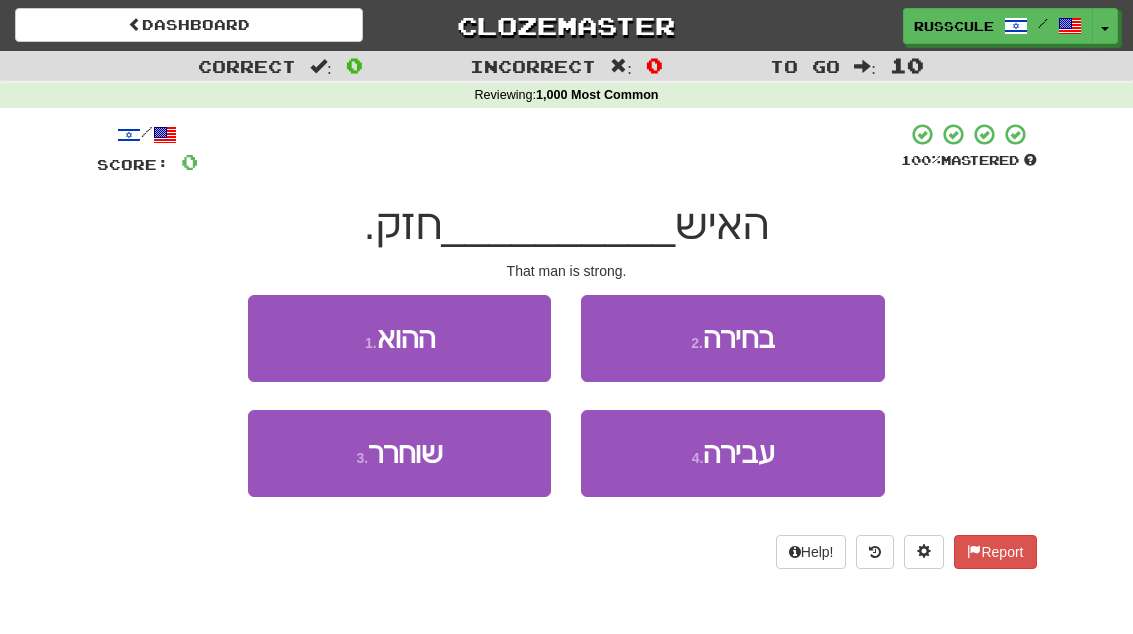 click on "1 .  ההוא" at bounding box center [399, 338] 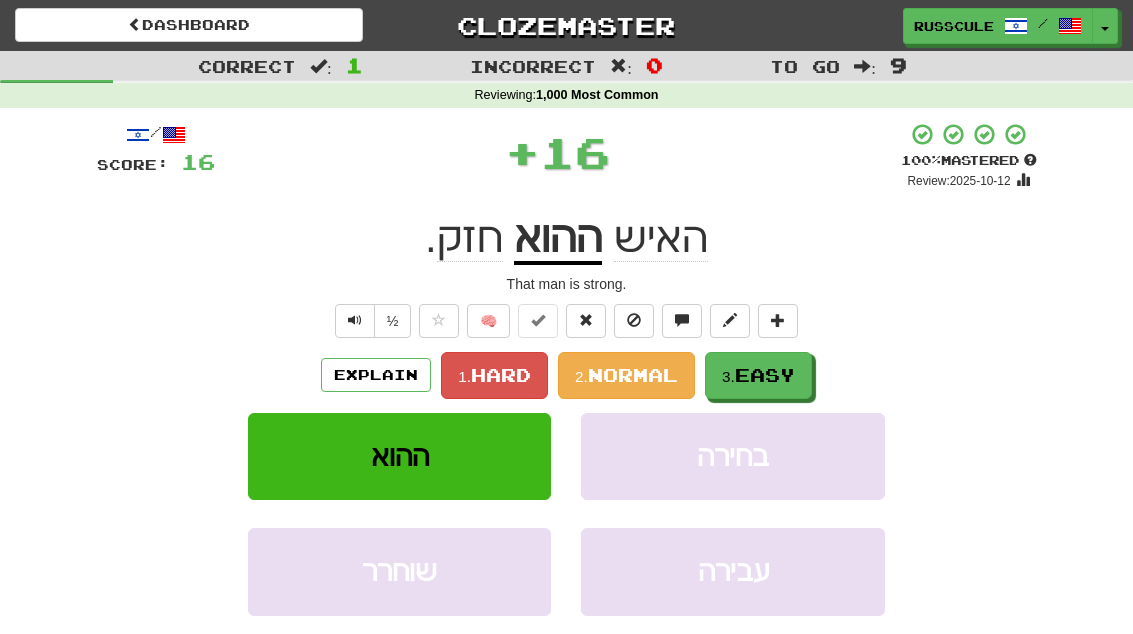 click on "Easy" at bounding box center [765, 375] 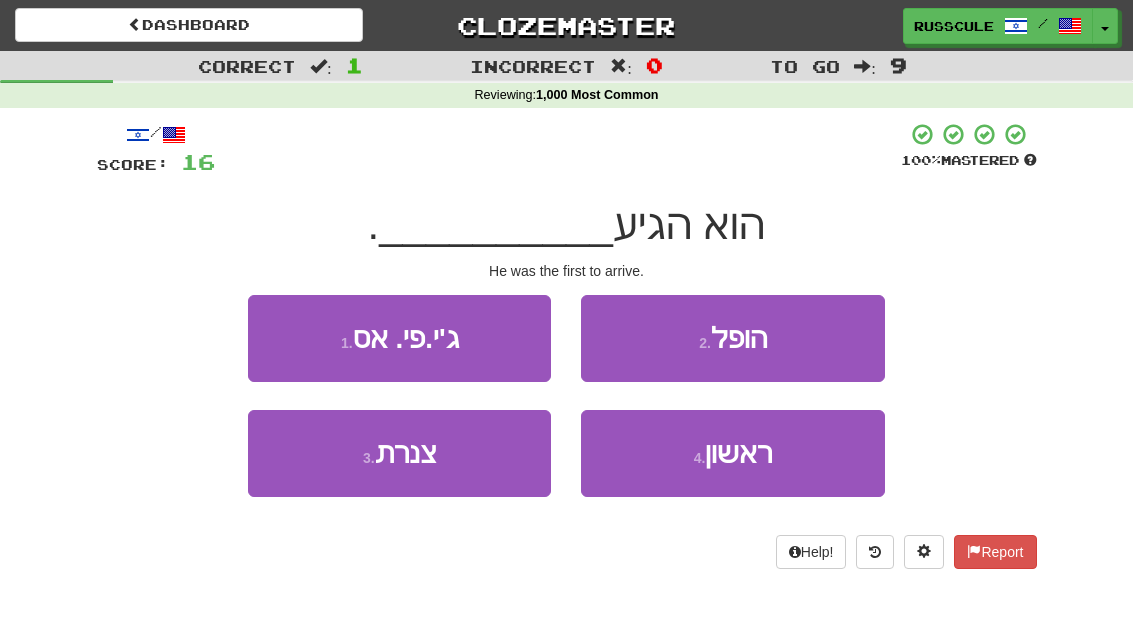 click on "4 .  ראשון" at bounding box center [732, 453] 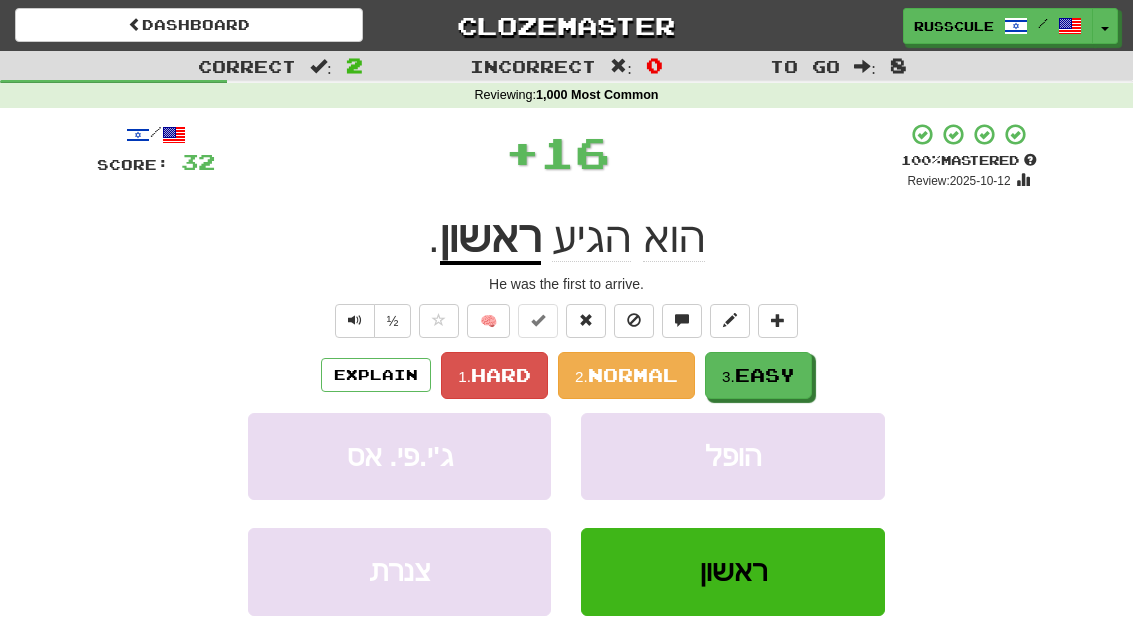 click on "3.  Easy" at bounding box center [758, 375] 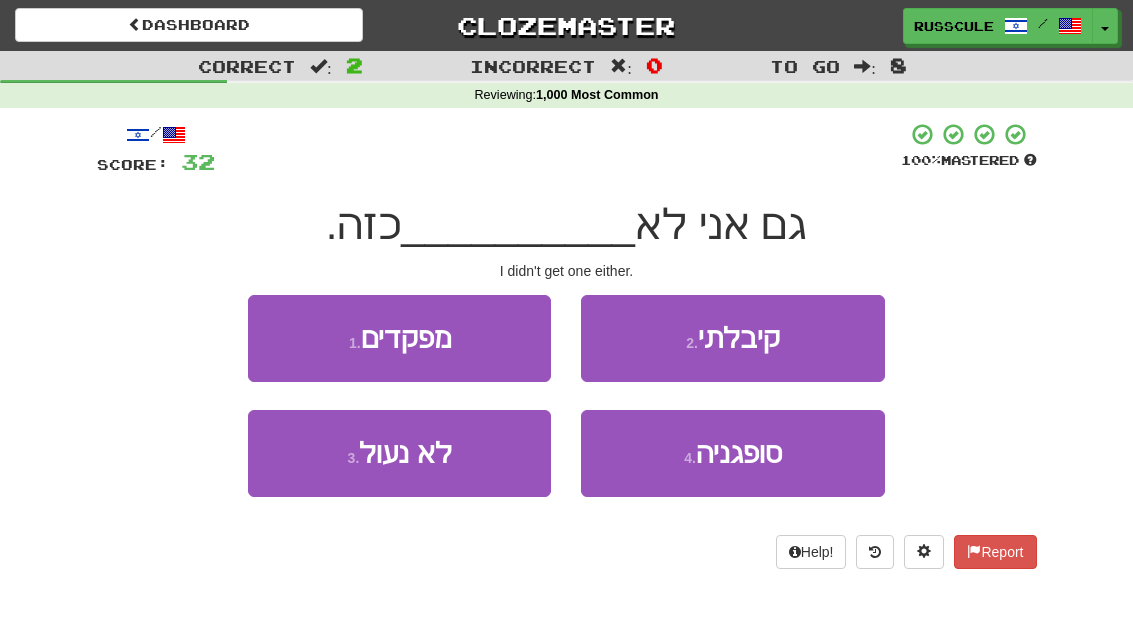 click on "2 .  קיבלתי" at bounding box center (732, 338) 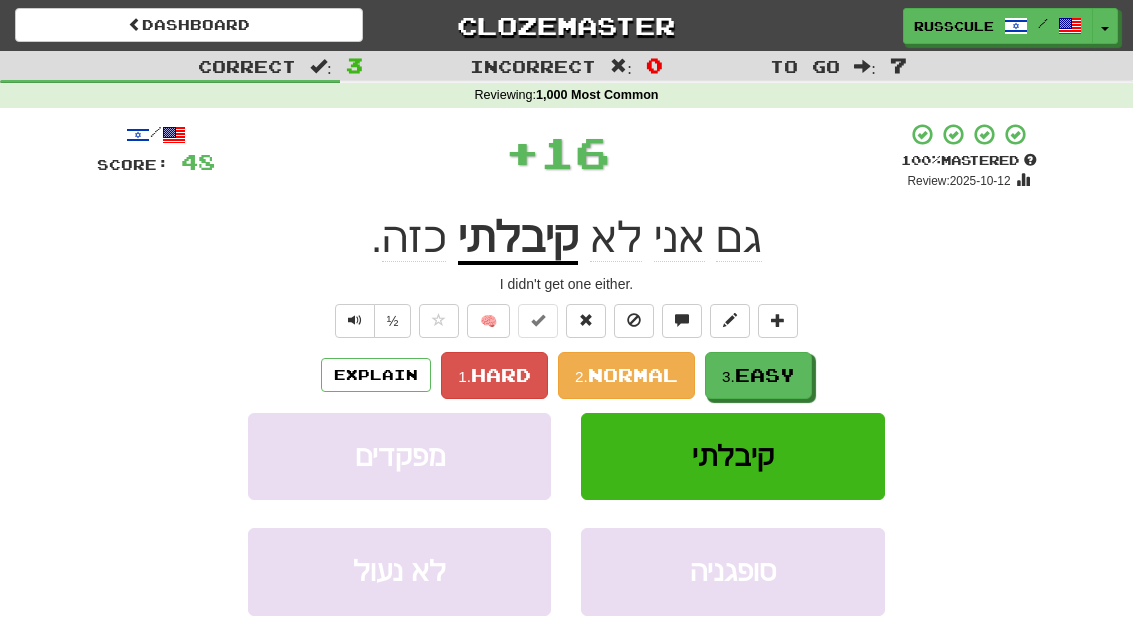 click on "Easy" at bounding box center [765, 375] 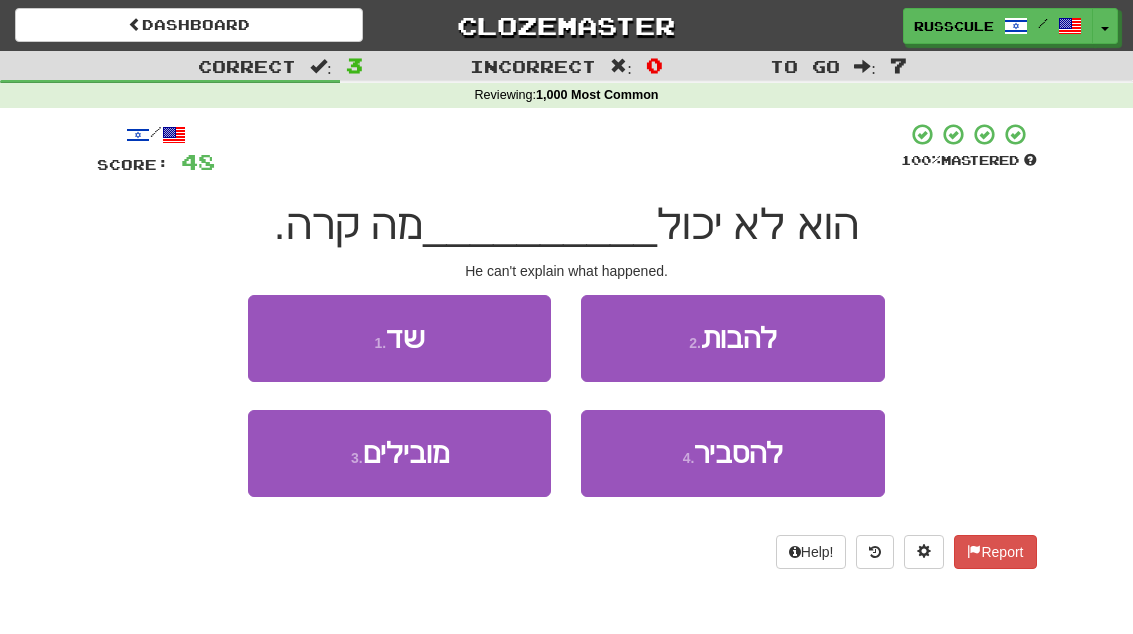 click on "להסביר" at bounding box center (738, 453) 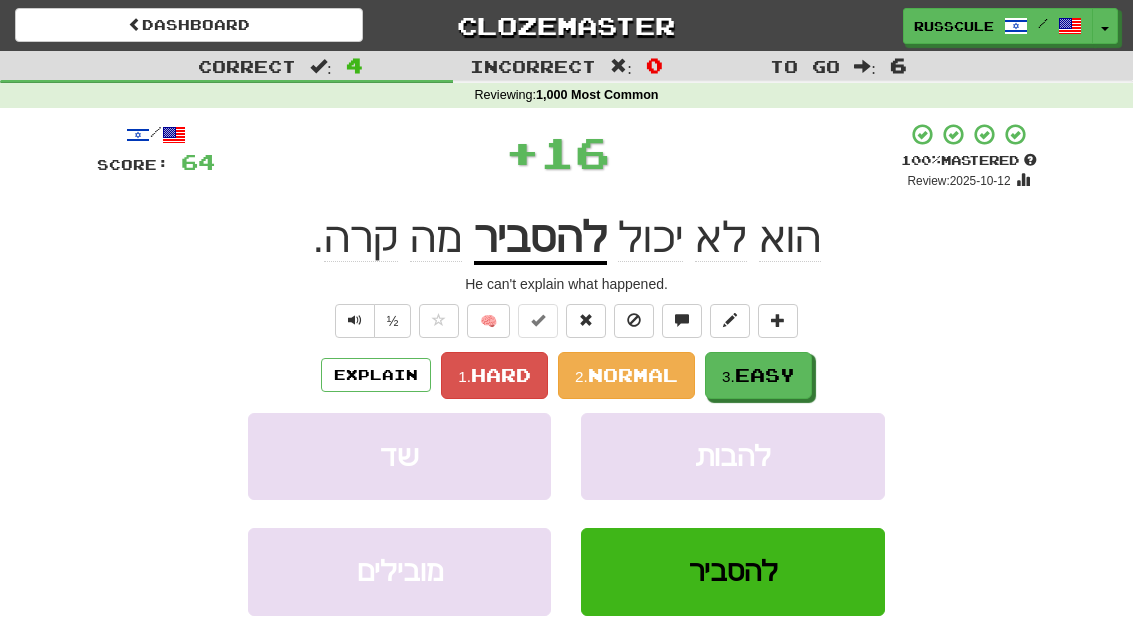 click on "3.  Easy" at bounding box center [758, 375] 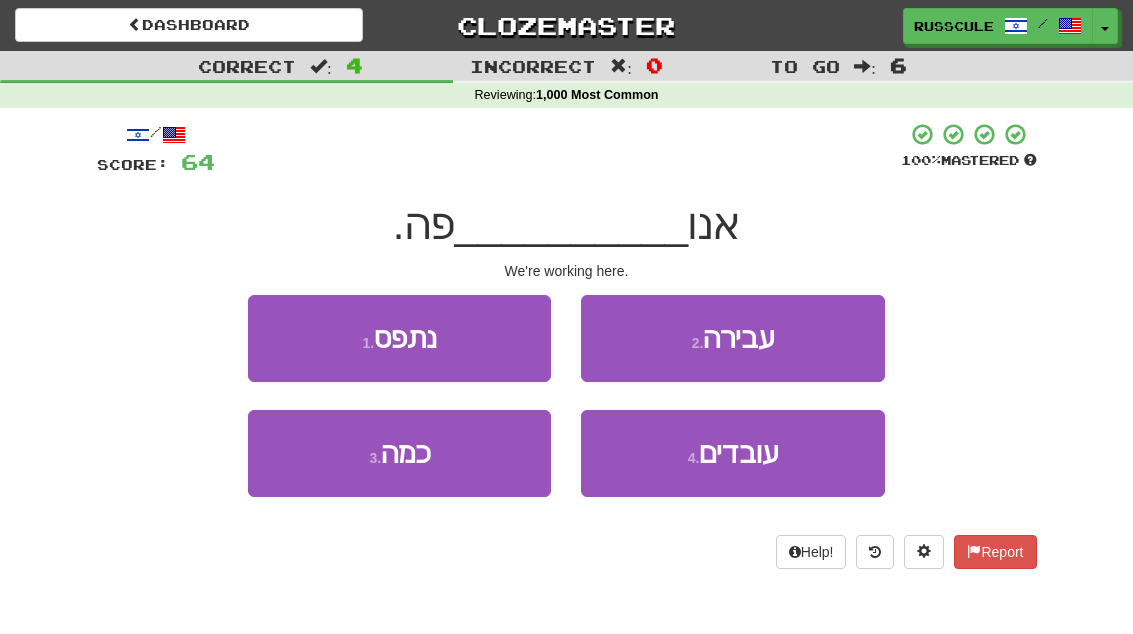 click on "עובדים" at bounding box center (738, 453) 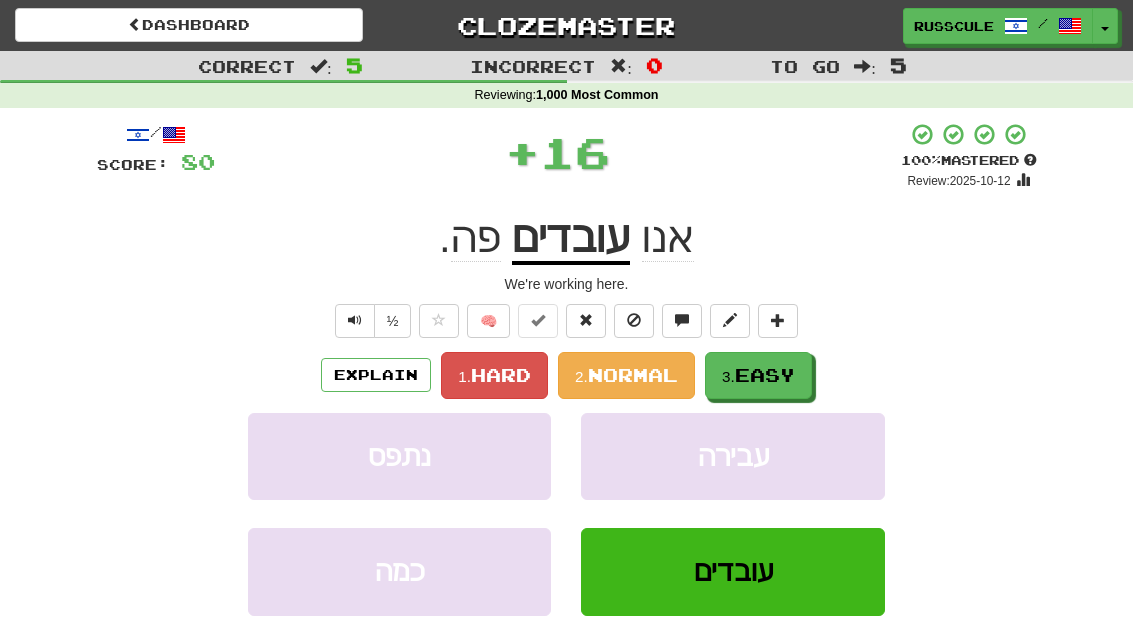 click on "3.  Easy" at bounding box center [758, 375] 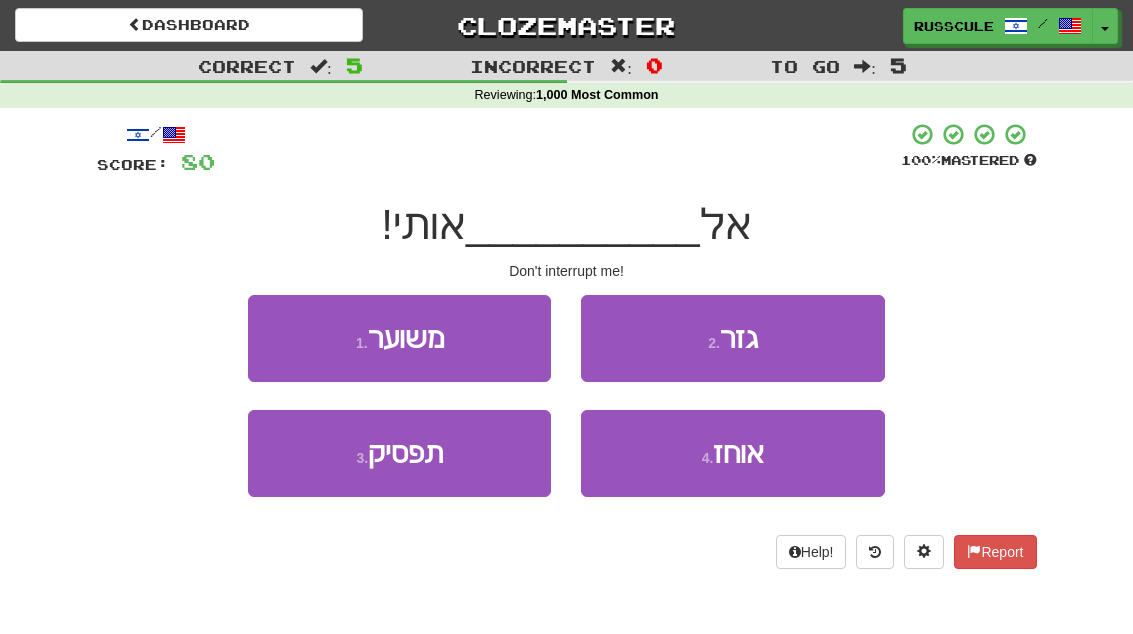click on "3 .  תפסיק" at bounding box center [399, 453] 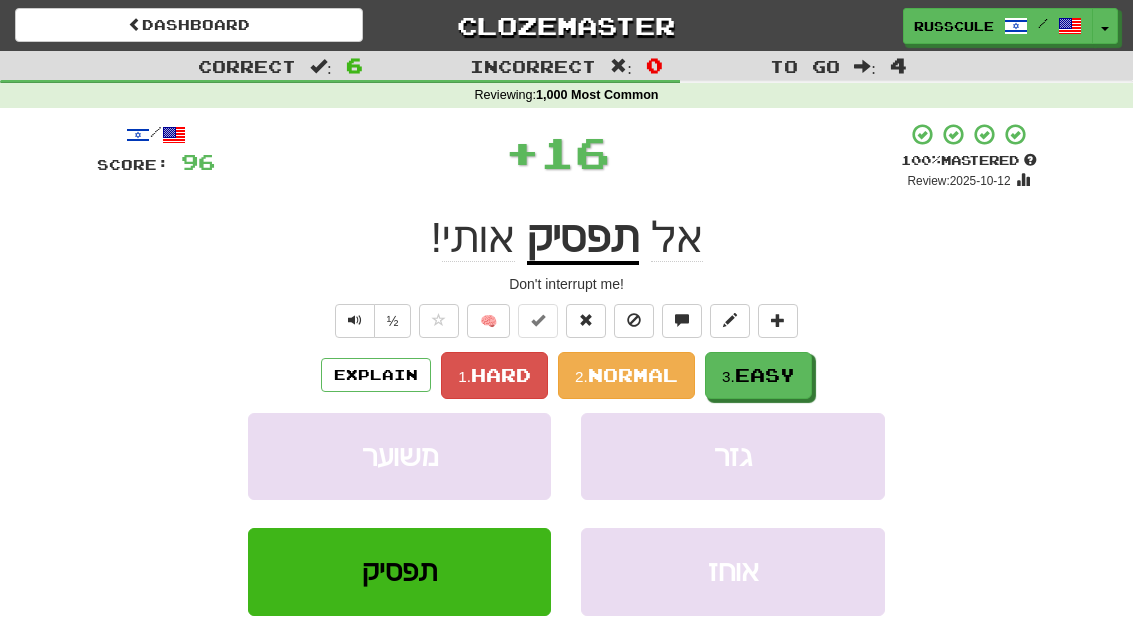 click on "Easy" at bounding box center (765, 375) 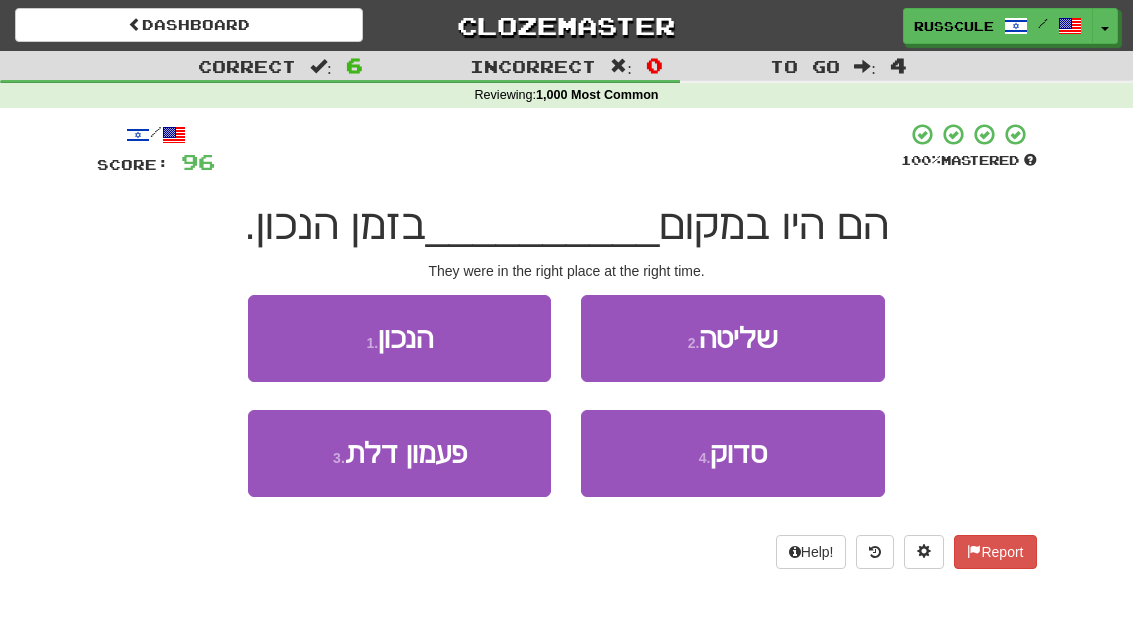 click on "1 .  הנכון" at bounding box center [399, 338] 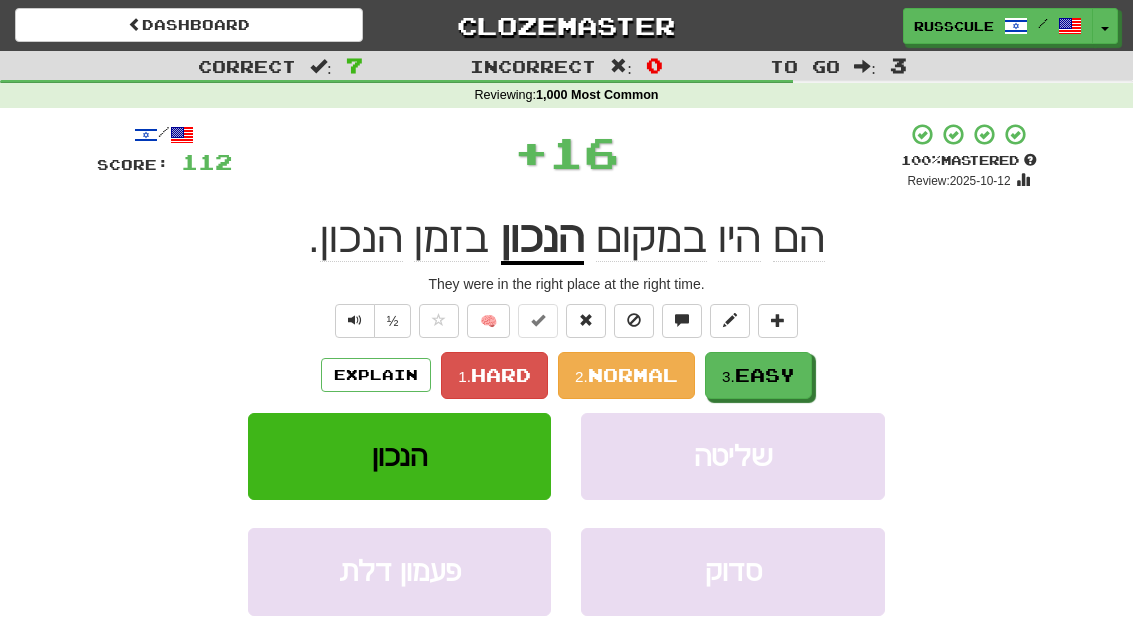 click on "Easy" at bounding box center (765, 375) 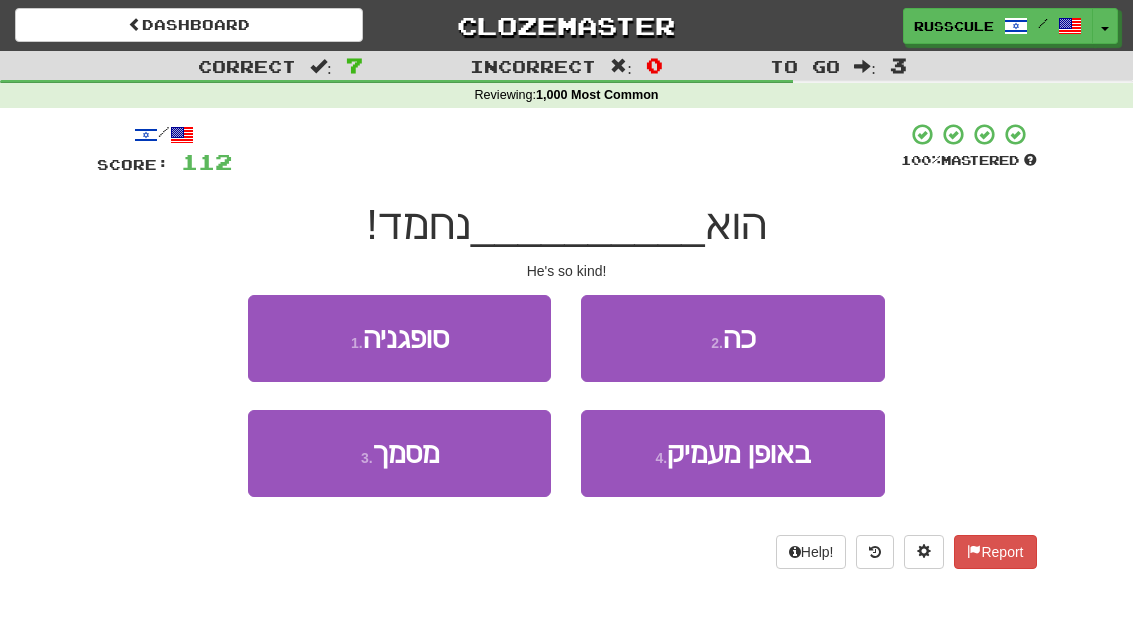 click on "2 .  כה" at bounding box center (732, 338) 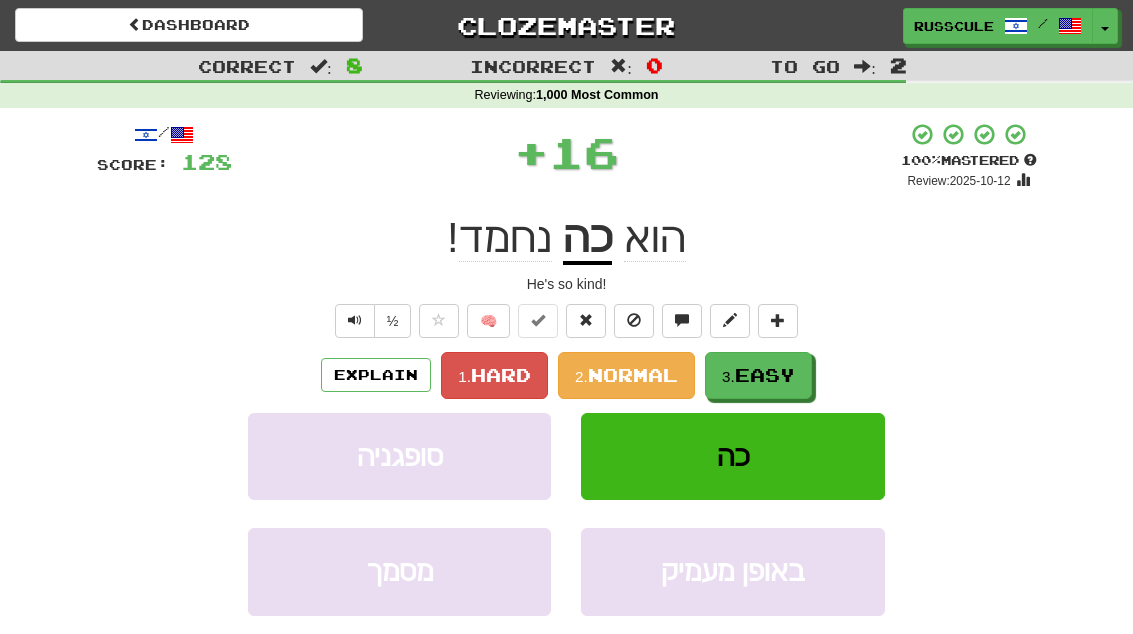 click on "Easy" at bounding box center [765, 375] 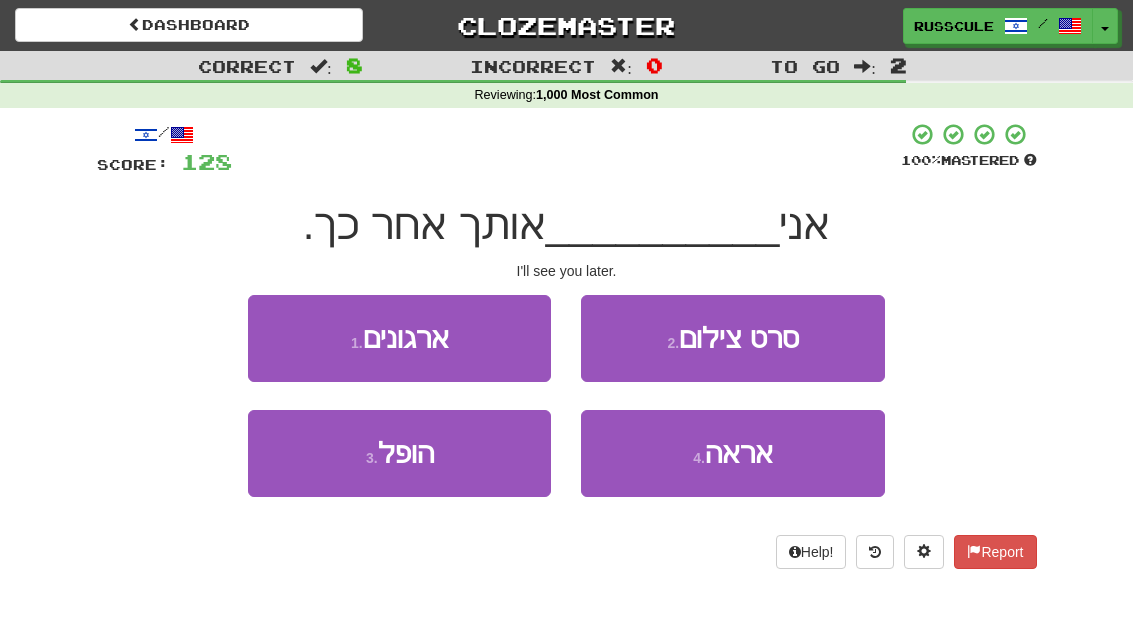 click on "4 .  אראה" at bounding box center [732, 453] 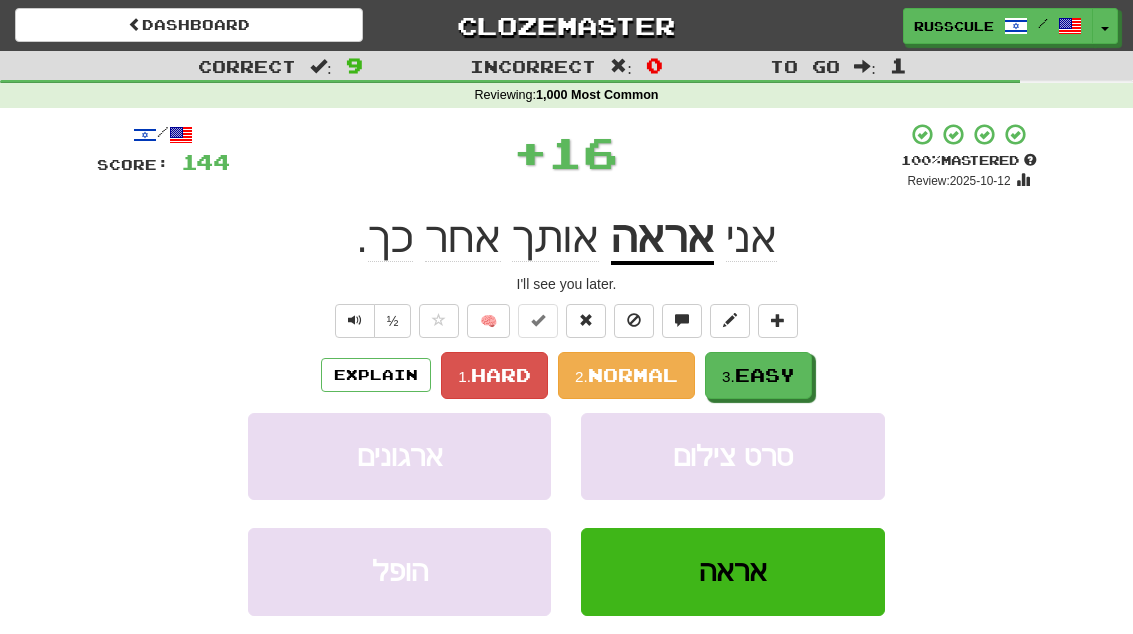 click on "3.  Easy" at bounding box center (758, 375) 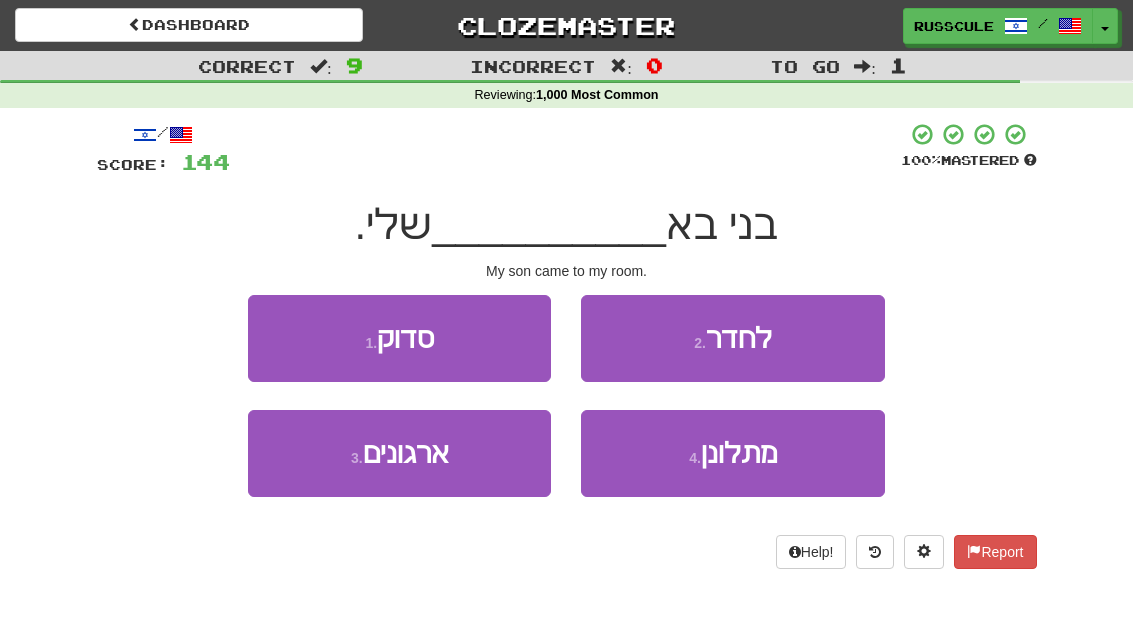 click on "2 .  לחדר" at bounding box center [732, 338] 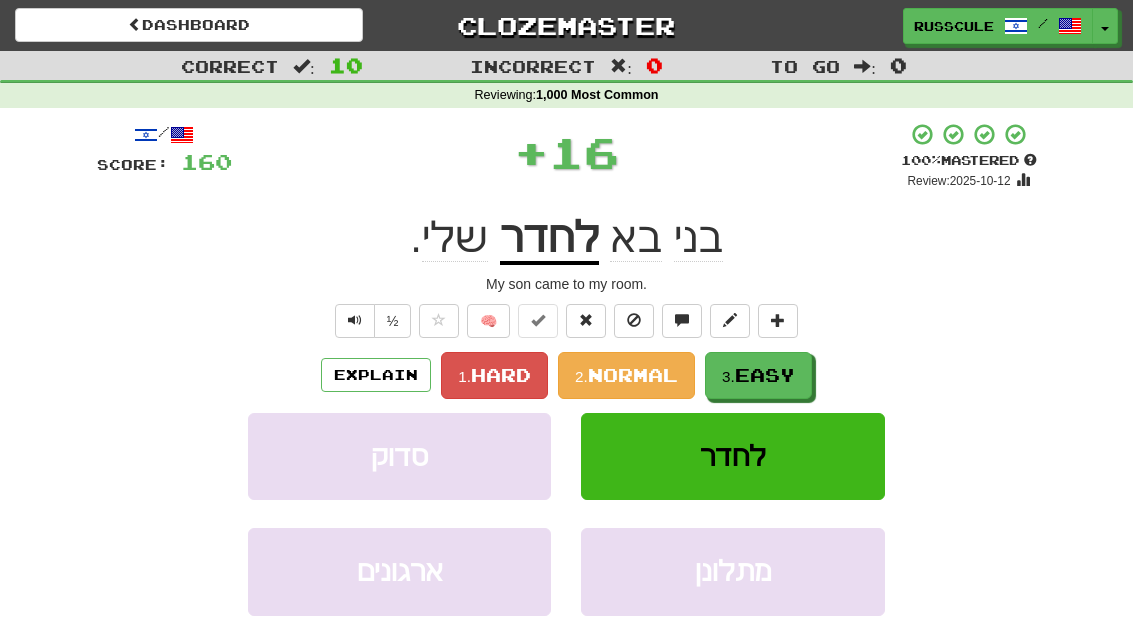 click on "Easy" at bounding box center (765, 375) 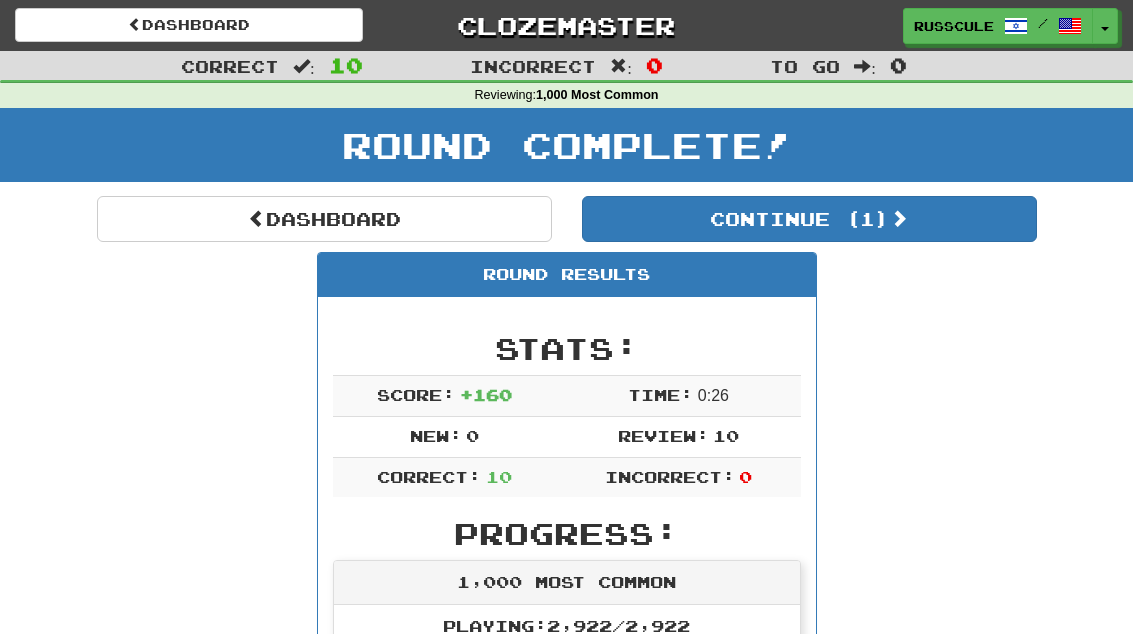 click on "Continue ( 1 )" at bounding box center (809, 219) 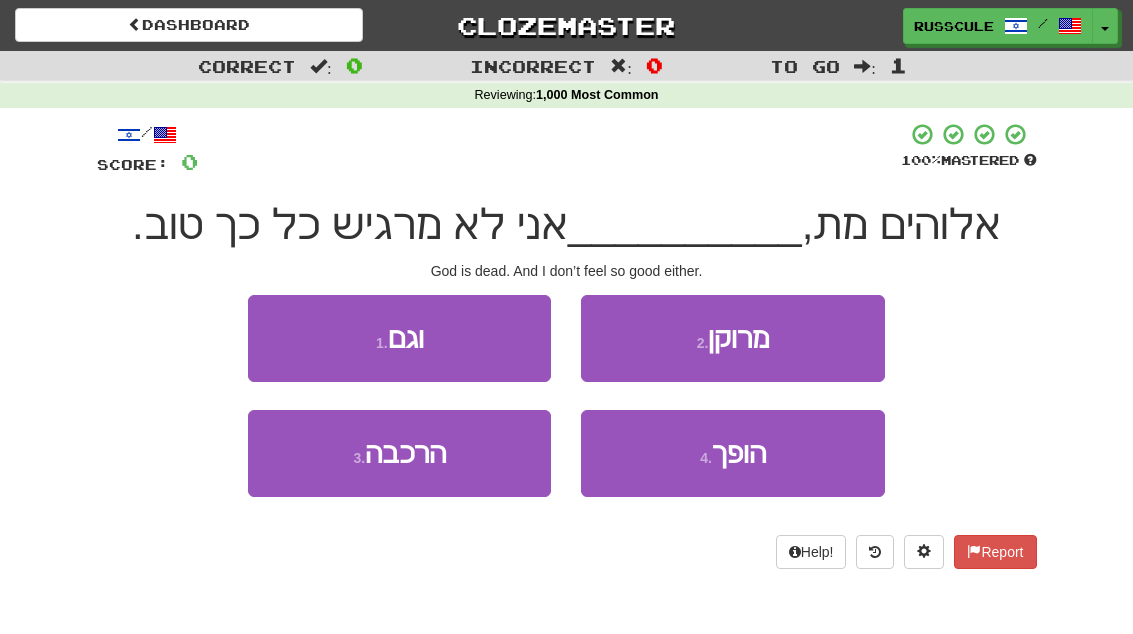 click on "1 .  וגם" at bounding box center (399, 338) 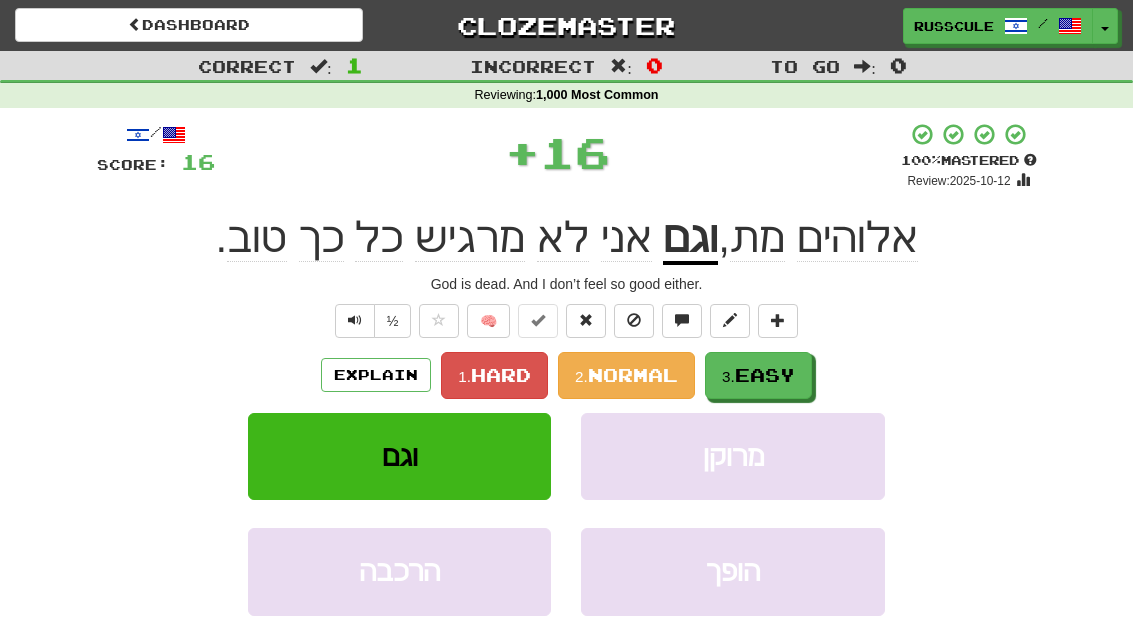 click on "Easy" at bounding box center (765, 375) 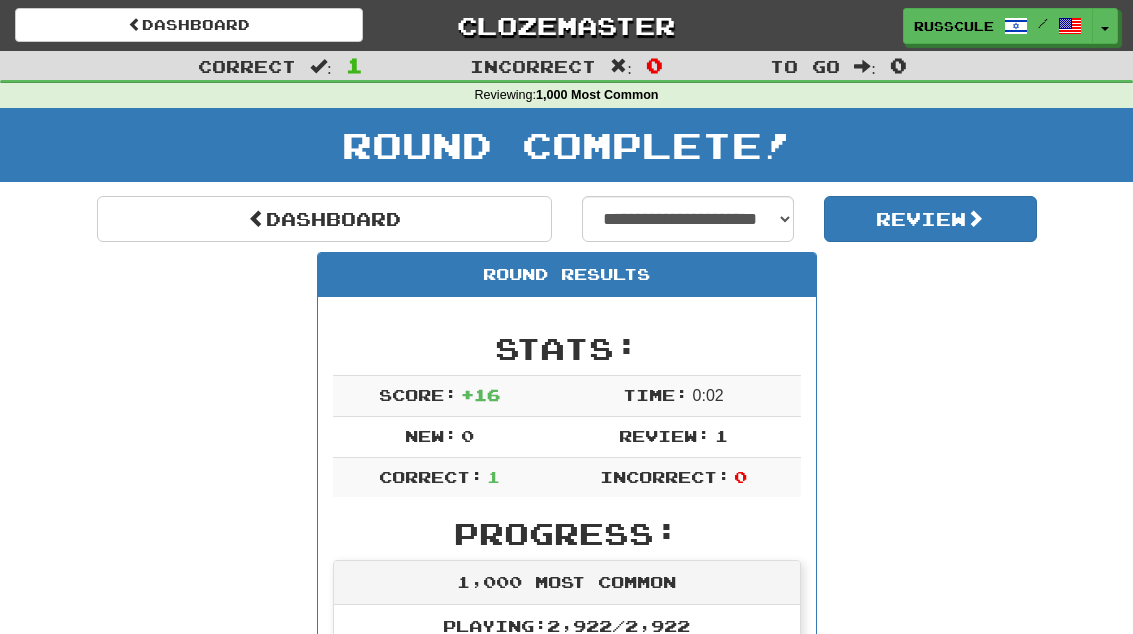 click on "Dashboard" at bounding box center [324, 219] 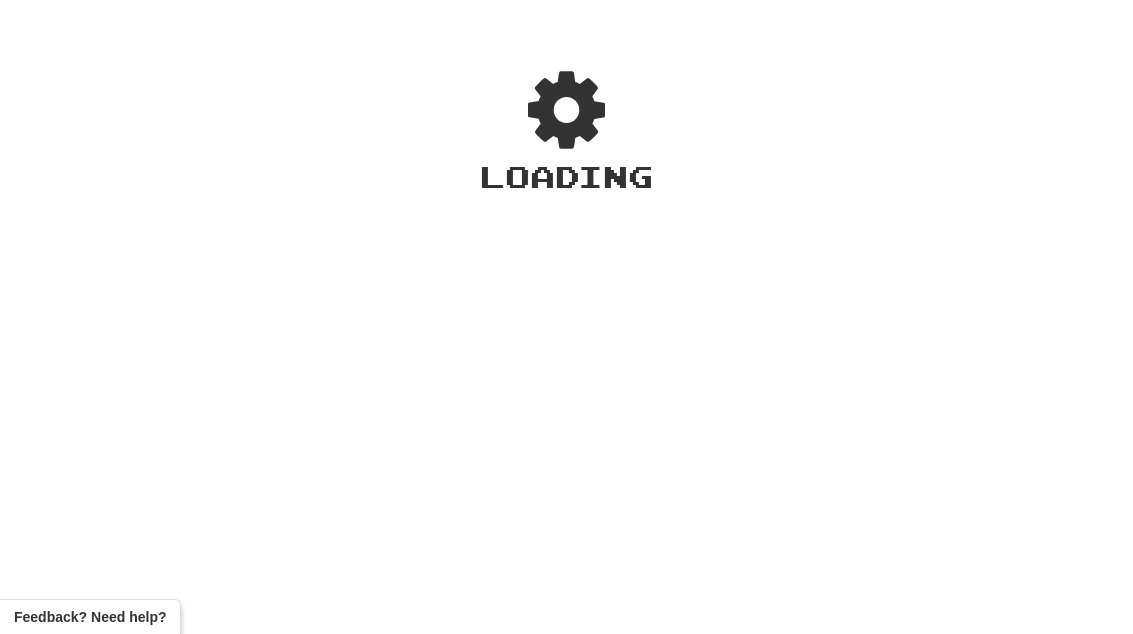 scroll, scrollTop: 0, scrollLeft: 0, axis: both 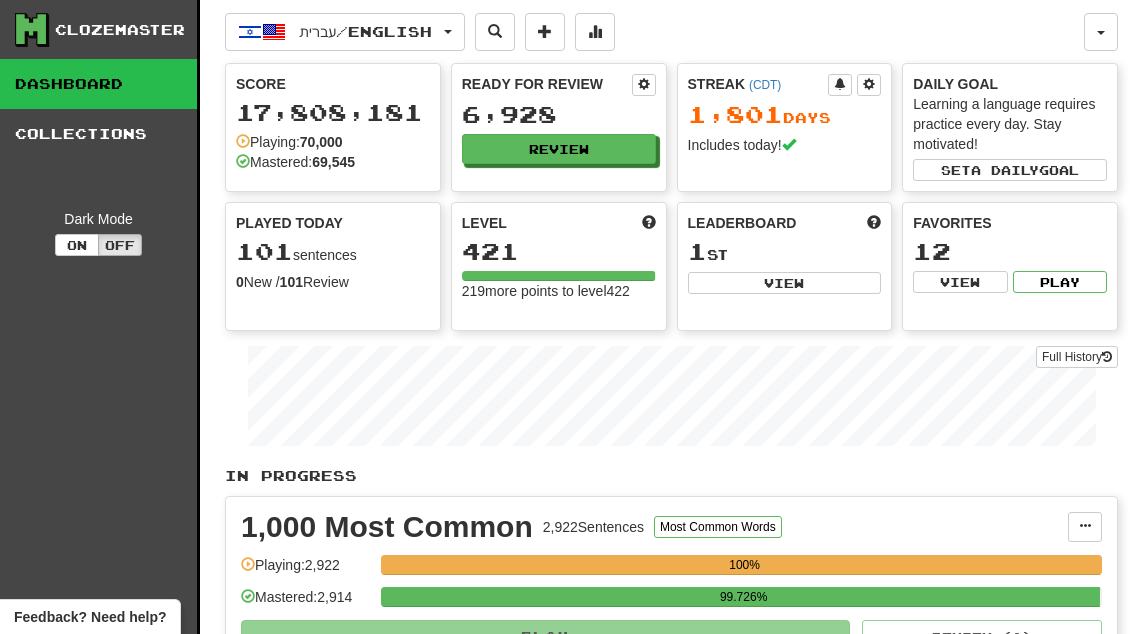 click on "Review" at bounding box center [559, 149] 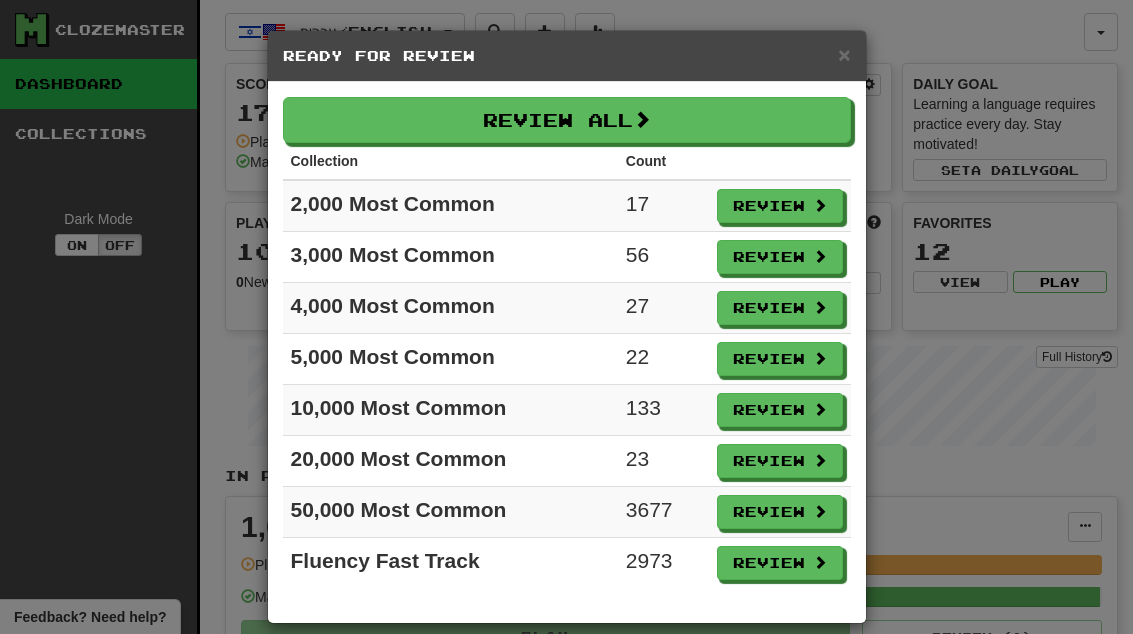 click on "Review" at bounding box center (780, 461) 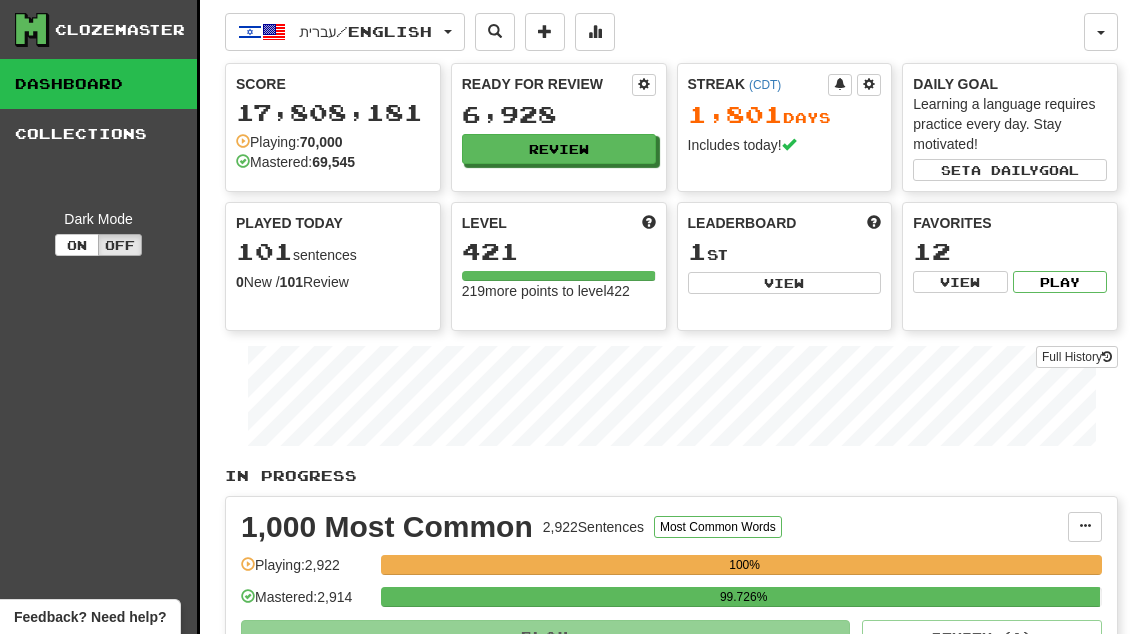 select on "**" 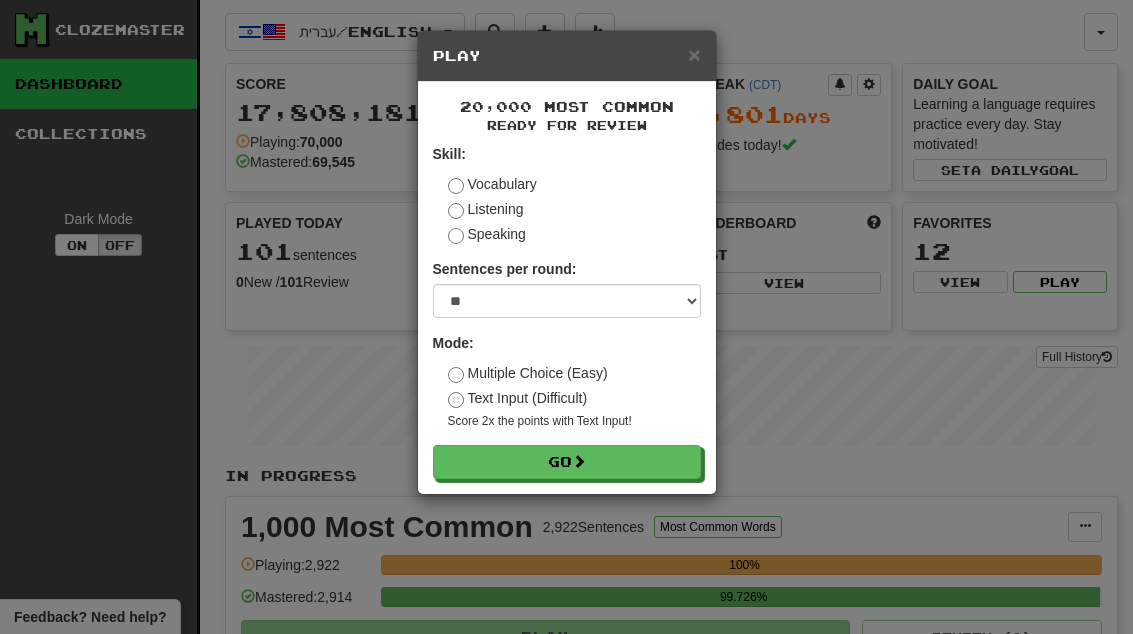 click on "Go" at bounding box center [567, 462] 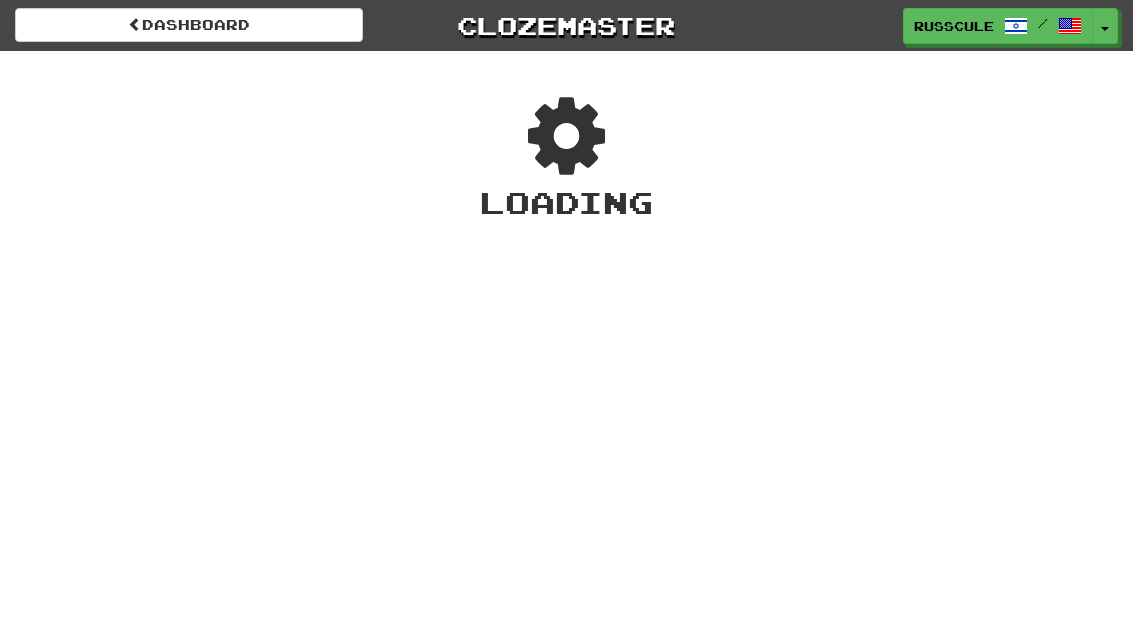 scroll, scrollTop: 0, scrollLeft: 0, axis: both 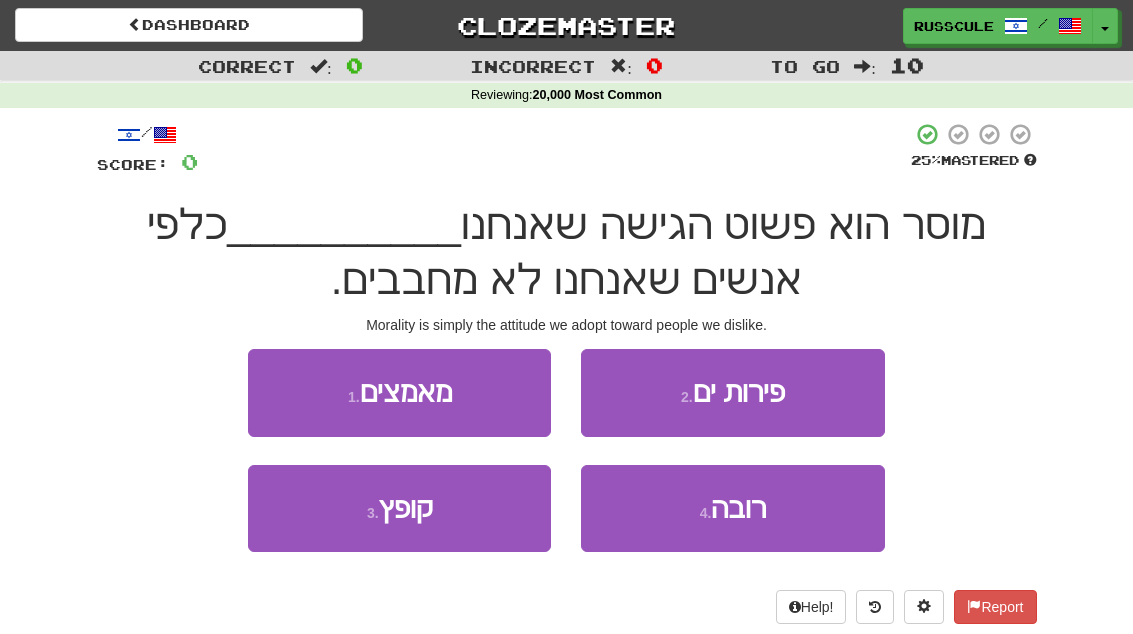 click on "1 .  מאמצים" at bounding box center (399, 392) 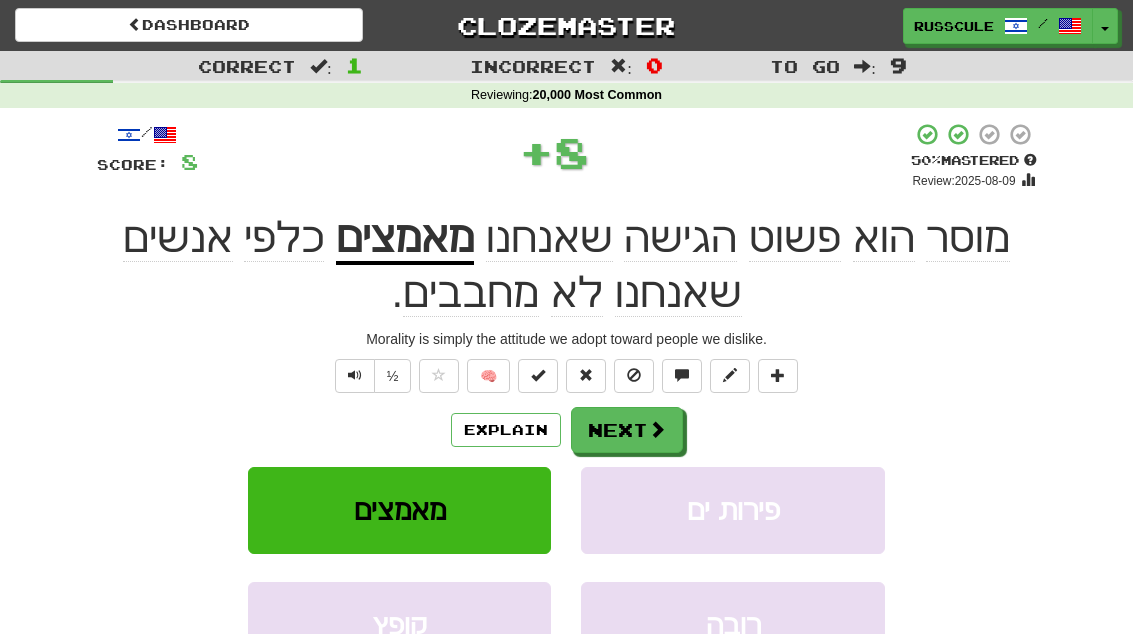 click at bounding box center (657, 429) 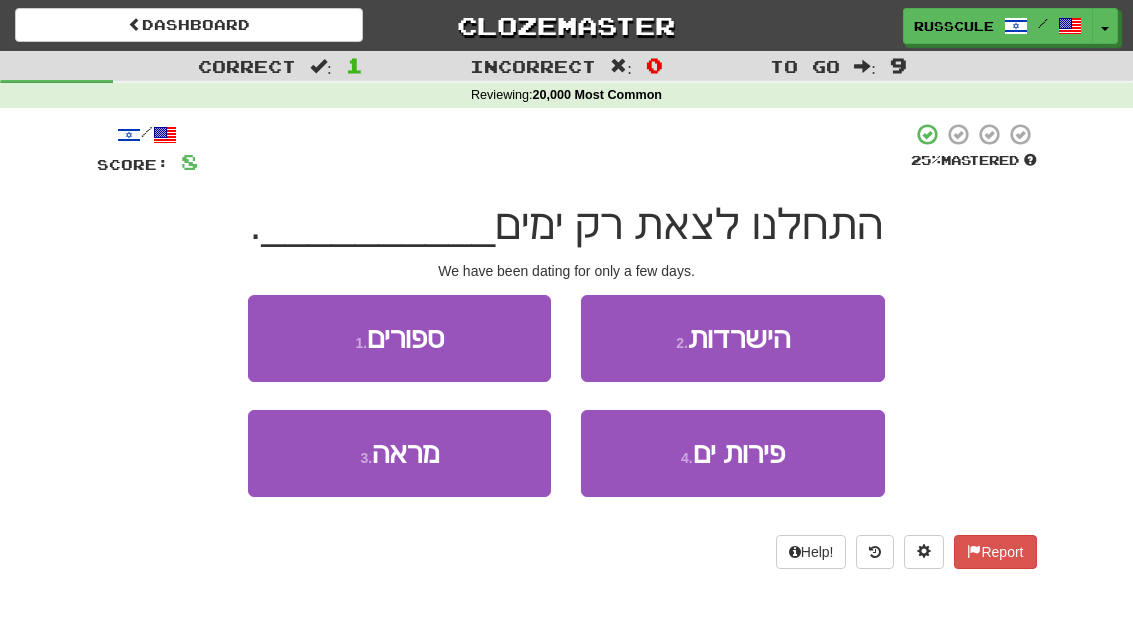 click on "1 .  ספורים" at bounding box center (399, 338) 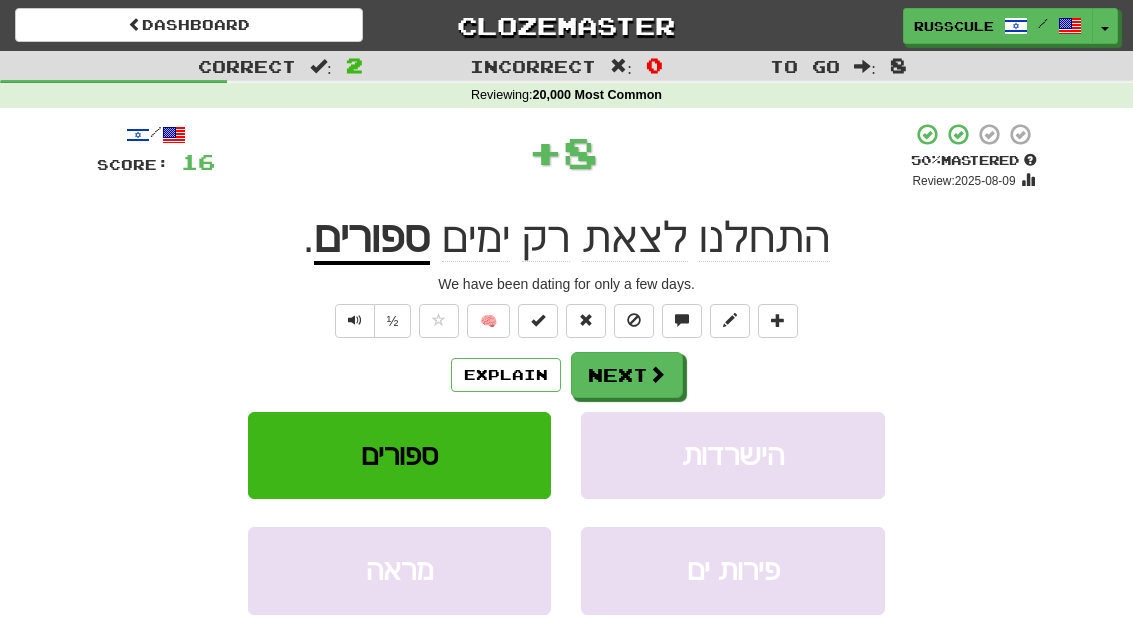 click at bounding box center [657, 374] 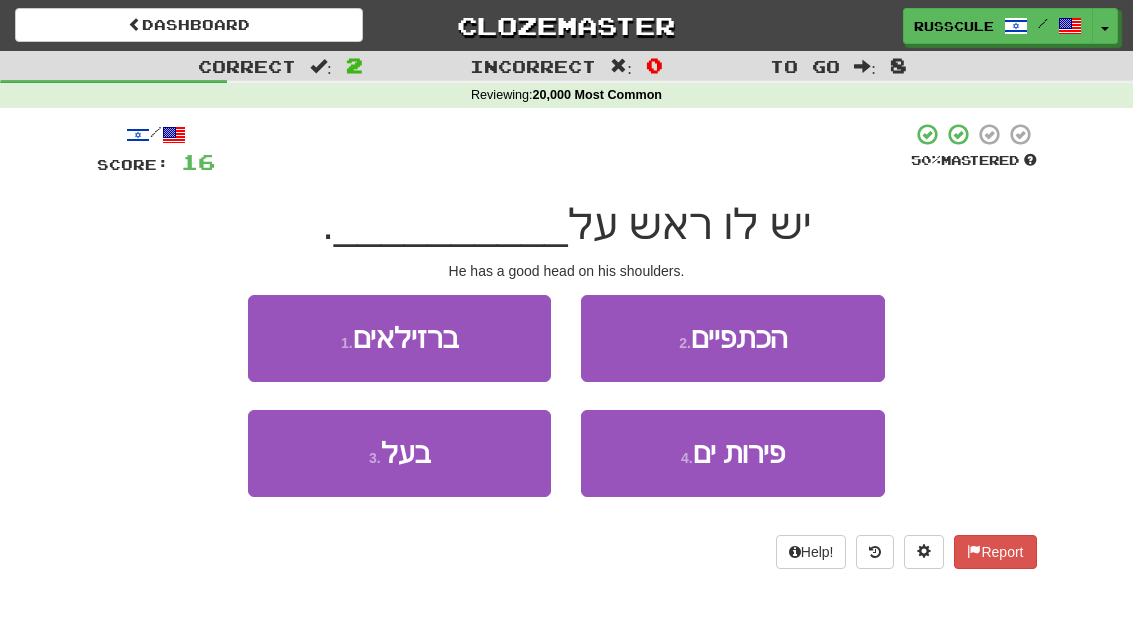 click on "2 .  הכתפיים" at bounding box center (732, 338) 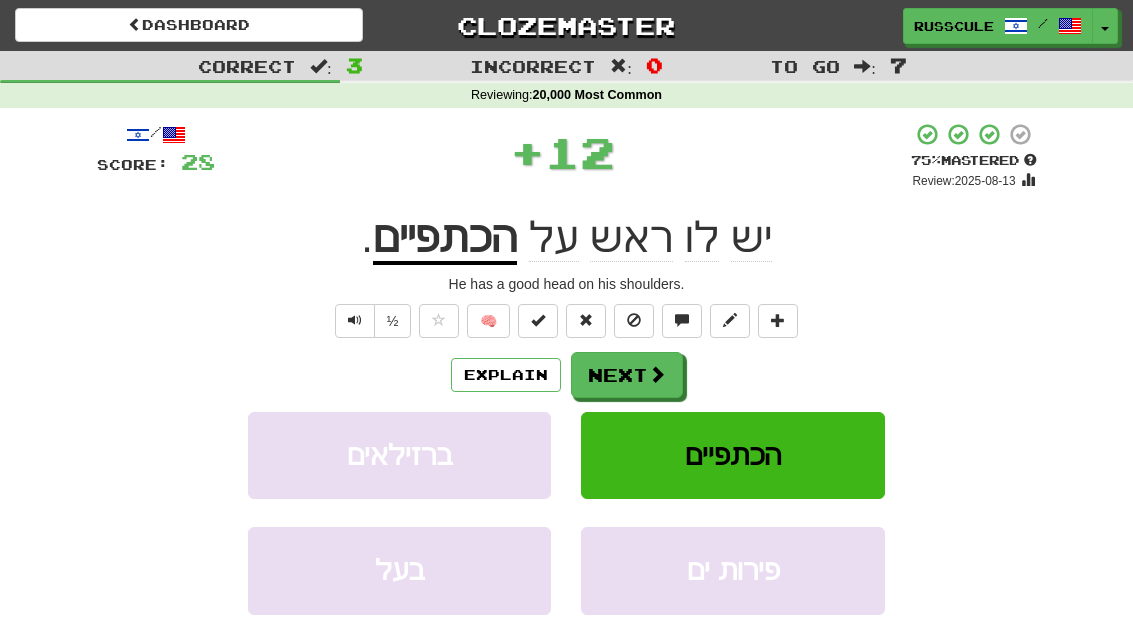 click on "Next" at bounding box center (627, 375) 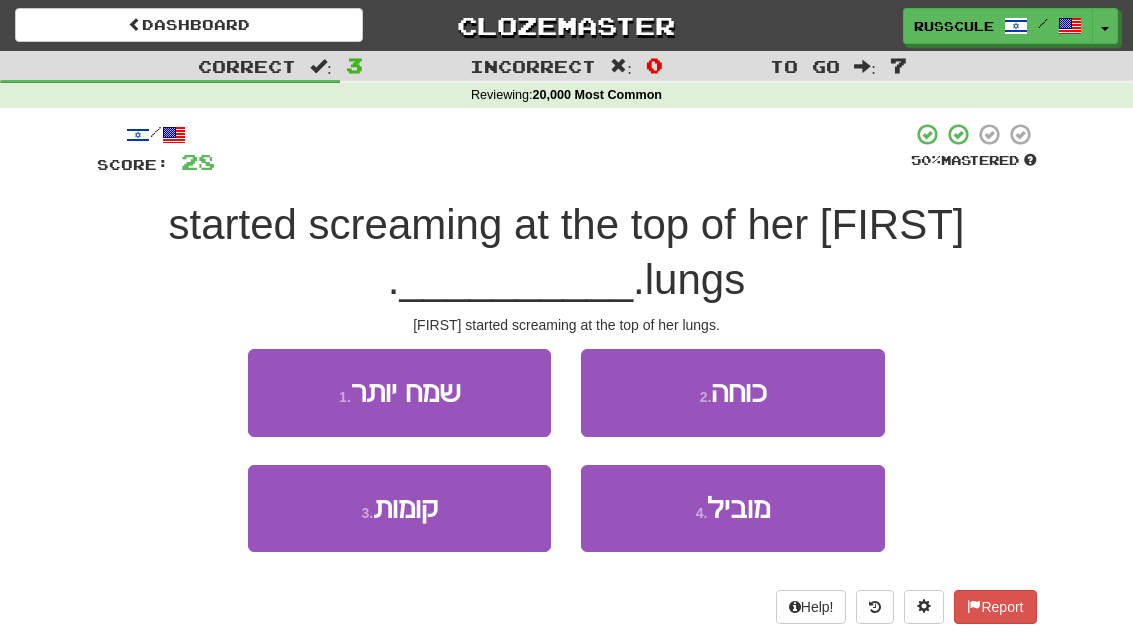 click on "2 .  כוחה" at bounding box center [732, 392] 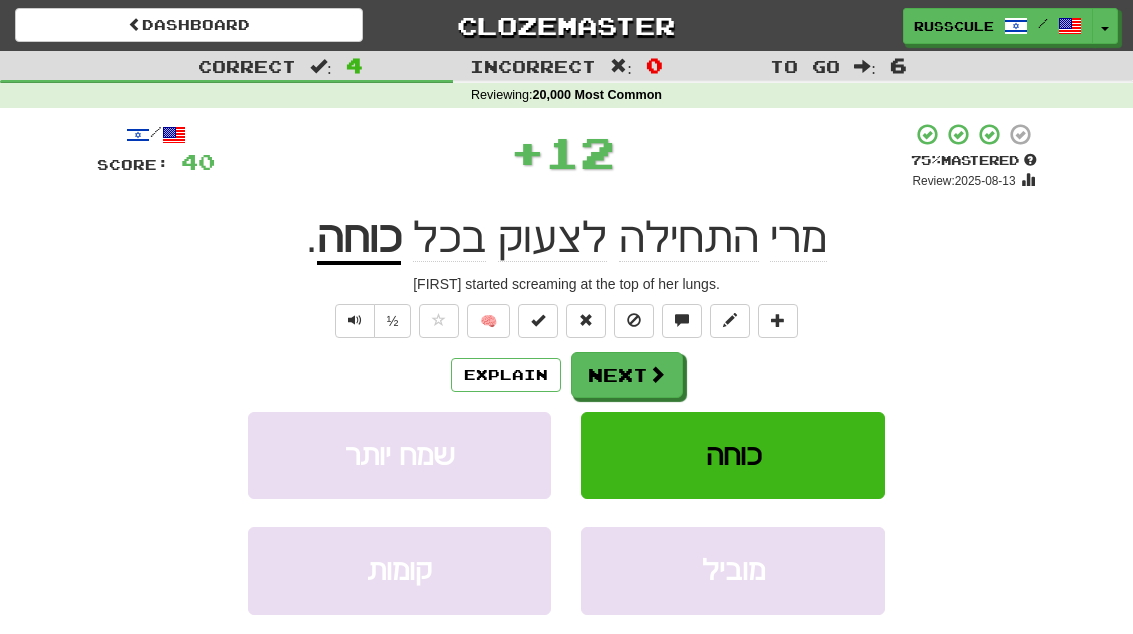 click on "Next" at bounding box center (627, 375) 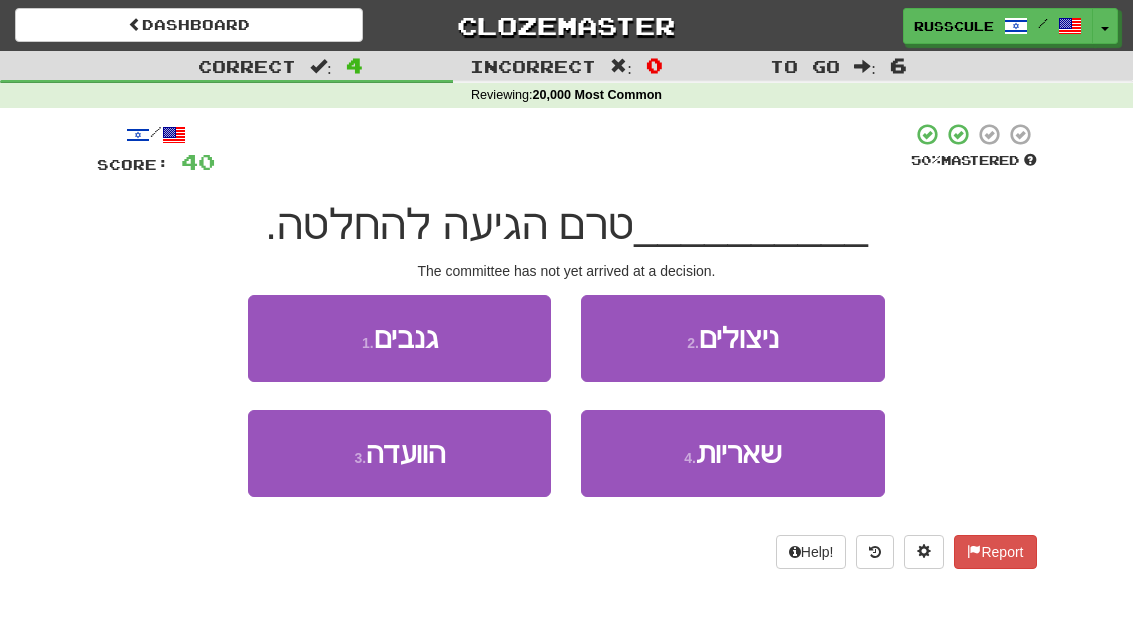 click on "3 .  הוועדה" at bounding box center (399, 453) 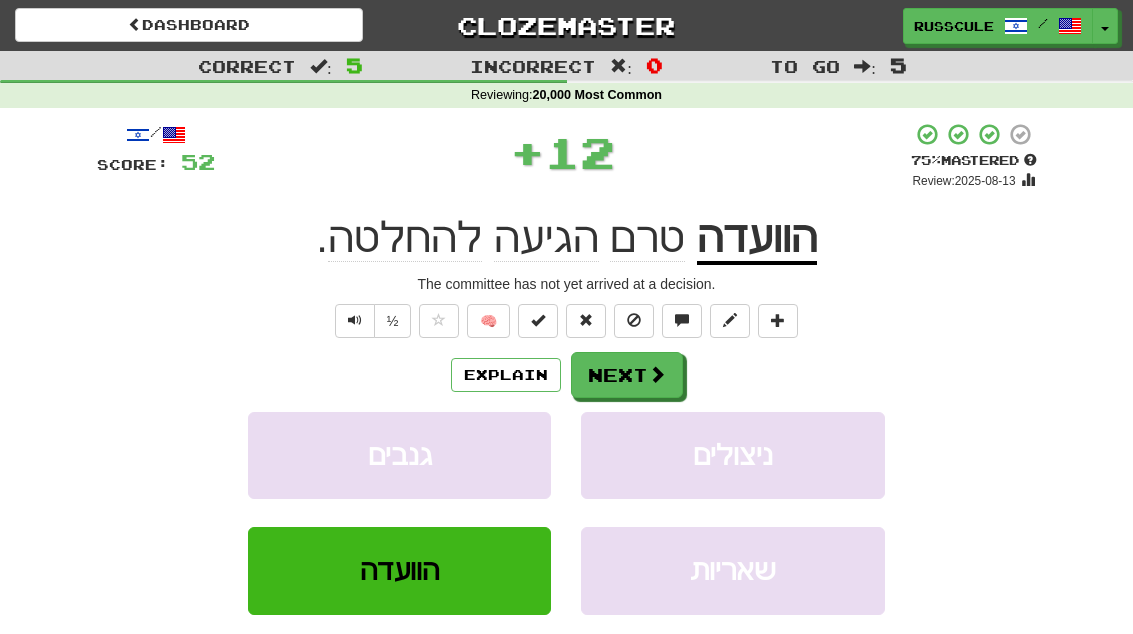 click at bounding box center (657, 374) 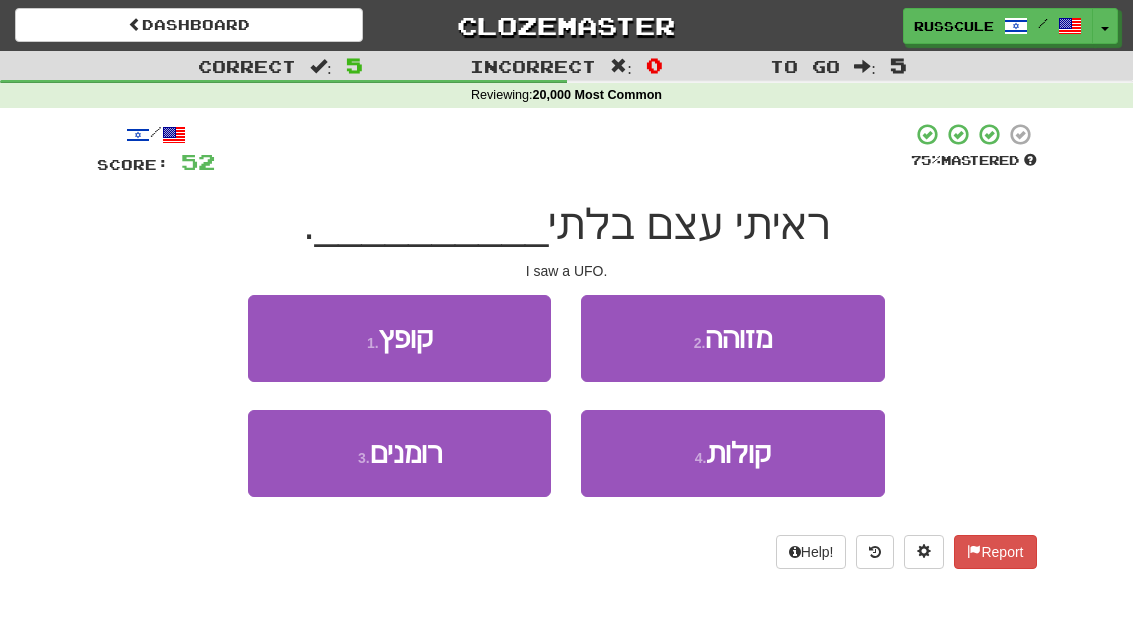 click on "2 .  מזוהה" at bounding box center [732, 338] 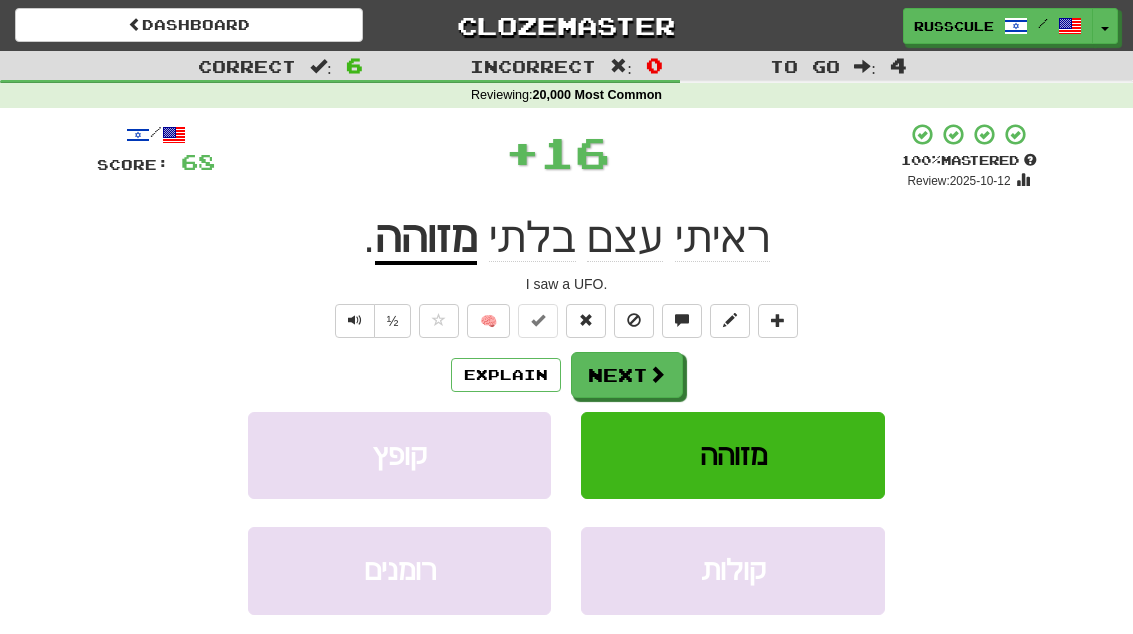 click at bounding box center (657, 374) 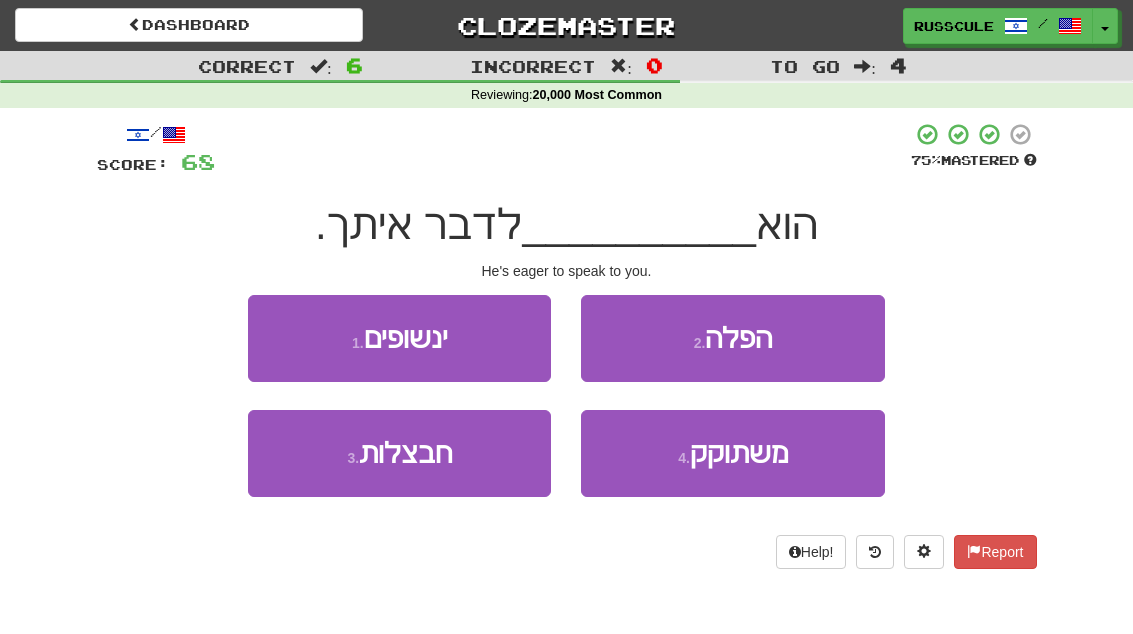 click on "משתוקק" at bounding box center (739, 453) 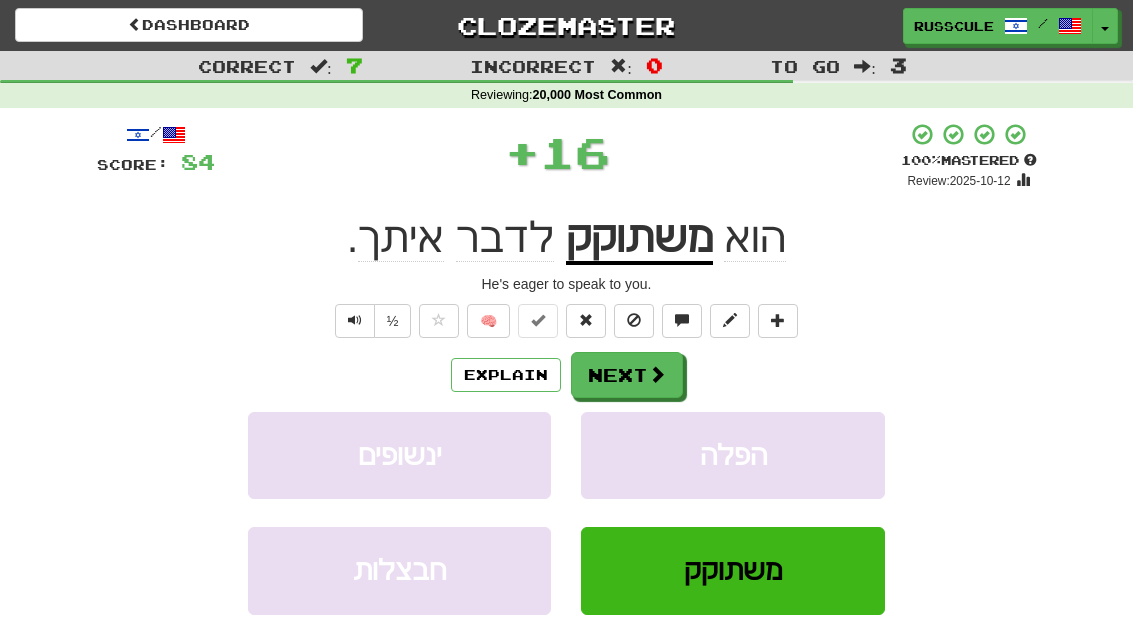 click on "Next" at bounding box center [627, 375] 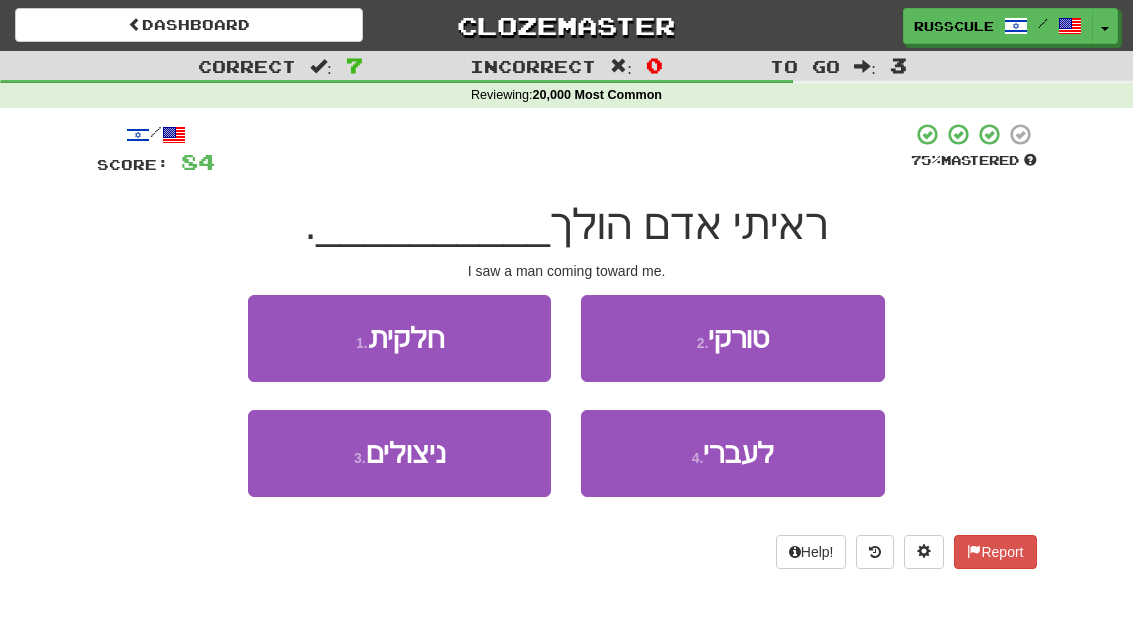 click on "לעברי" at bounding box center [738, 453] 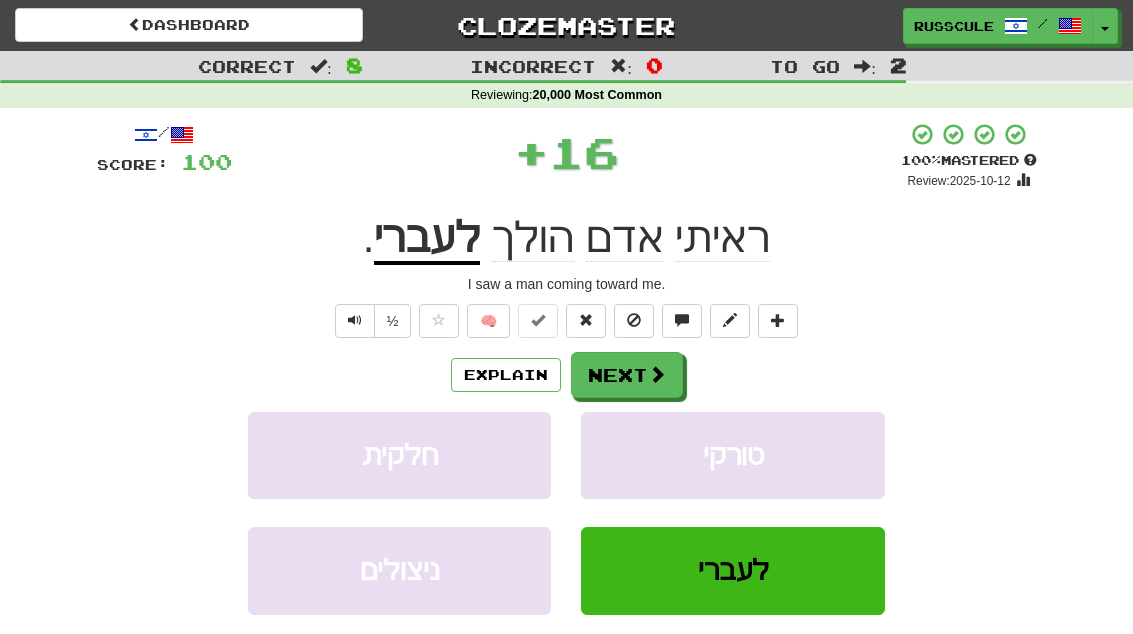 click at bounding box center (657, 374) 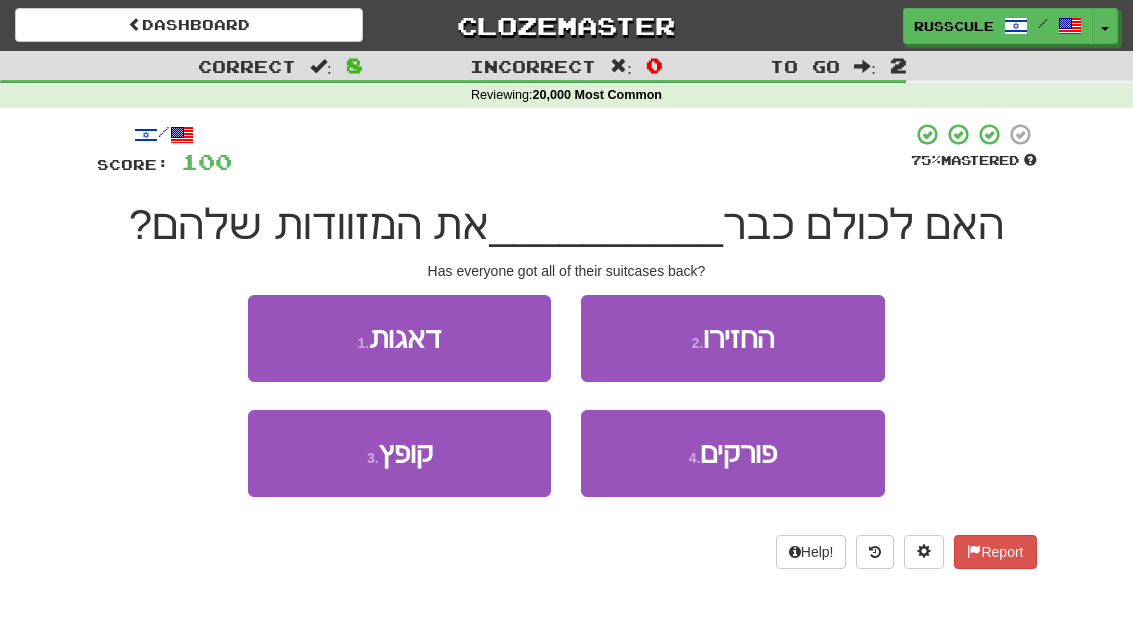 click on "2 .  החזירו" at bounding box center (732, 338) 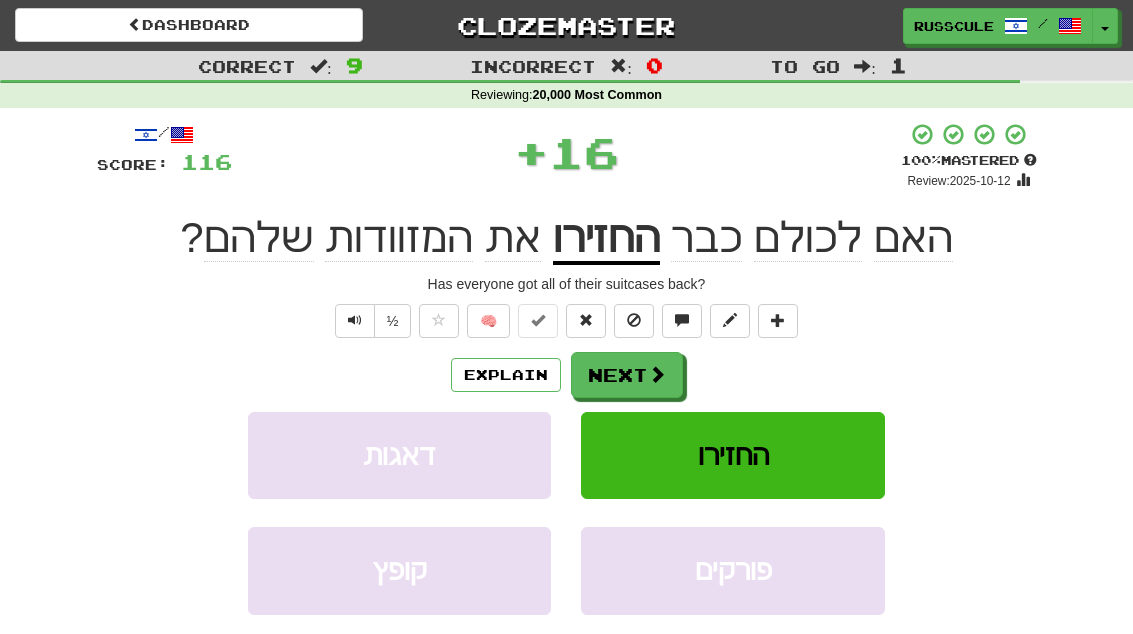 click on "Next" at bounding box center [627, 375] 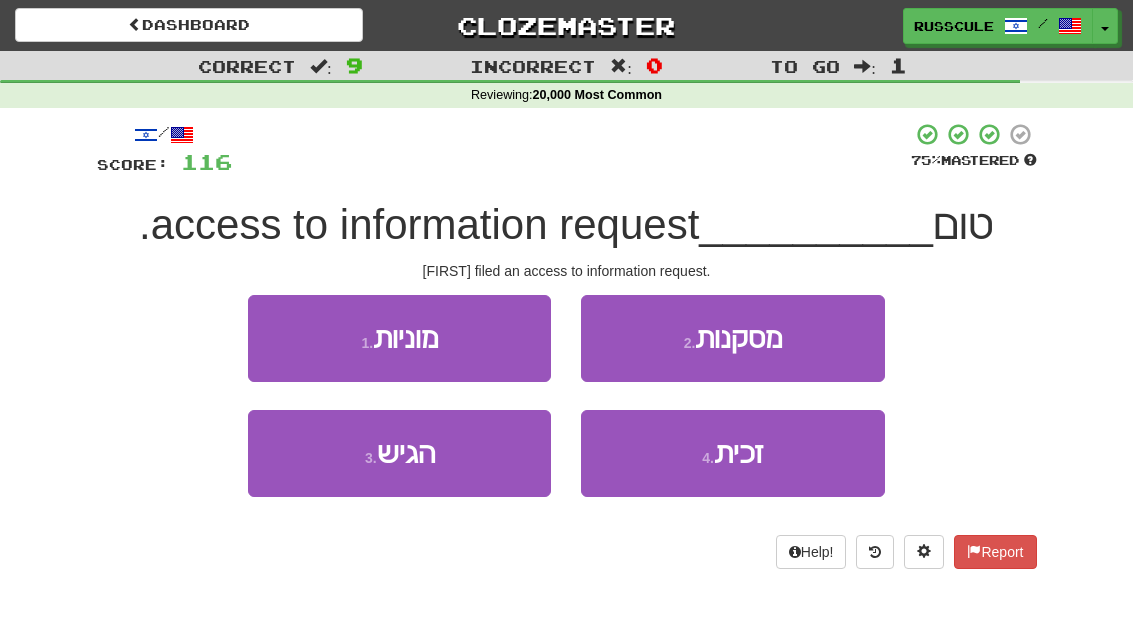 click on "3 .  הגיש" at bounding box center (399, 453) 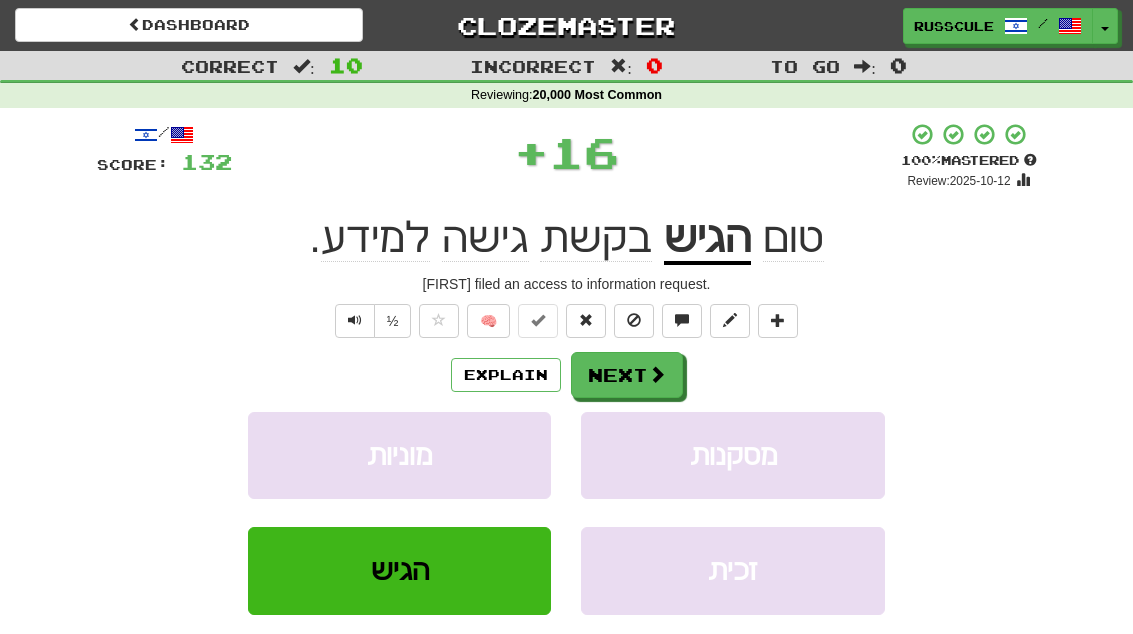 click at bounding box center (657, 374) 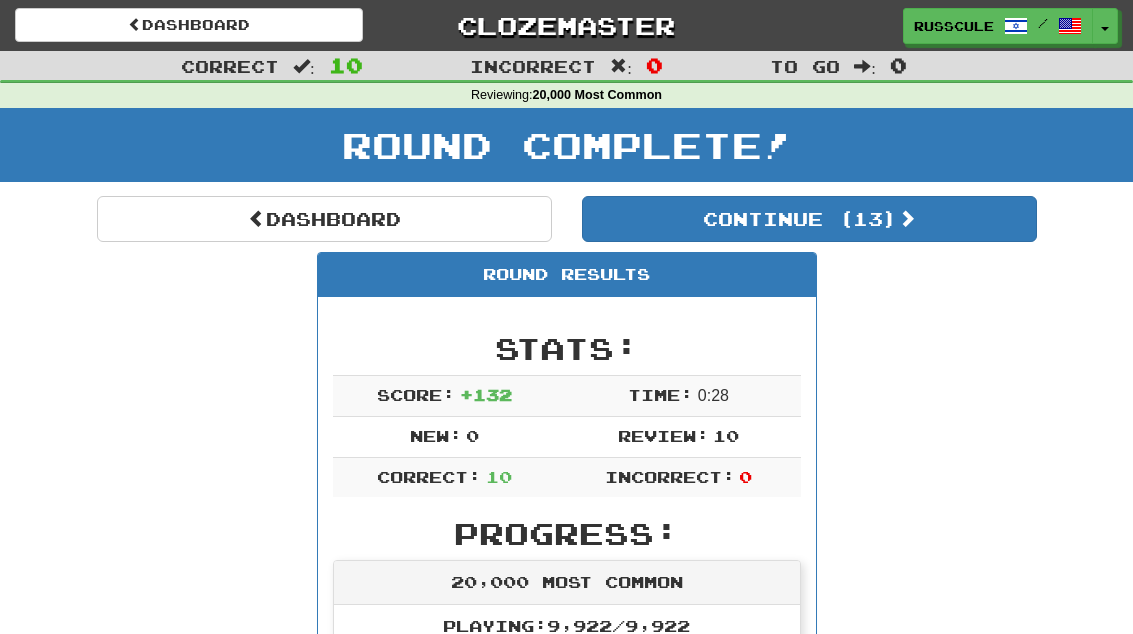 click on "Continue ( 13 )" at bounding box center [809, 219] 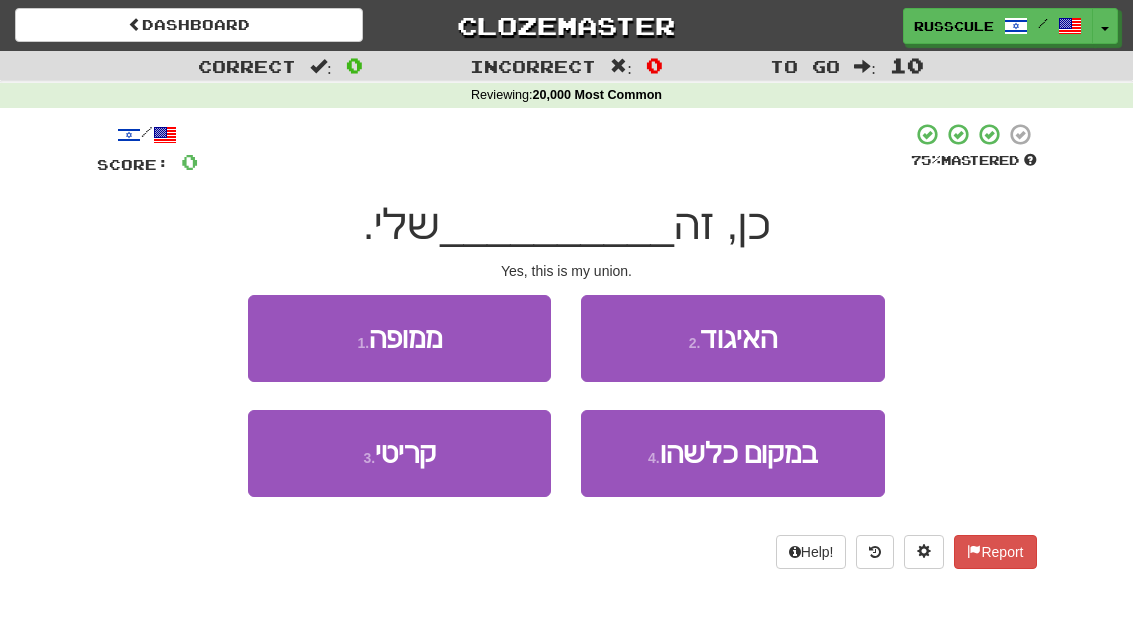 click on "2 .  האיגוד" at bounding box center (732, 338) 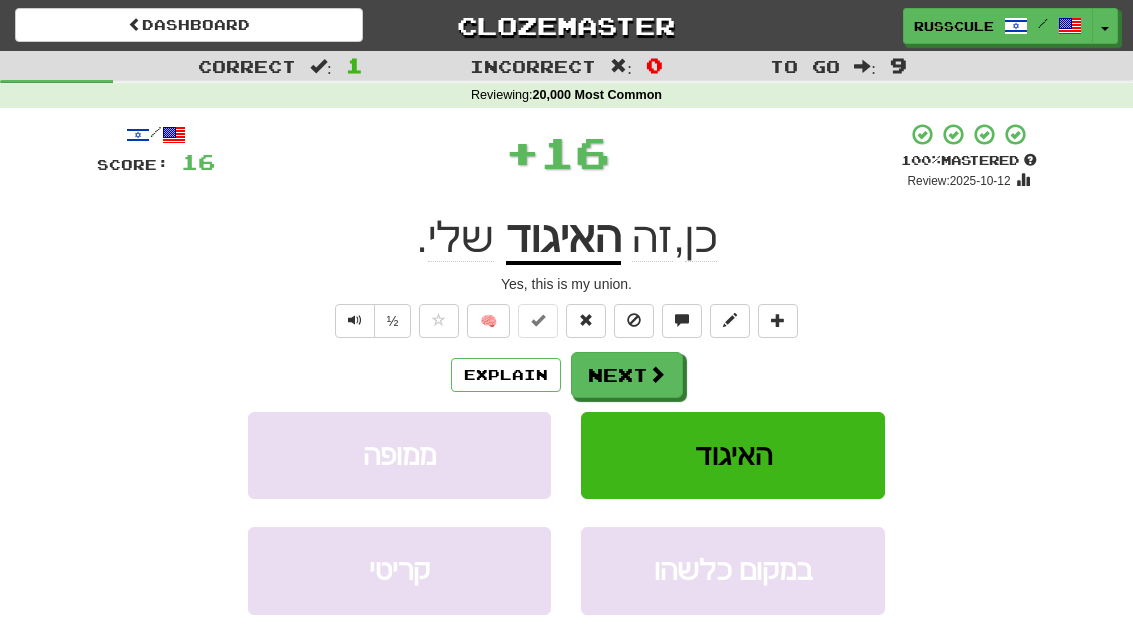click at bounding box center (657, 374) 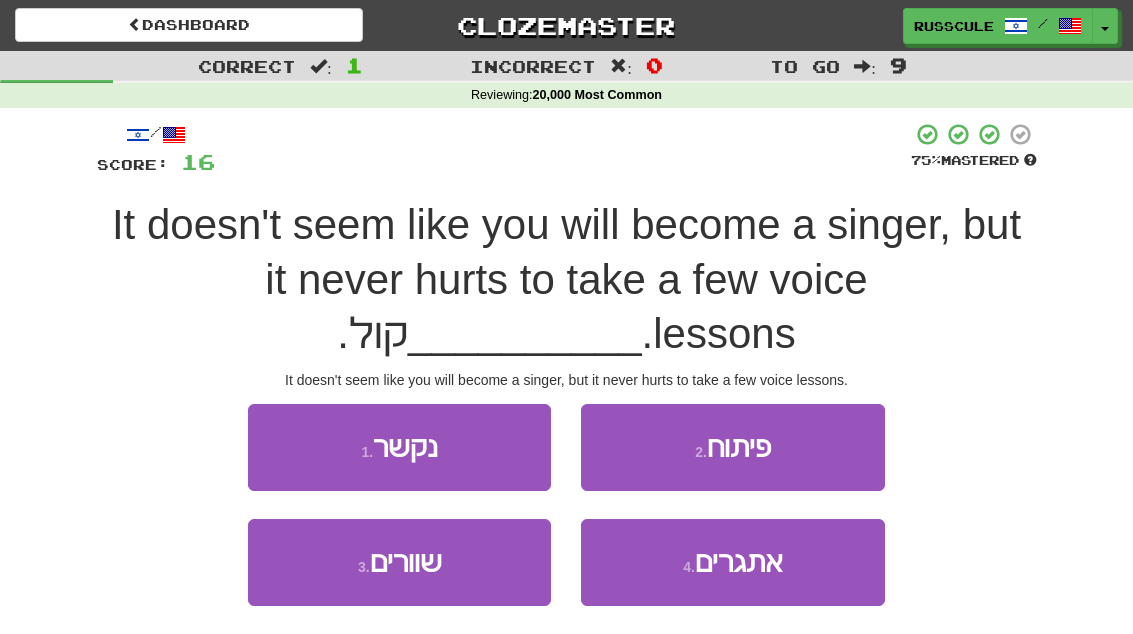 click on "2 .  פיתוח" at bounding box center (732, 447) 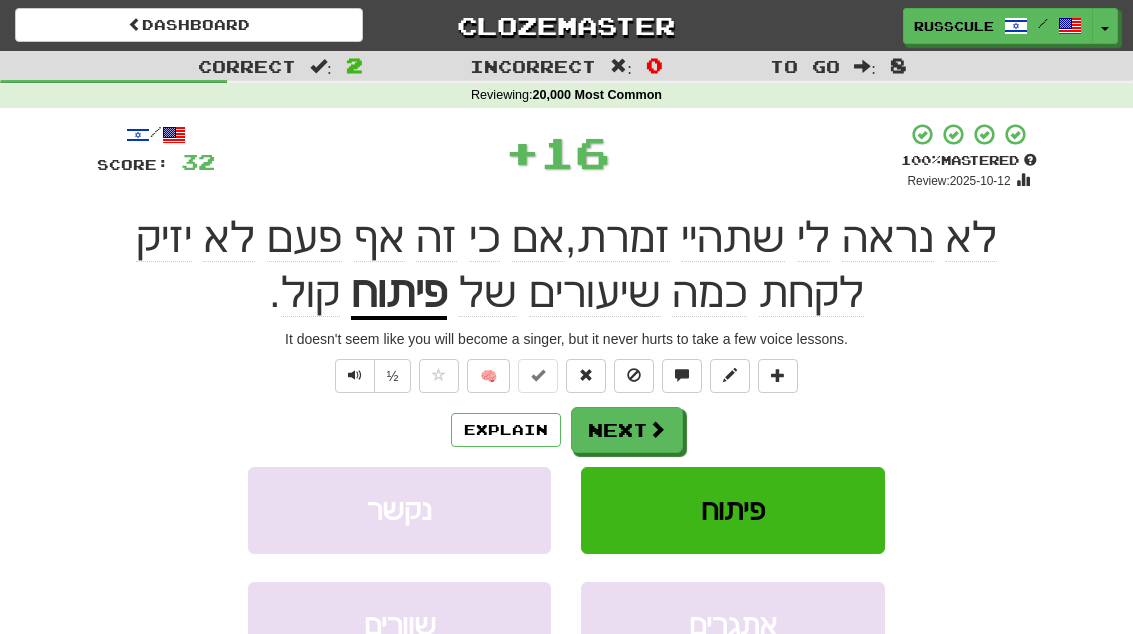 click on "Next" at bounding box center [627, 430] 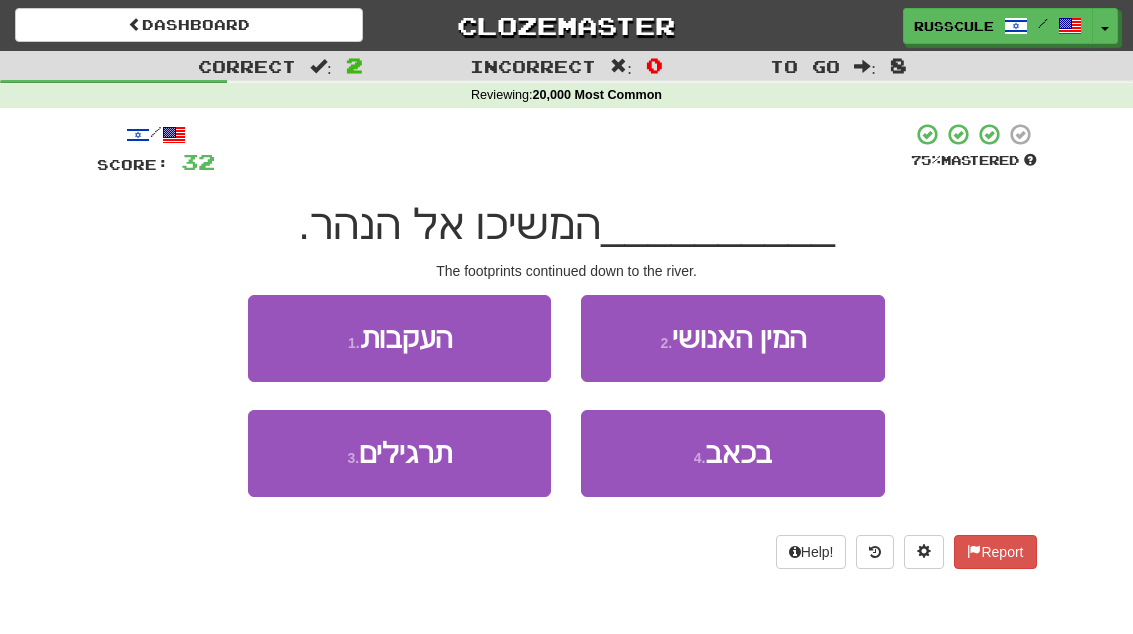 click on "1 .  העקבות" at bounding box center [399, 338] 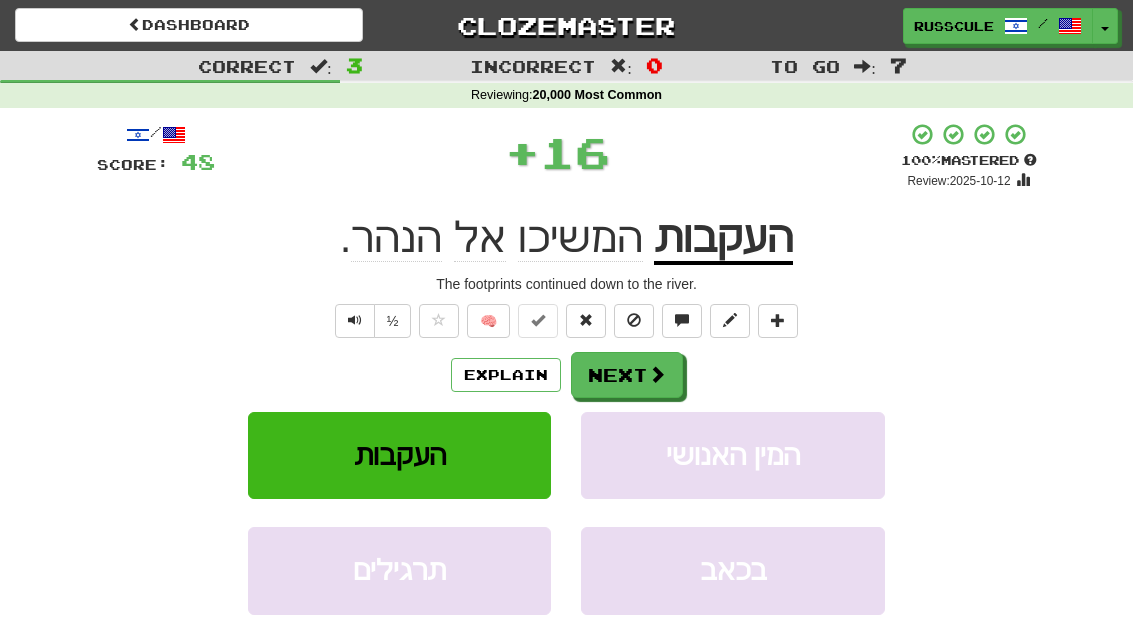 click at bounding box center [657, 374] 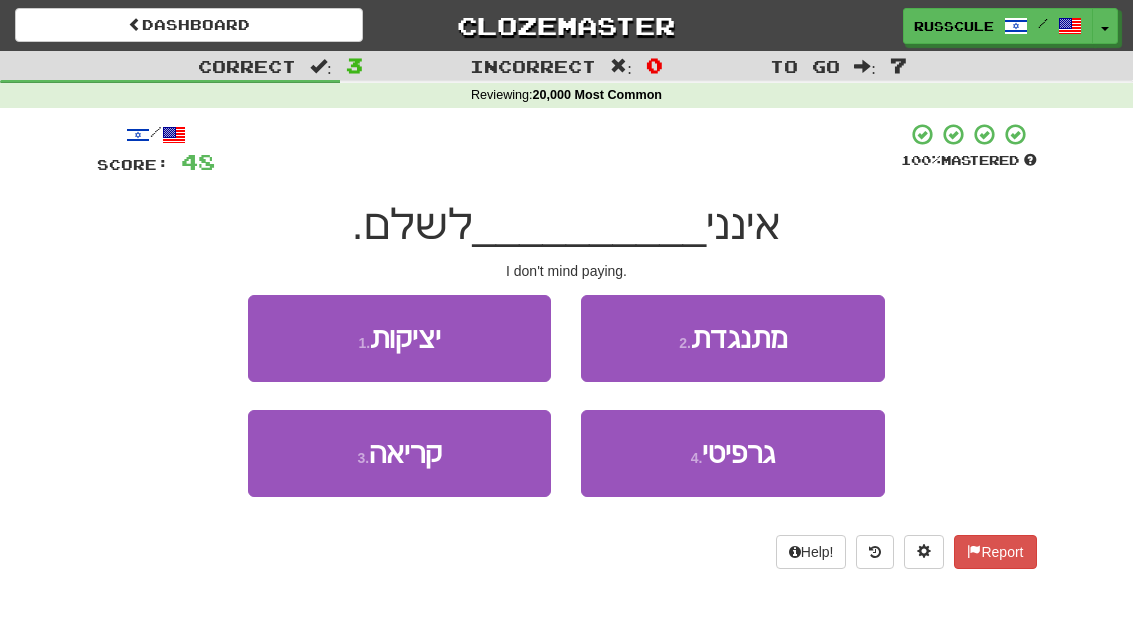 click on "2 .  מתנגדת" at bounding box center (732, 338) 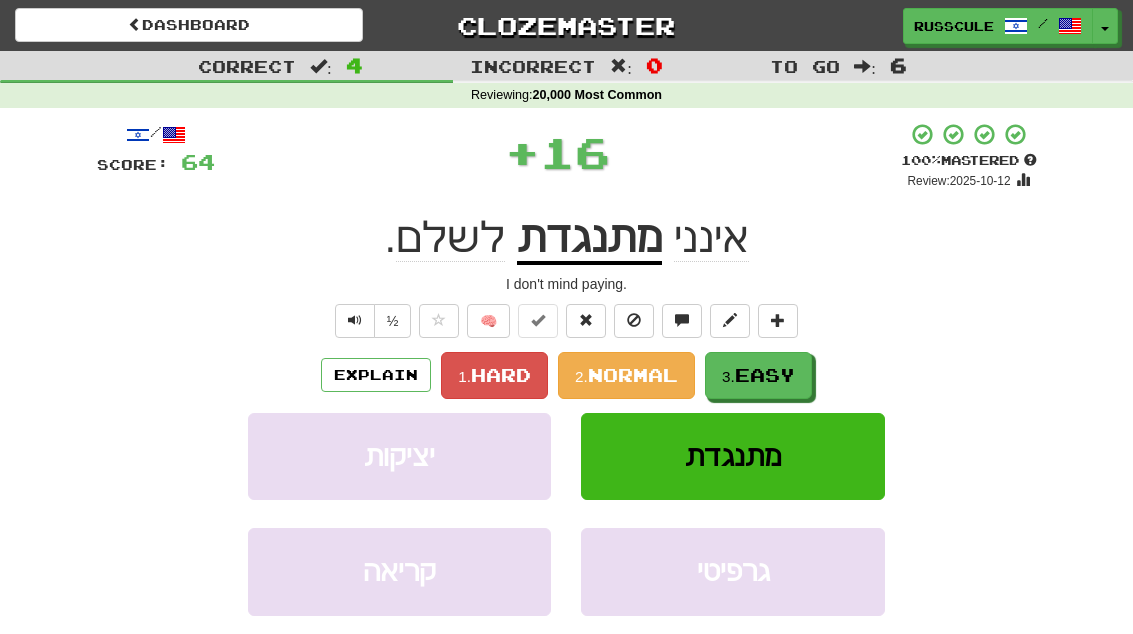 click on "Easy" at bounding box center (765, 375) 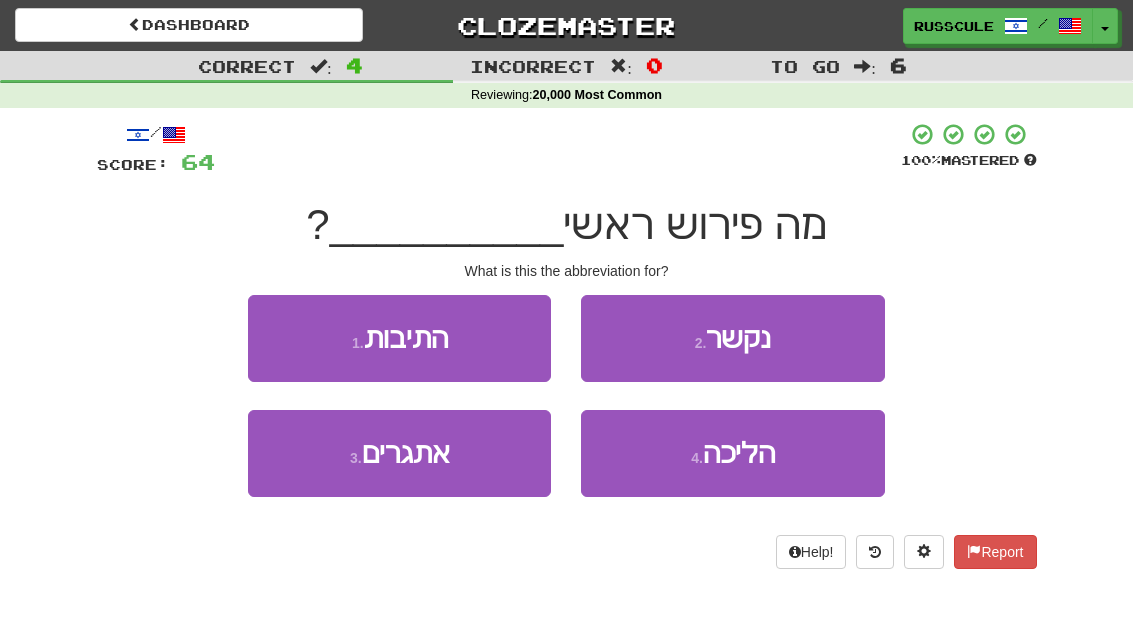 click on "1 .  התיבות" at bounding box center (399, 338) 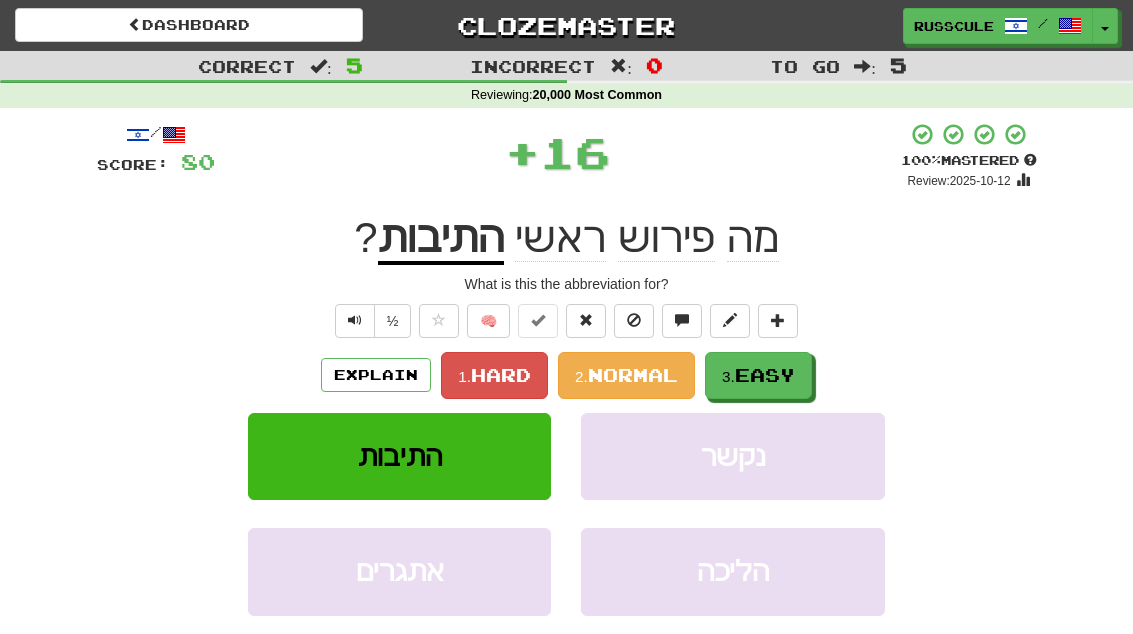 click on "Easy" at bounding box center (765, 375) 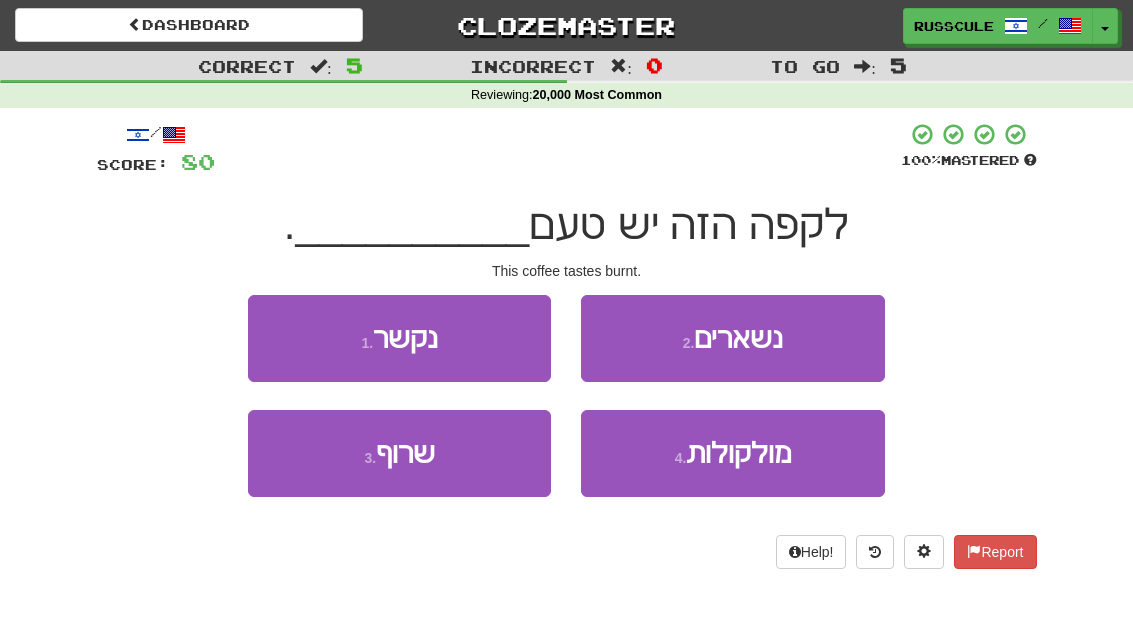 click on "3 .  שרוף" at bounding box center (399, 453) 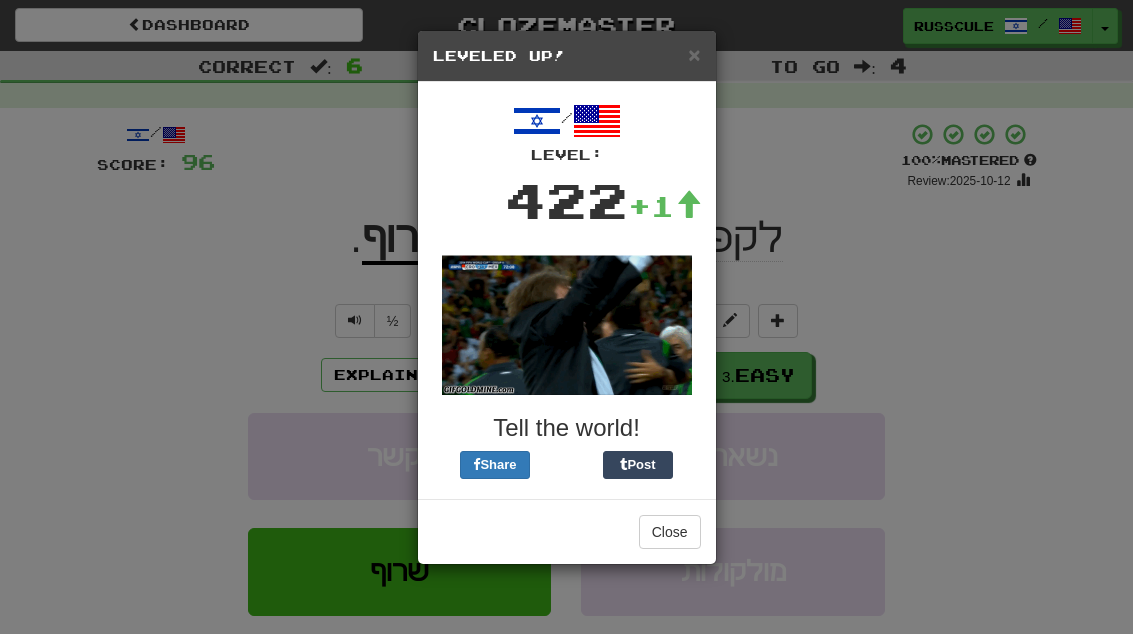click on "Close" at bounding box center (670, 532) 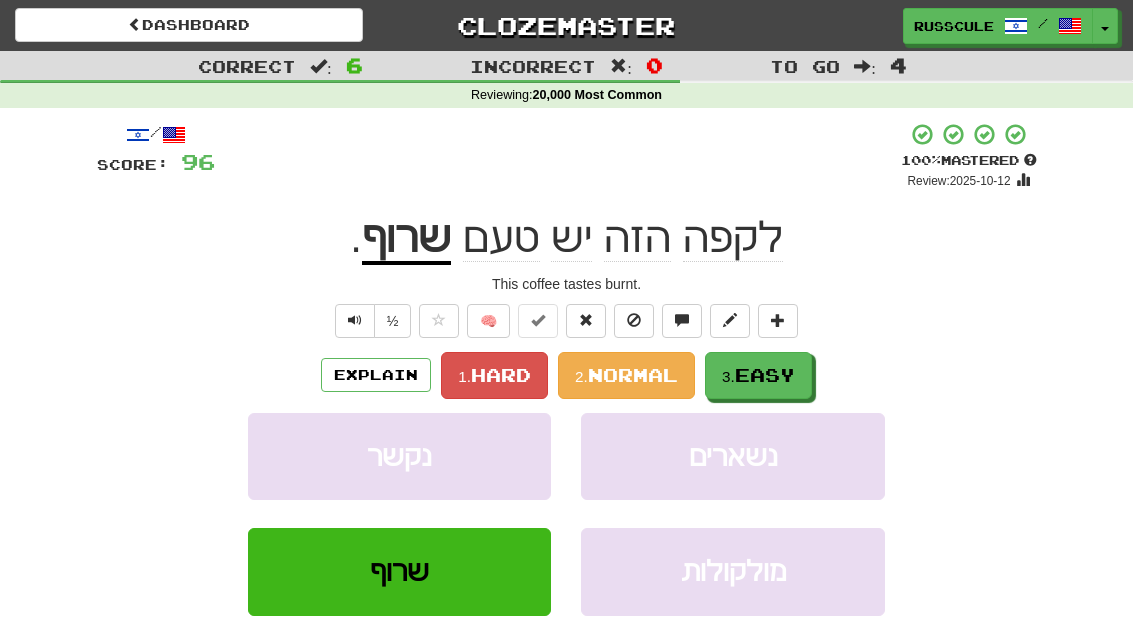 click on "Easy" at bounding box center (765, 375) 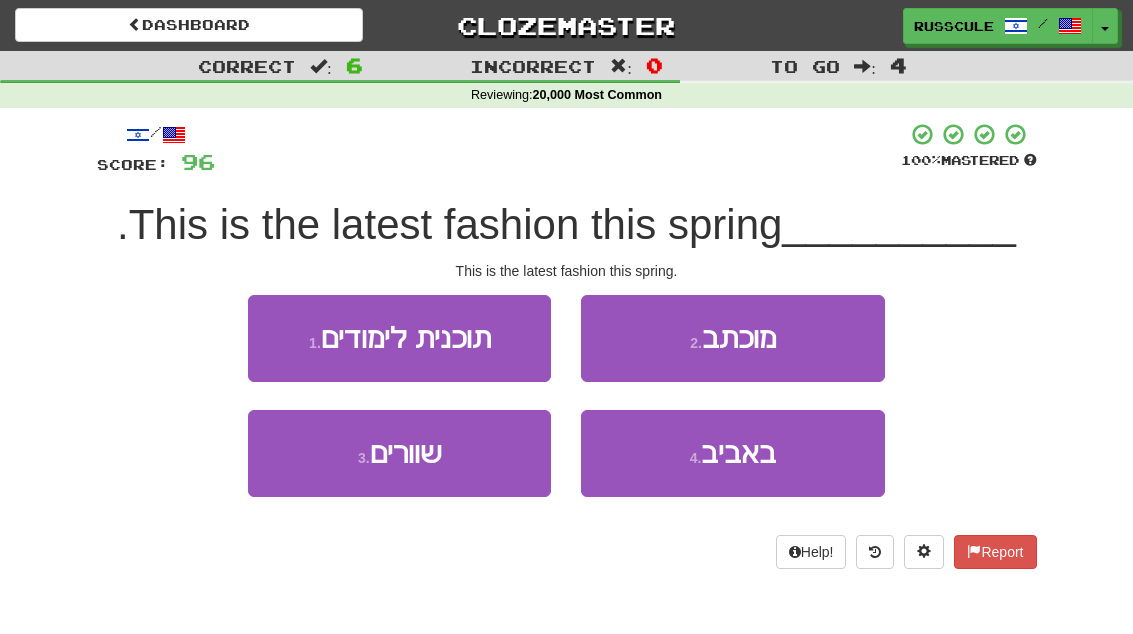 click on "באביב" at bounding box center [738, 453] 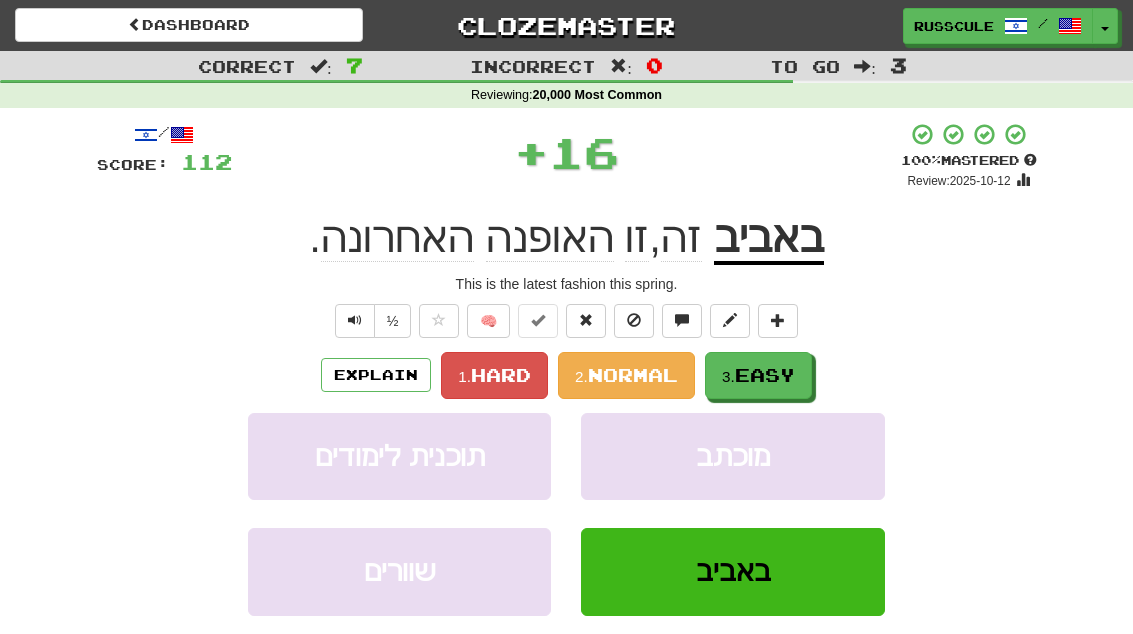click on "Easy" at bounding box center [765, 375] 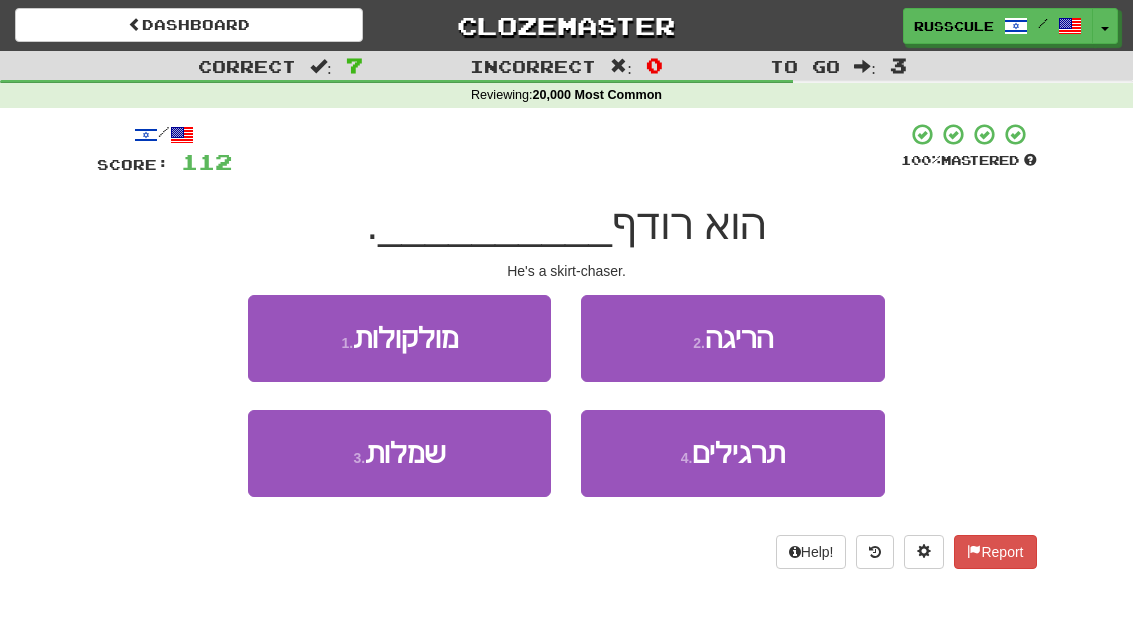 click on "3 .  שמלות" at bounding box center (399, 453) 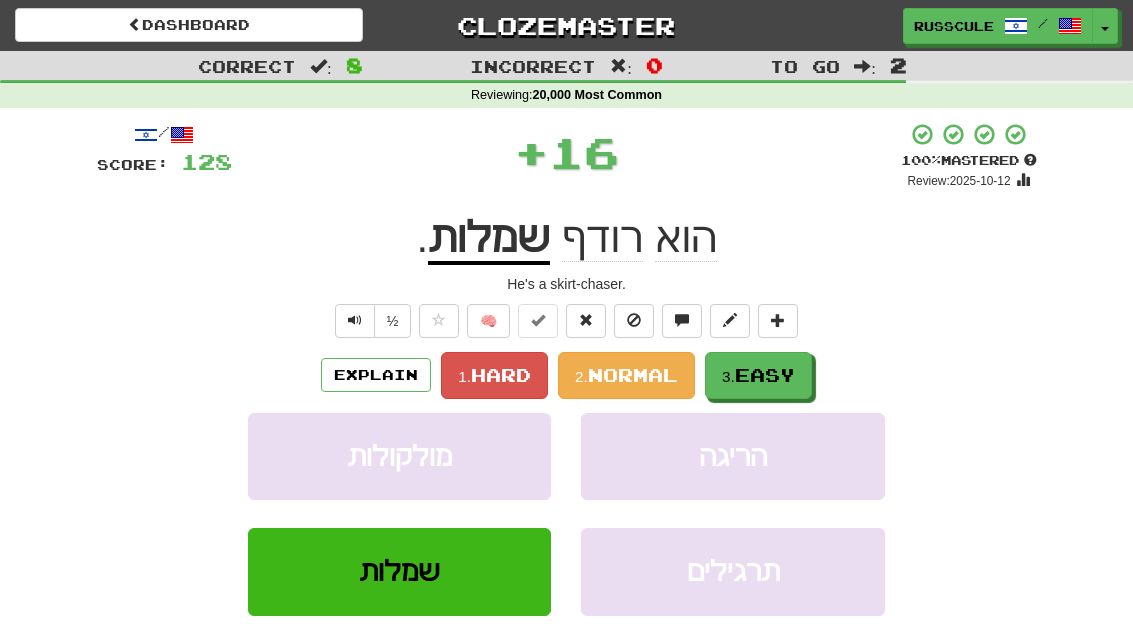 click on "3.  Easy" at bounding box center (758, 375) 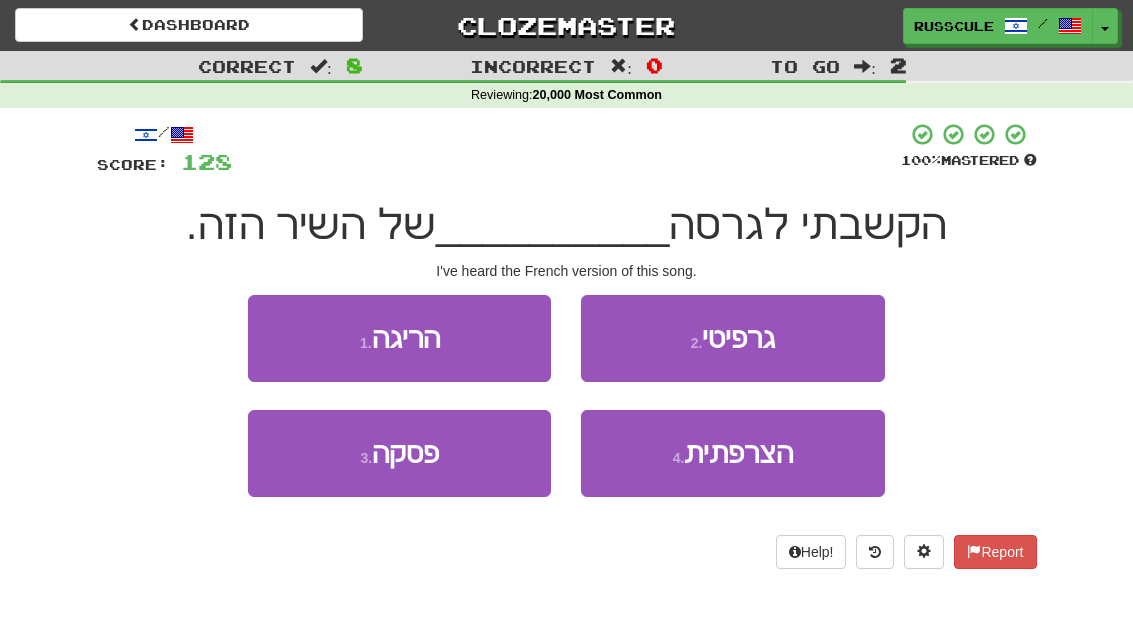 click on "4 .  הצרפתית" at bounding box center (732, 453) 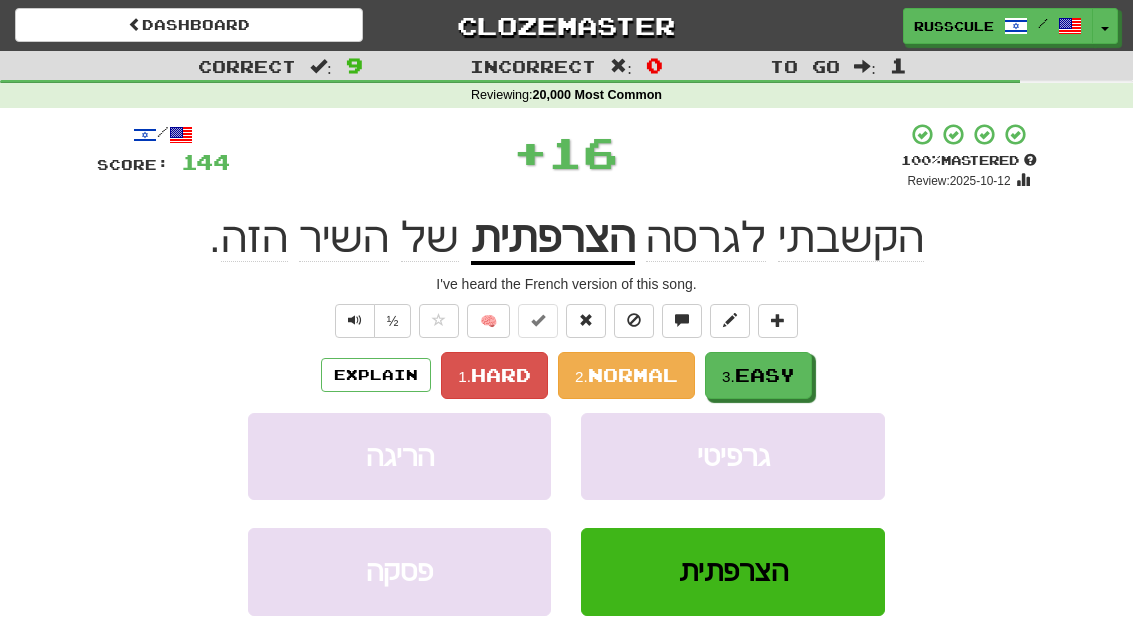 click on "Easy" at bounding box center [765, 375] 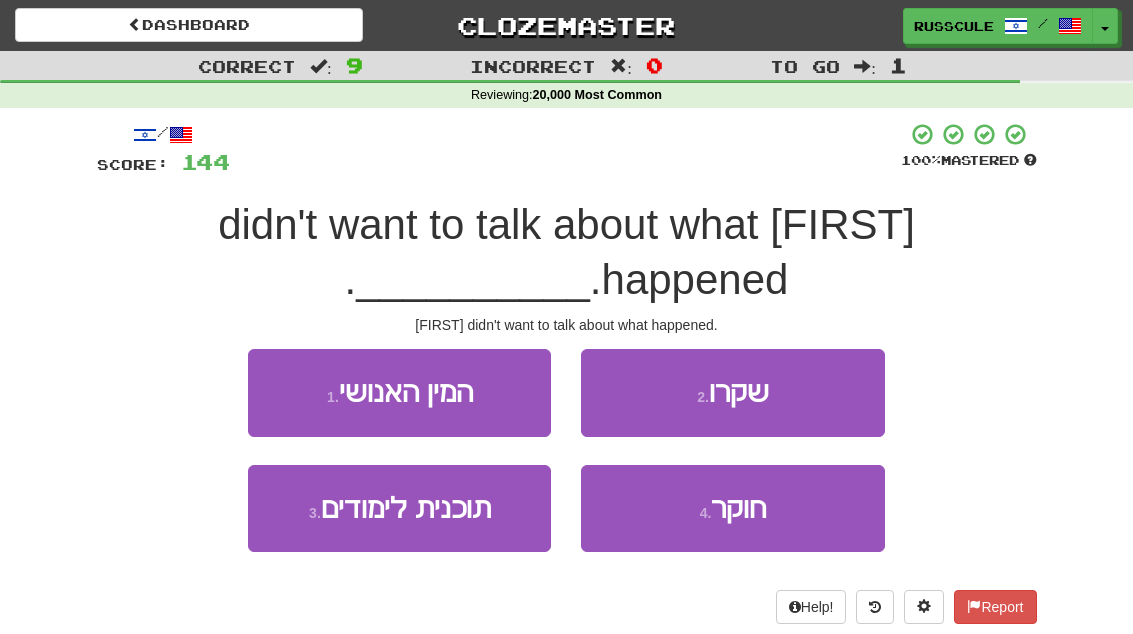 click on "2 .  שקרו" at bounding box center (732, 392) 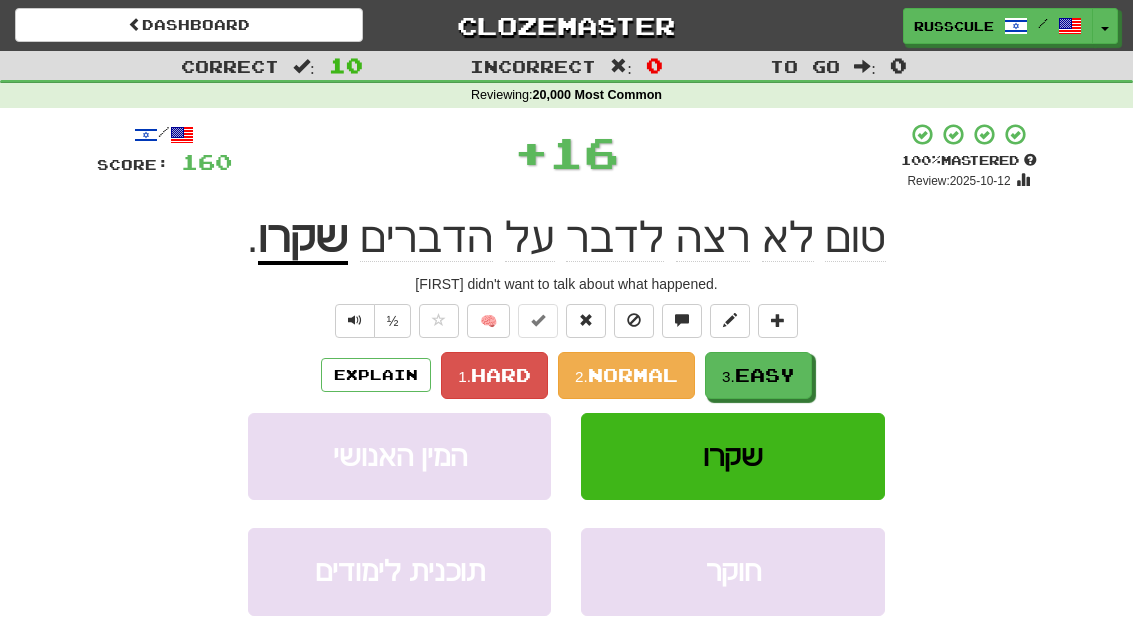 click on "Easy" at bounding box center [765, 375] 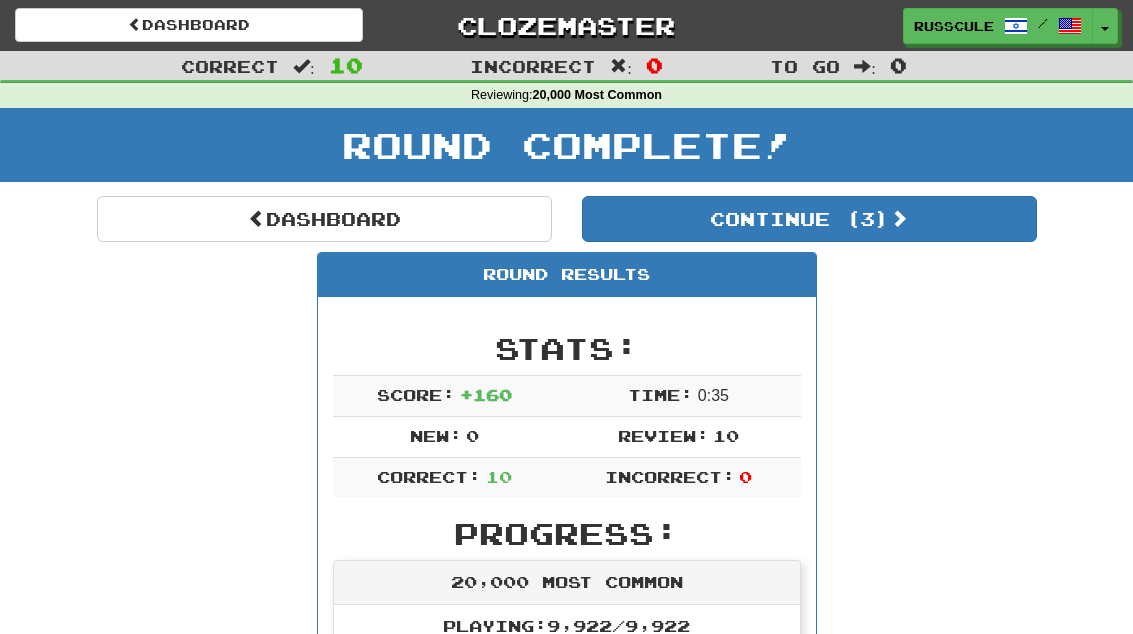 click on "Continue ( 3 )" at bounding box center [809, 219] 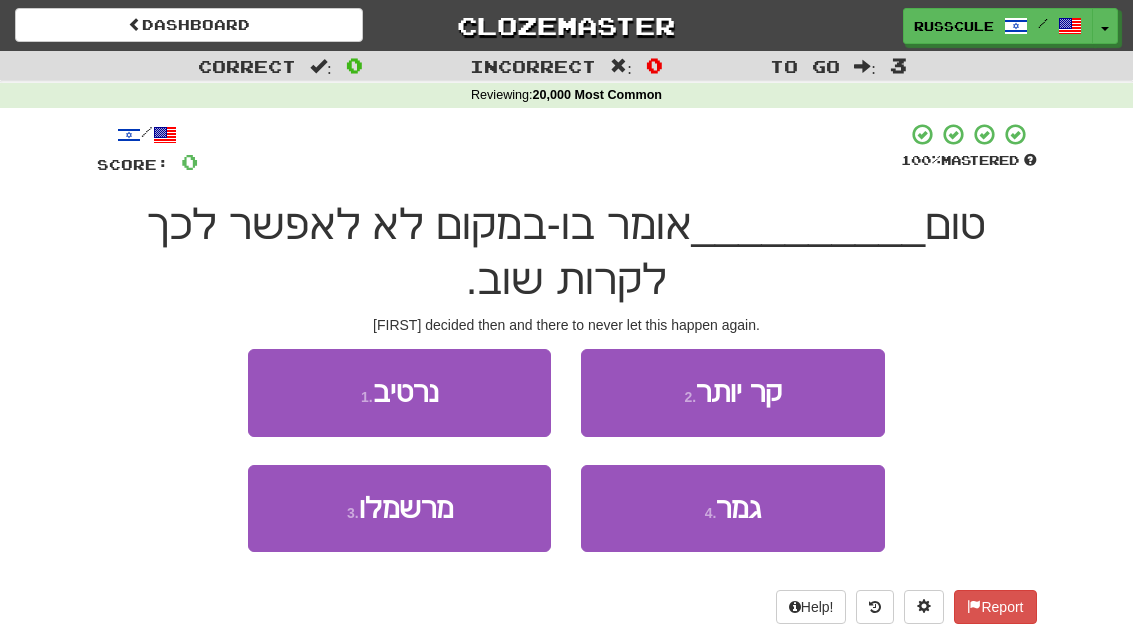 click on "3 .  מרשמלו" at bounding box center [399, 508] 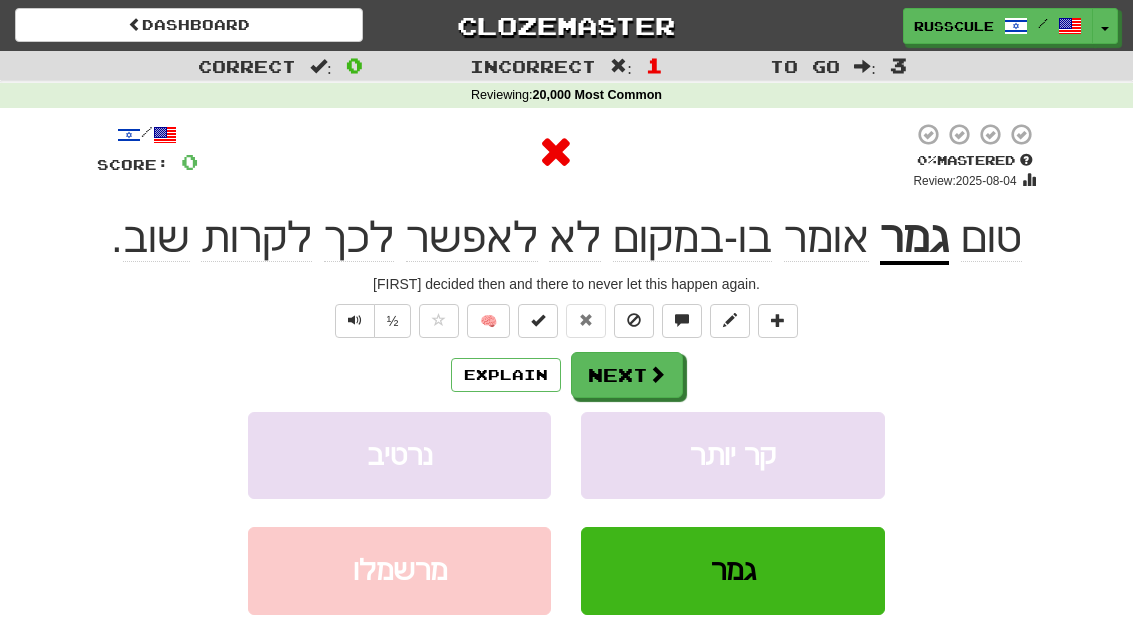 click on "Next" at bounding box center (627, 375) 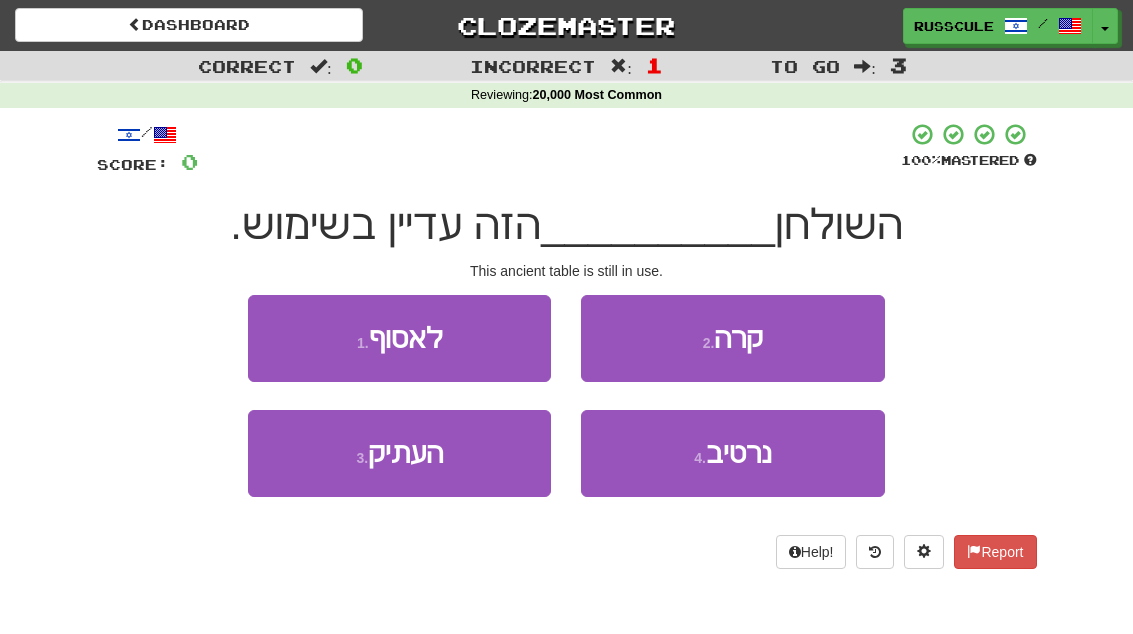 click on "3 .  העתיק" at bounding box center [399, 453] 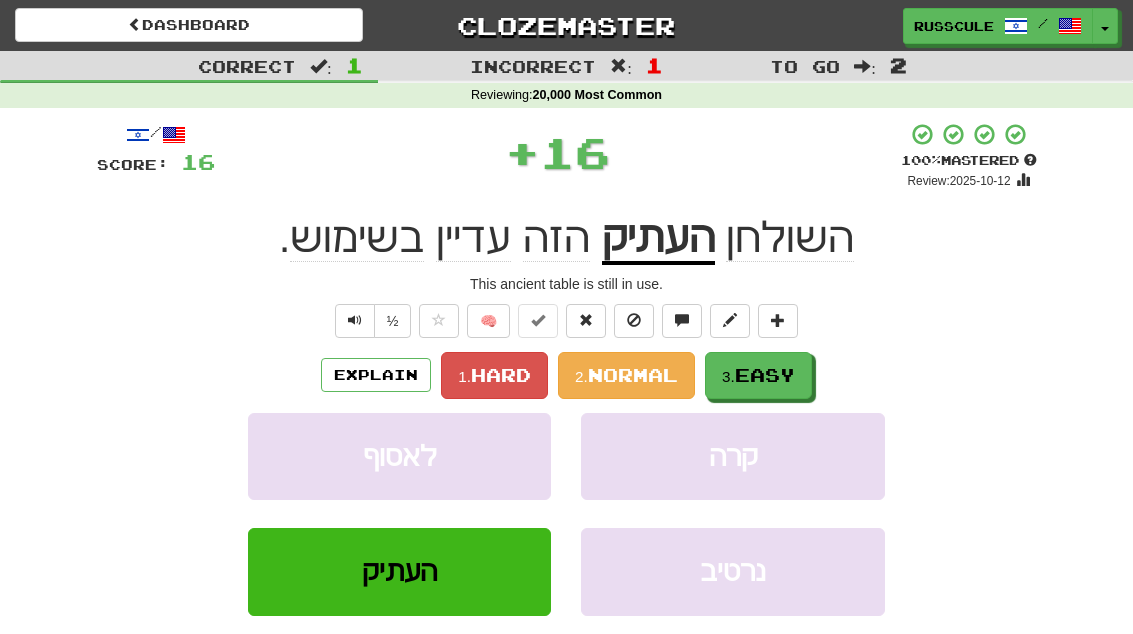 click on "Easy" at bounding box center (765, 375) 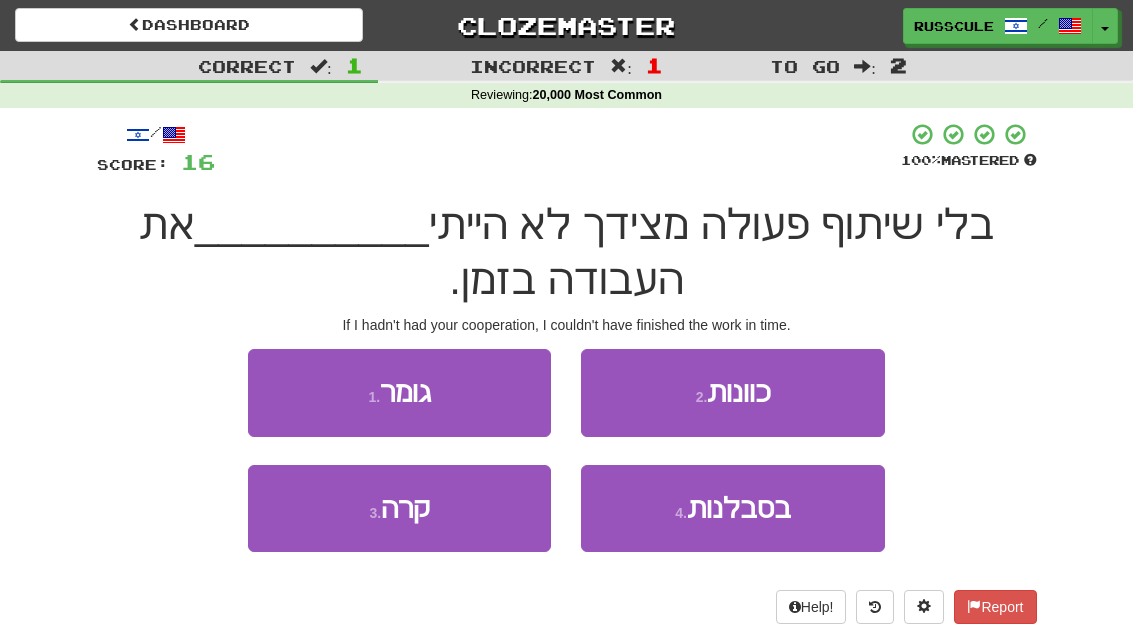 click on "1 .  גומר" at bounding box center [399, 392] 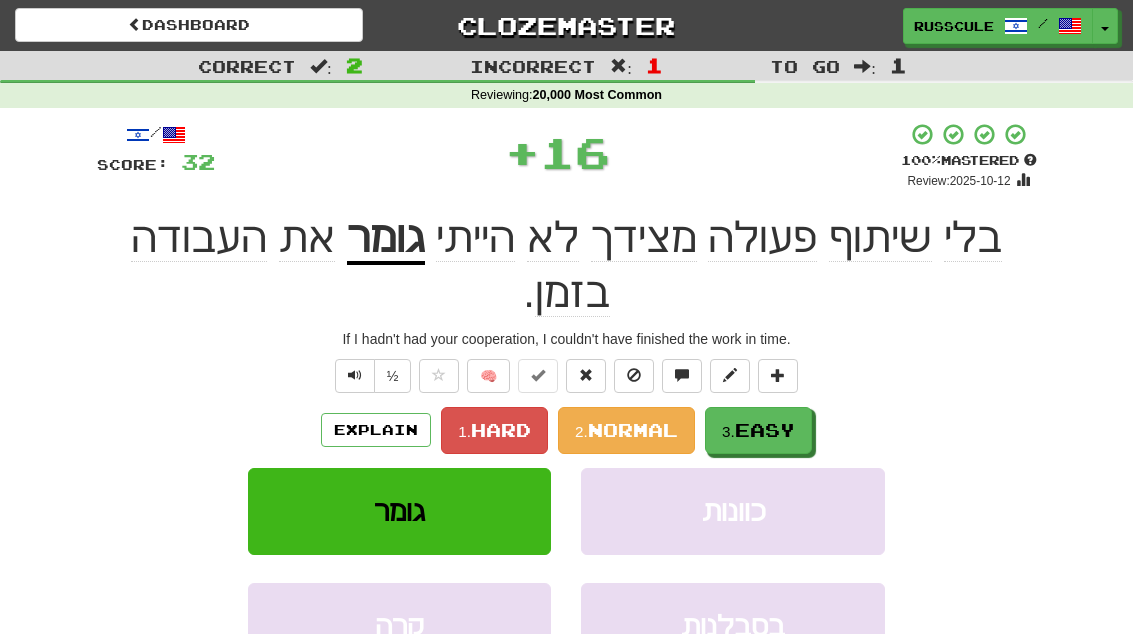 click on "3.  Easy" at bounding box center (758, 430) 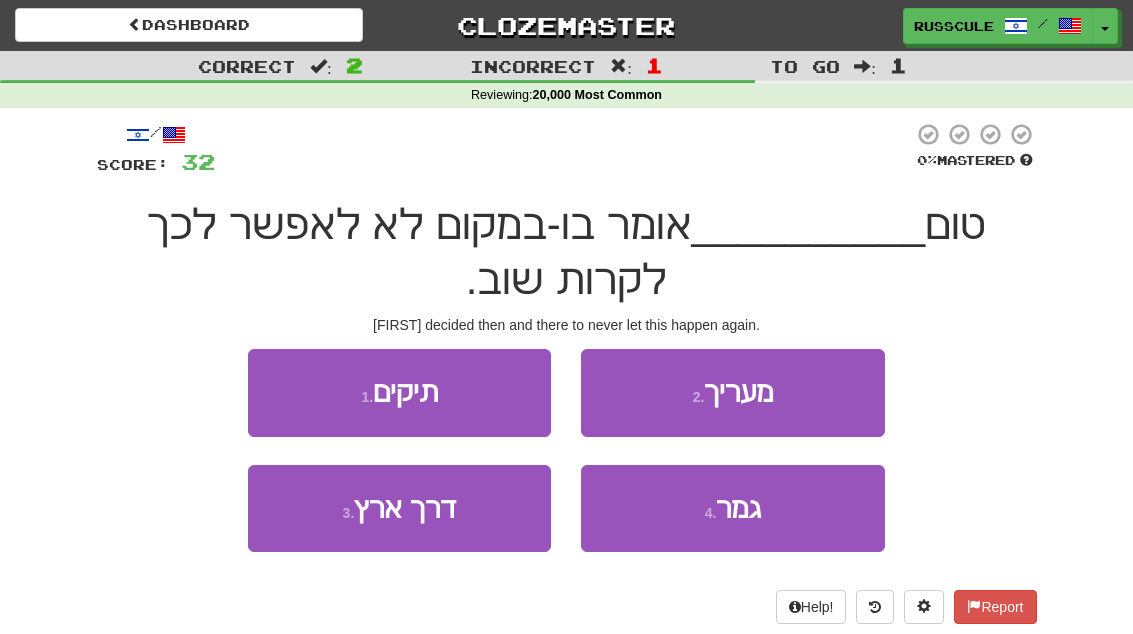 click on "גמר" at bounding box center [738, 508] 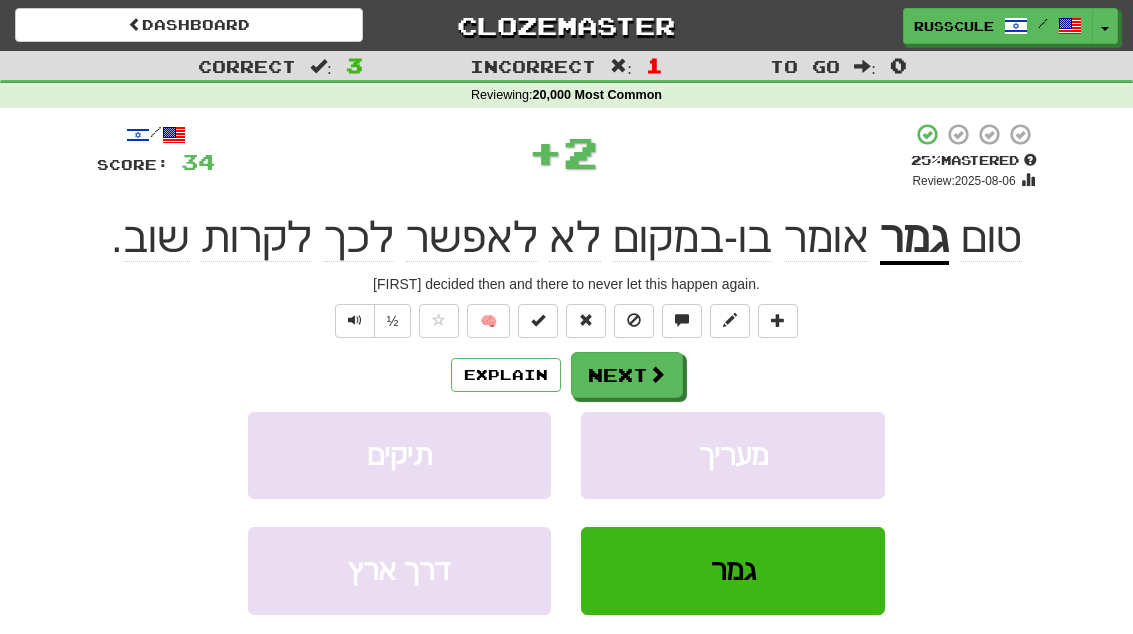 click on "Next" at bounding box center [627, 375] 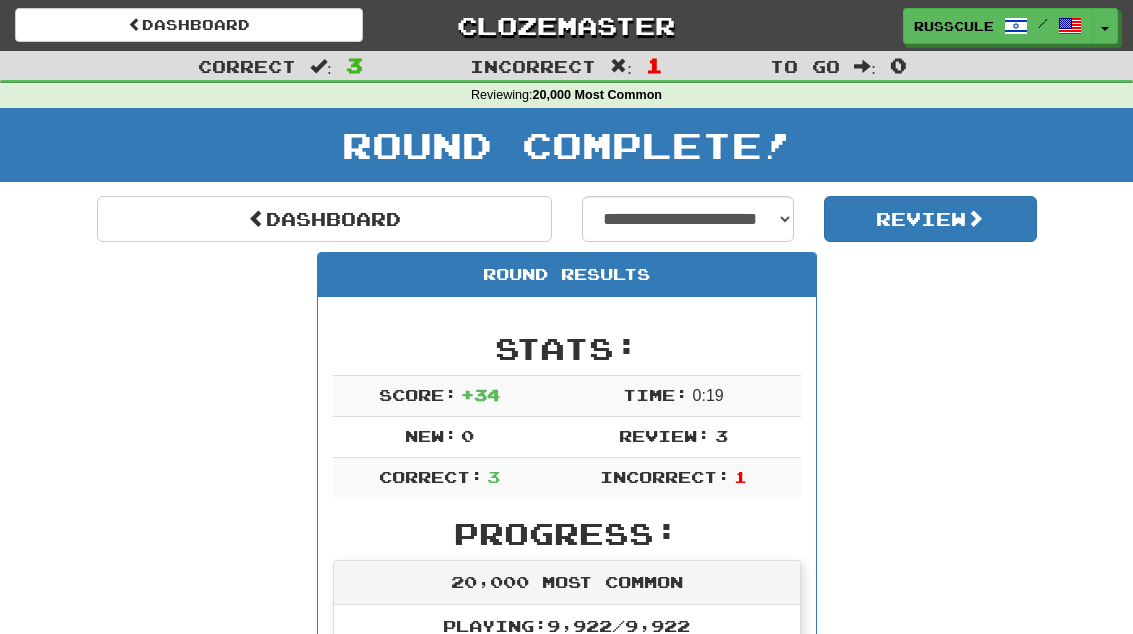 click on "Dashboard" at bounding box center (324, 219) 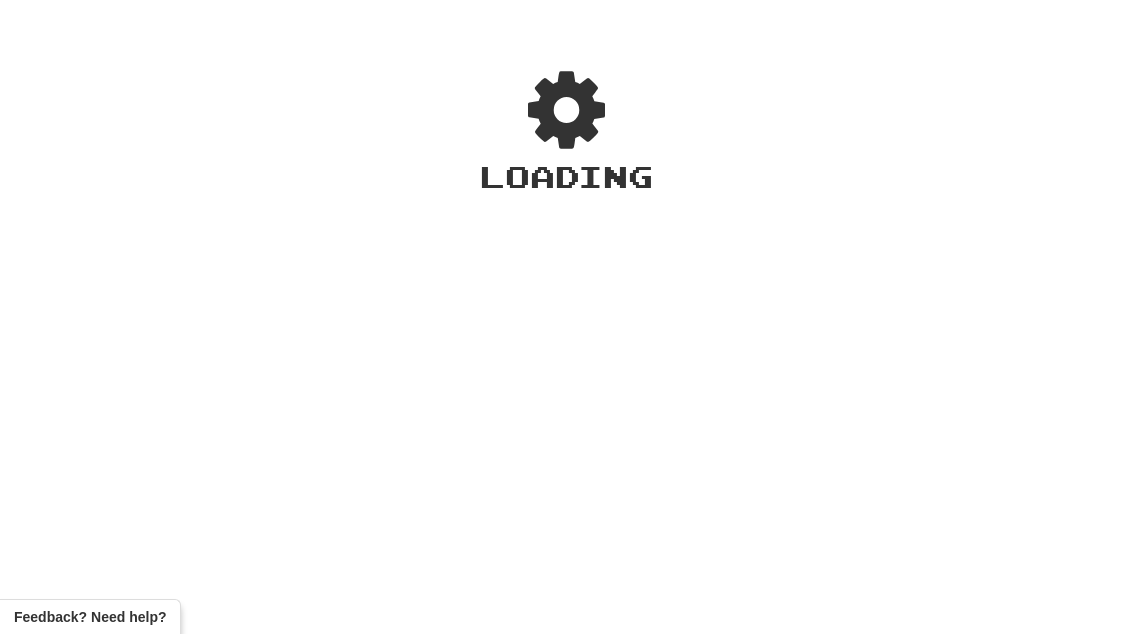 scroll, scrollTop: 0, scrollLeft: 0, axis: both 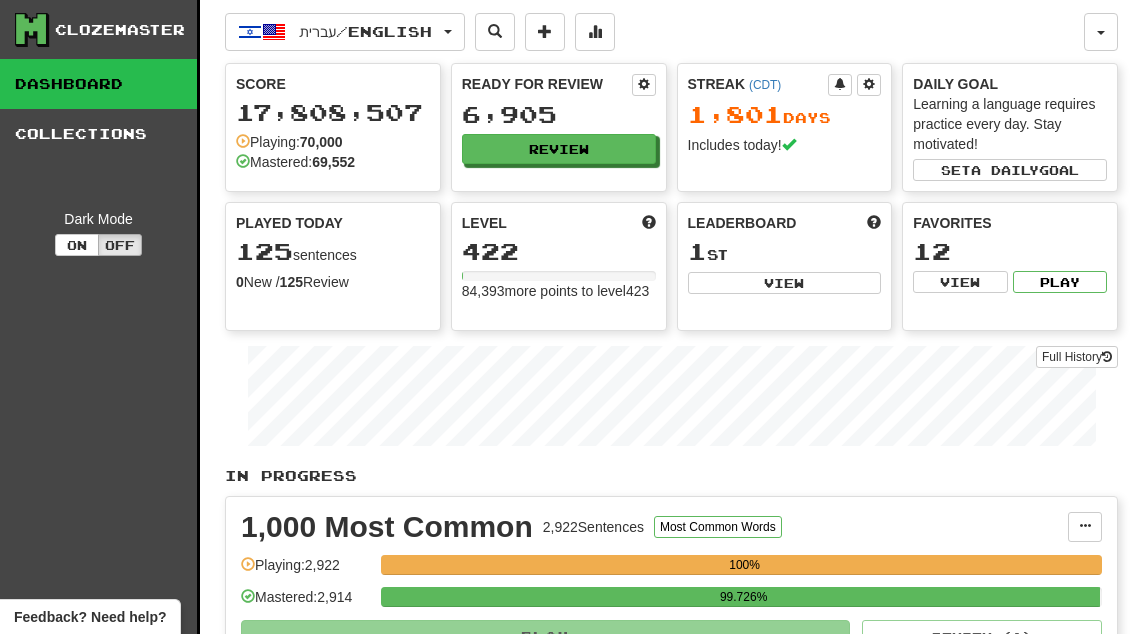 click on "View" at bounding box center [785, 283] 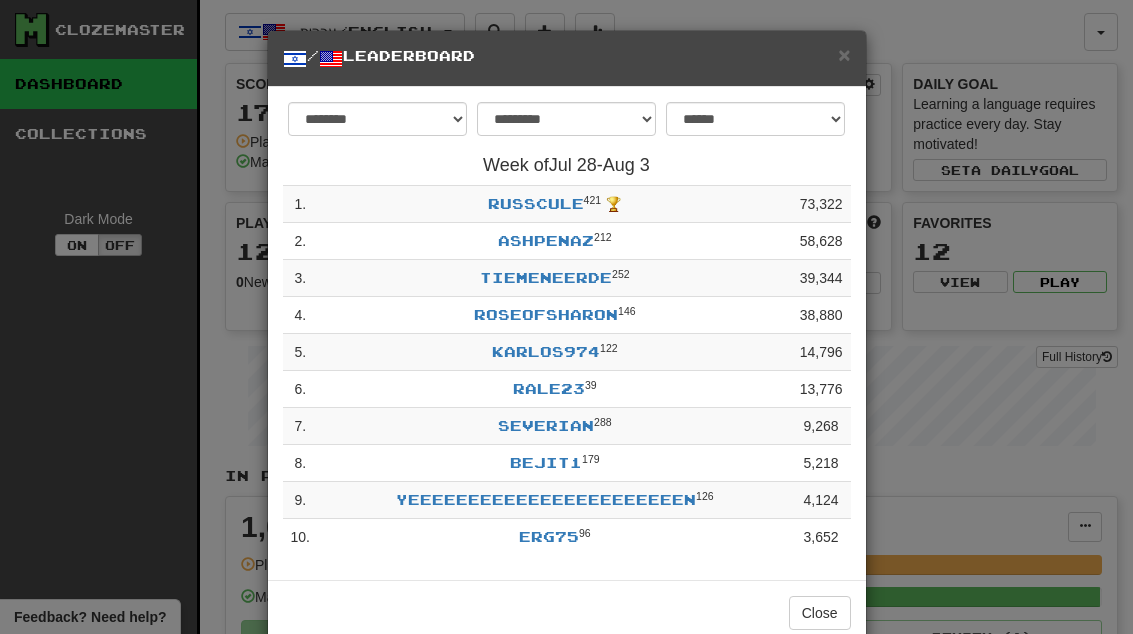 click on "Close" at bounding box center [820, 613] 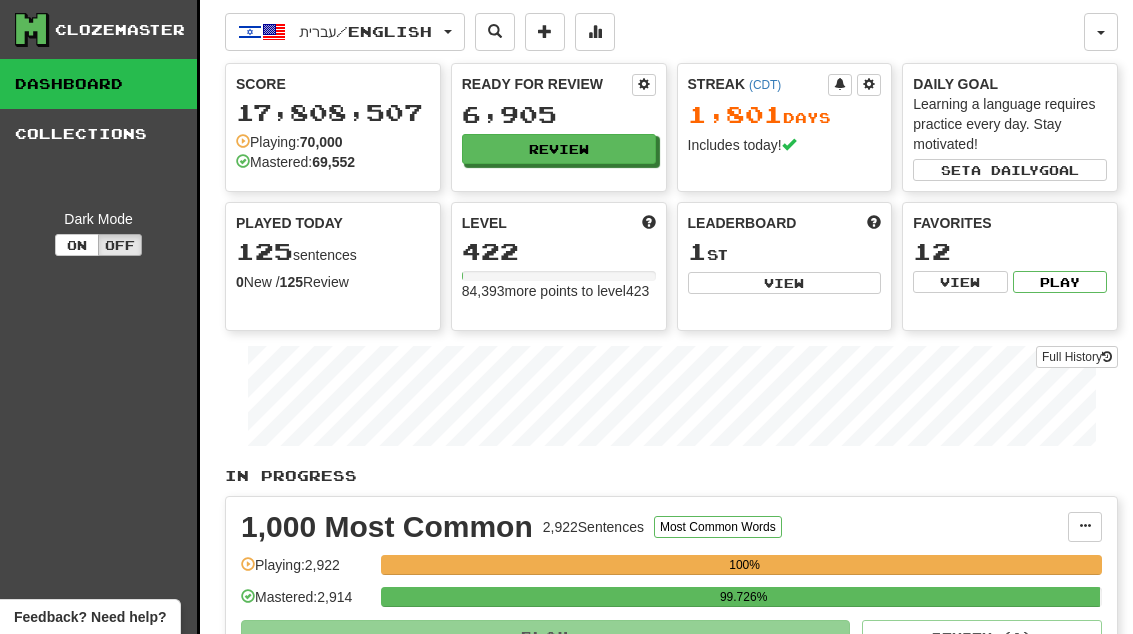click at bounding box center [595, 32] 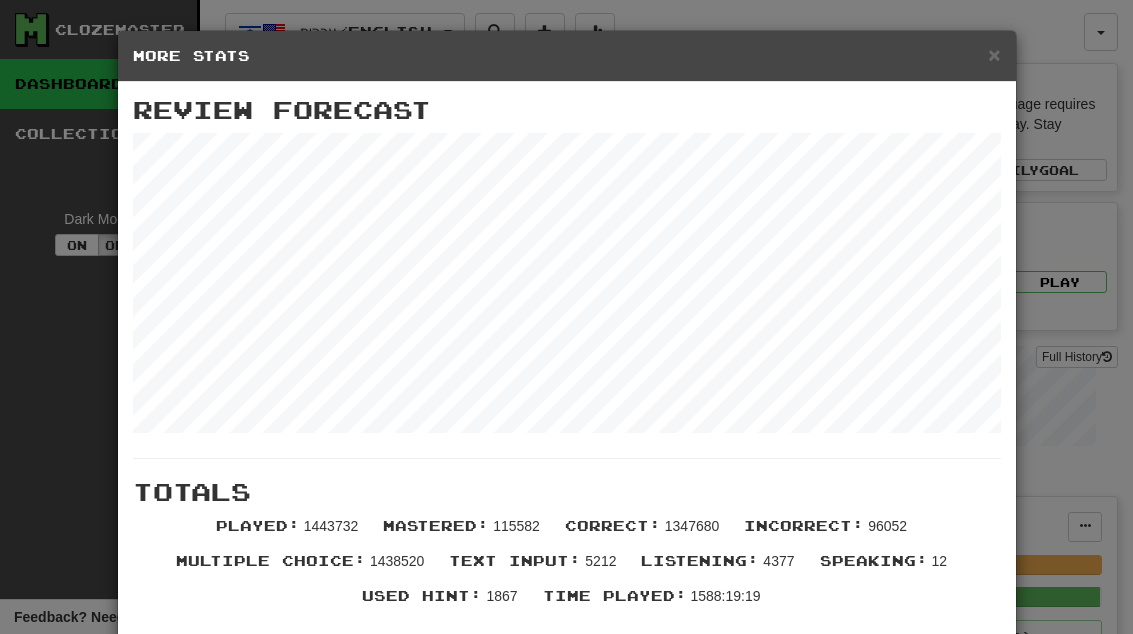 click on "×" at bounding box center [994, 54] 